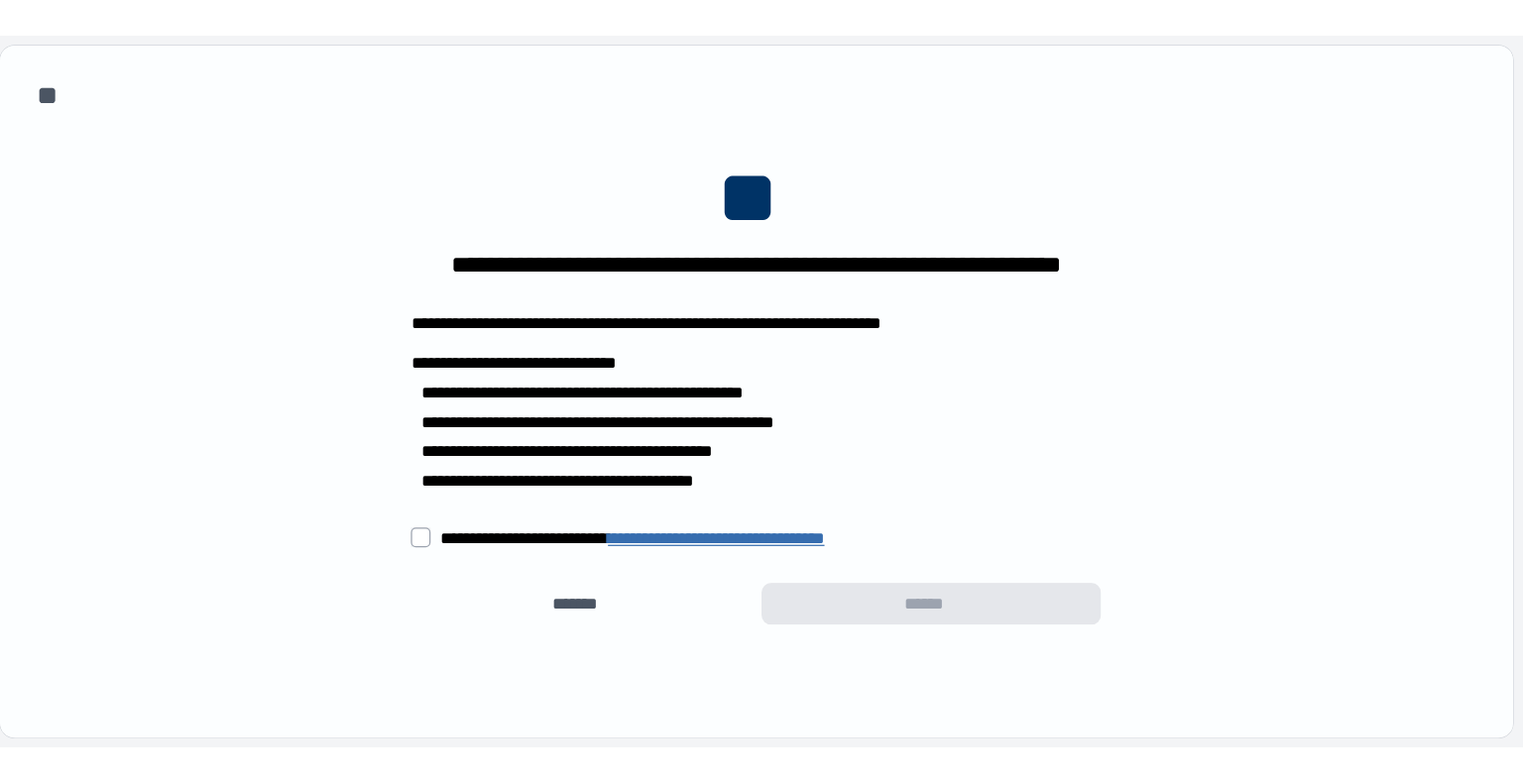 scroll, scrollTop: 0, scrollLeft: 0, axis: both 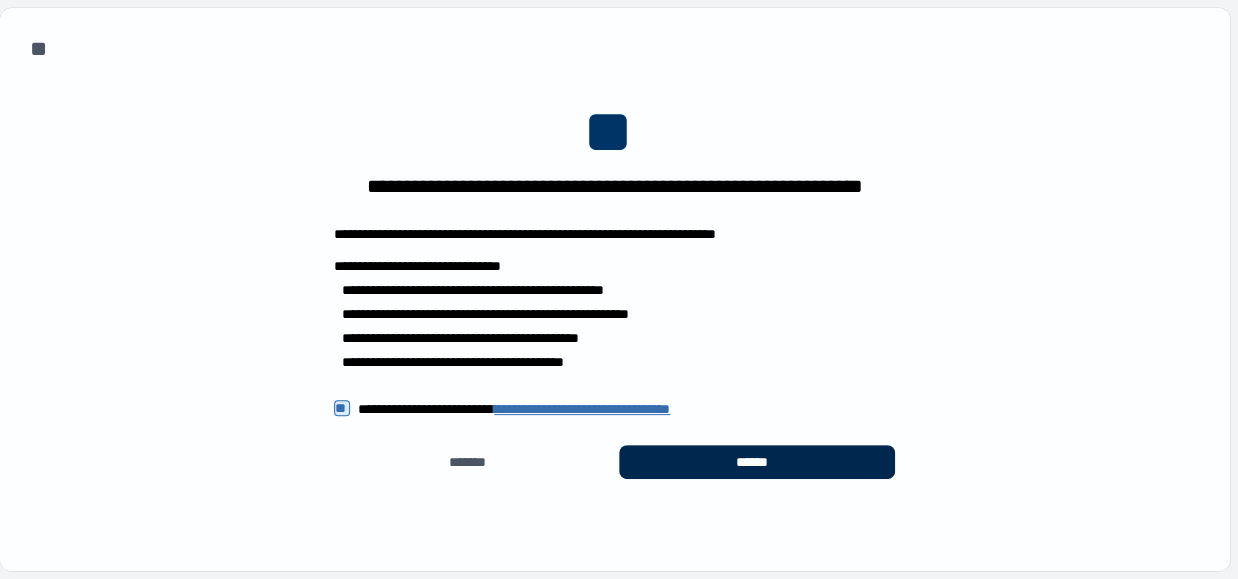 click on "******" at bounding box center (757, 462) 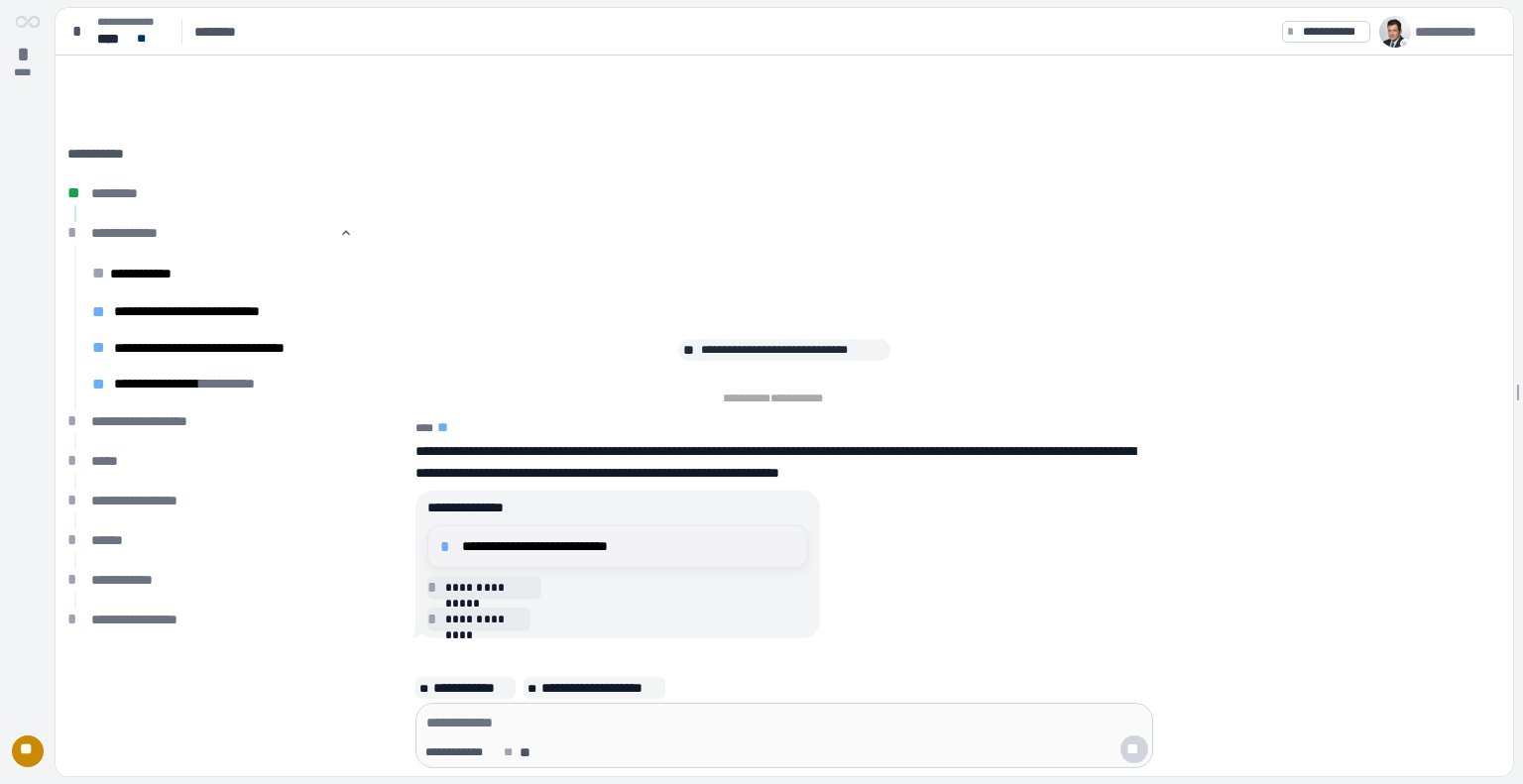 click on "**********" at bounding box center [629, 546] 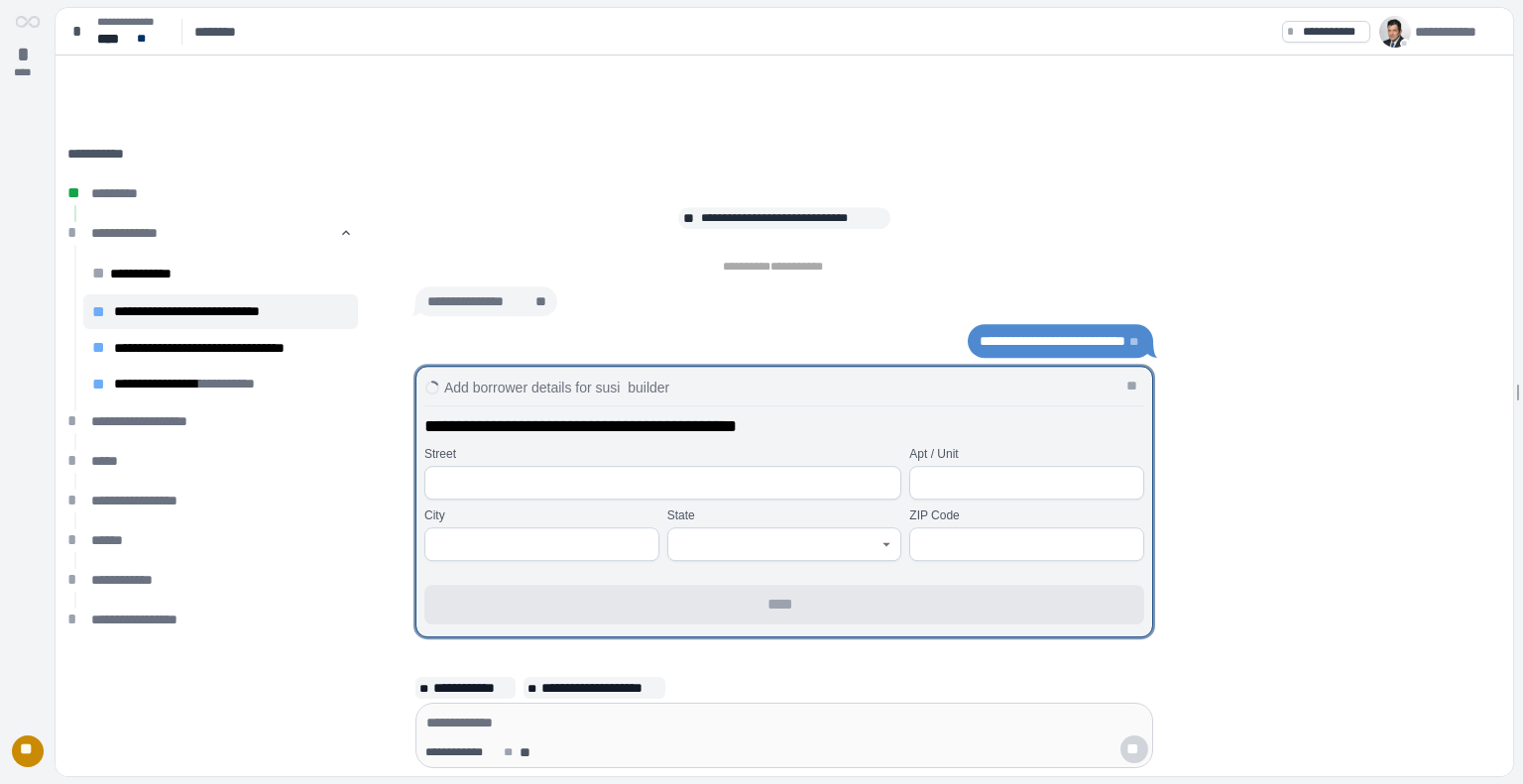 click at bounding box center [662, 483] 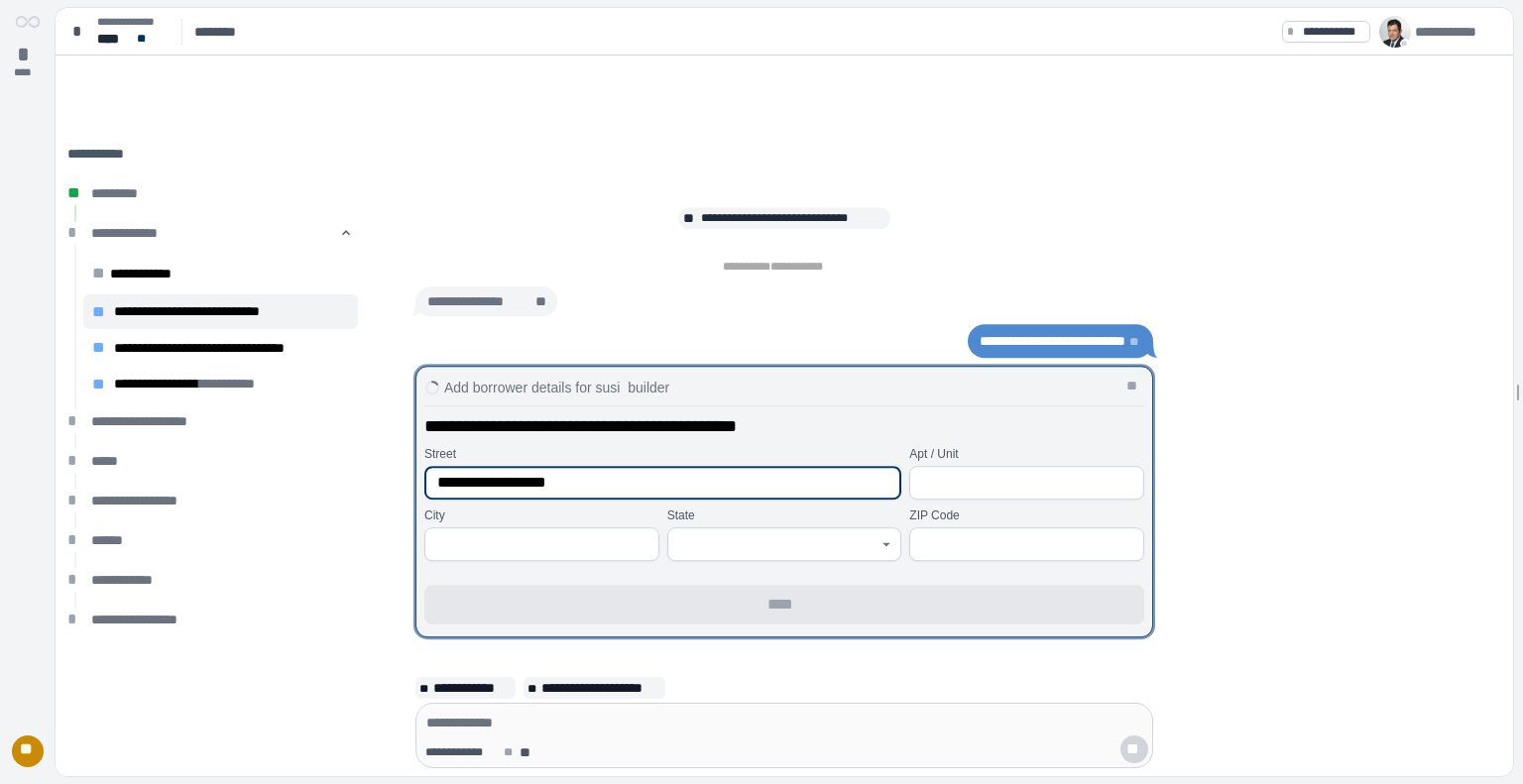 type on "**********" 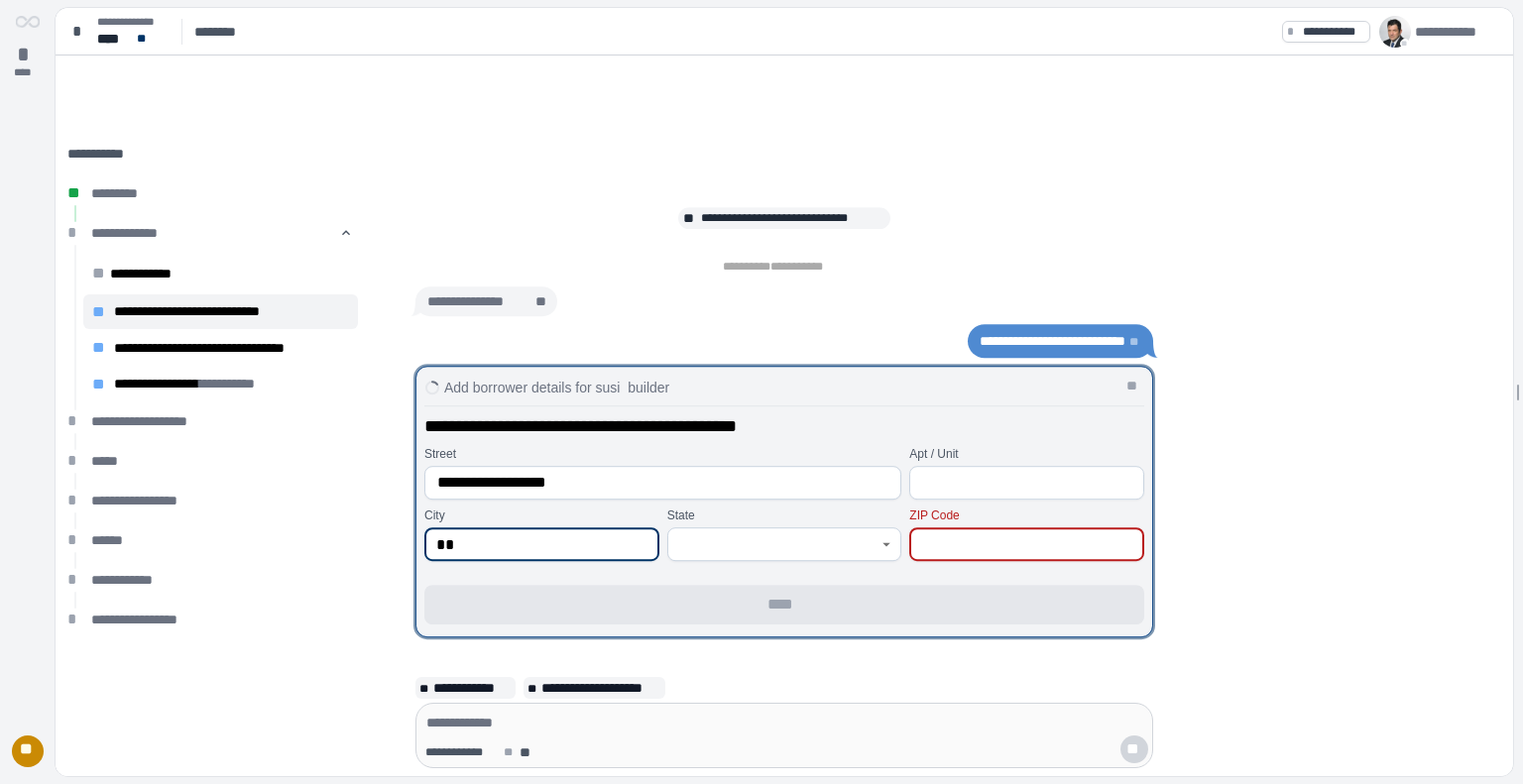 type on "**********" 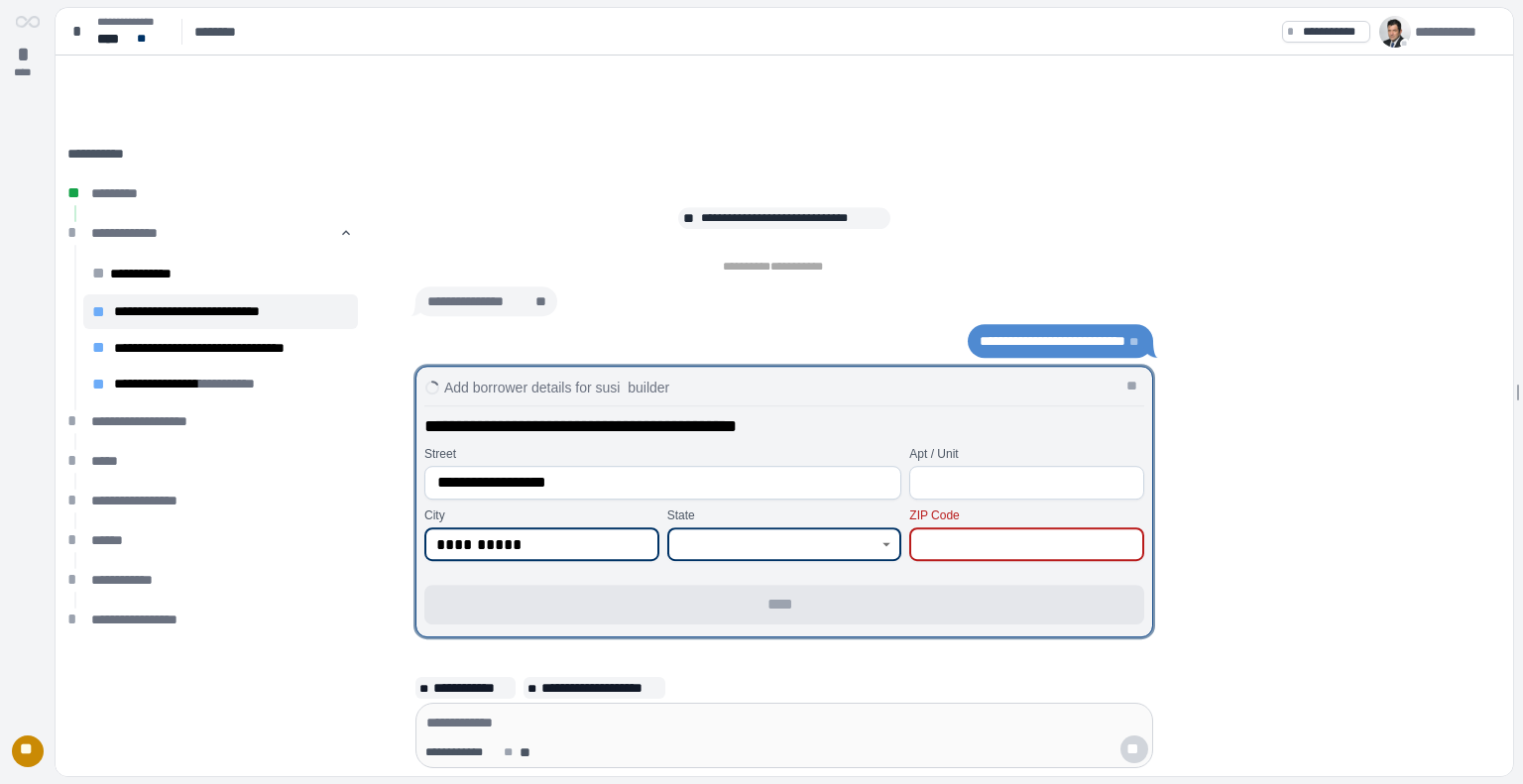 click at bounding box center [773, 544] 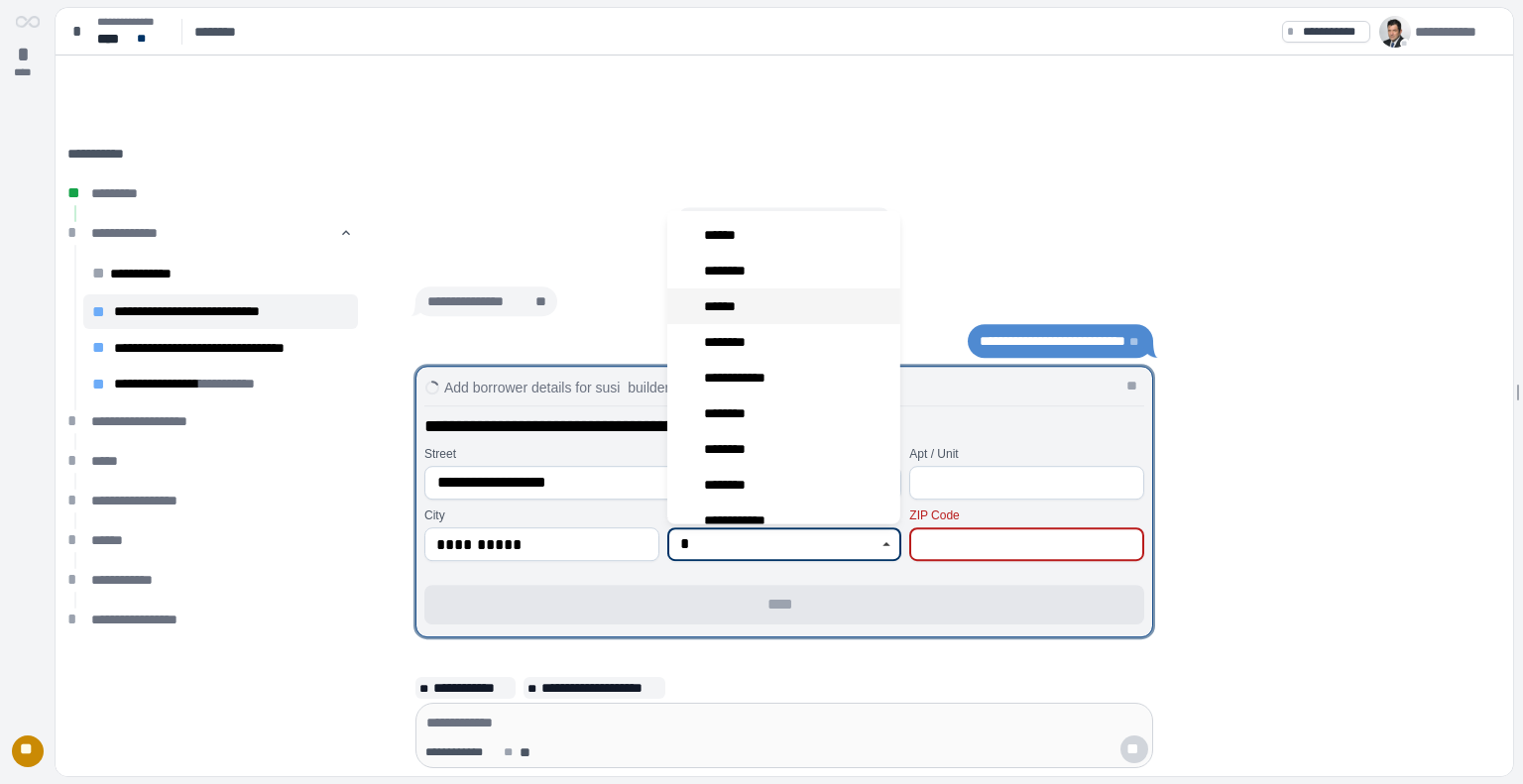 click on "******" at bounding box center [783, 305] 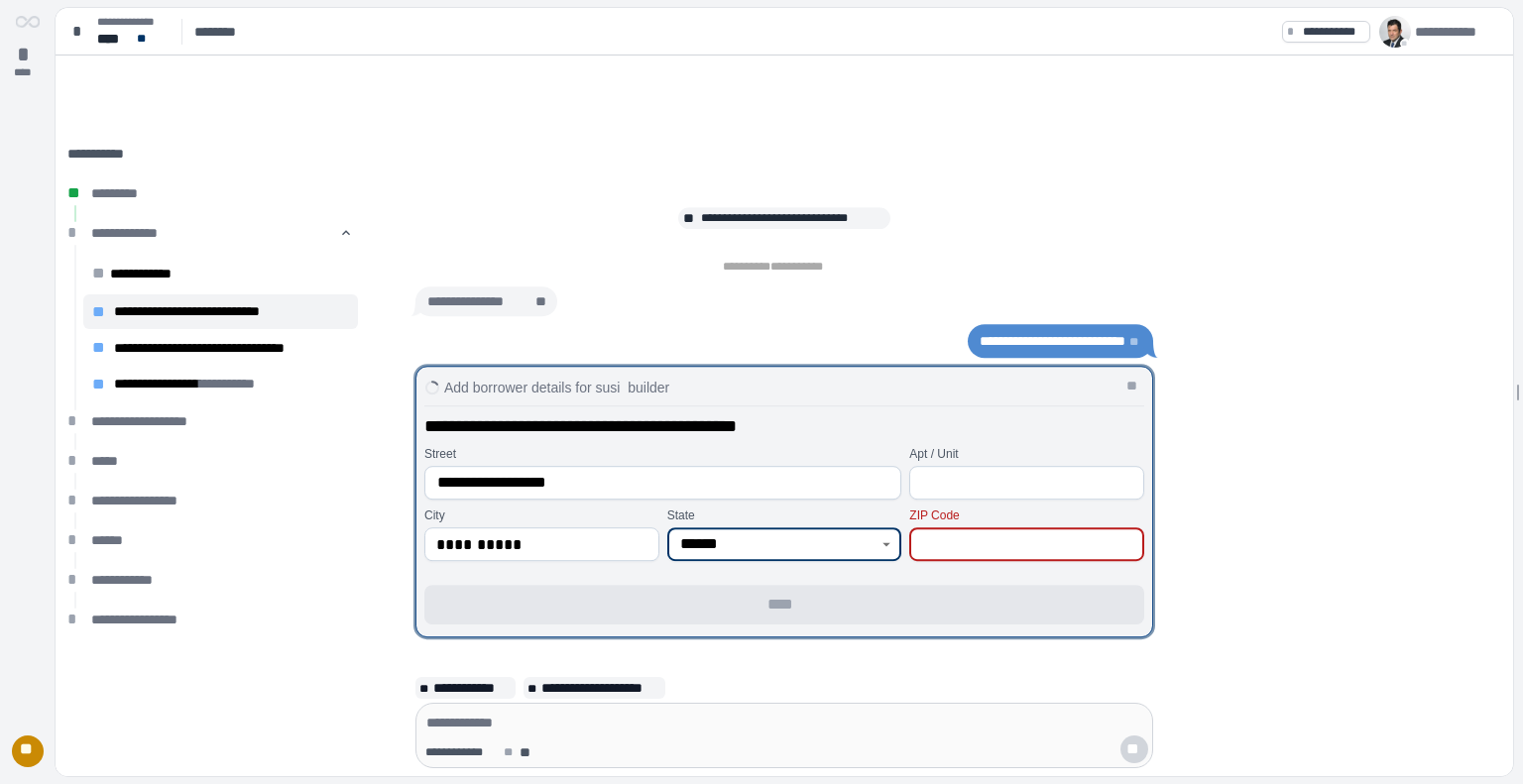 type on "******" 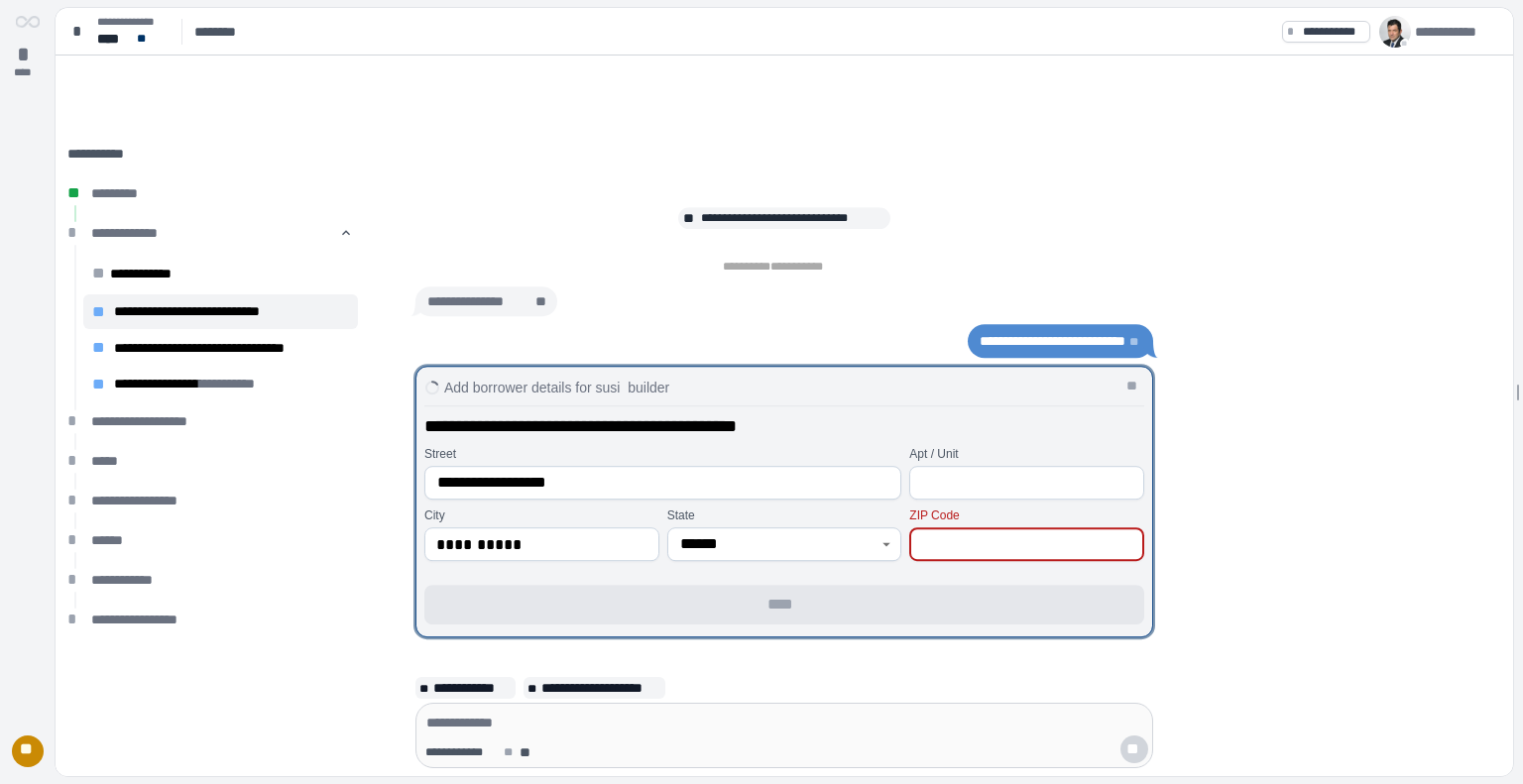 click at bounding box center [1026, 544] 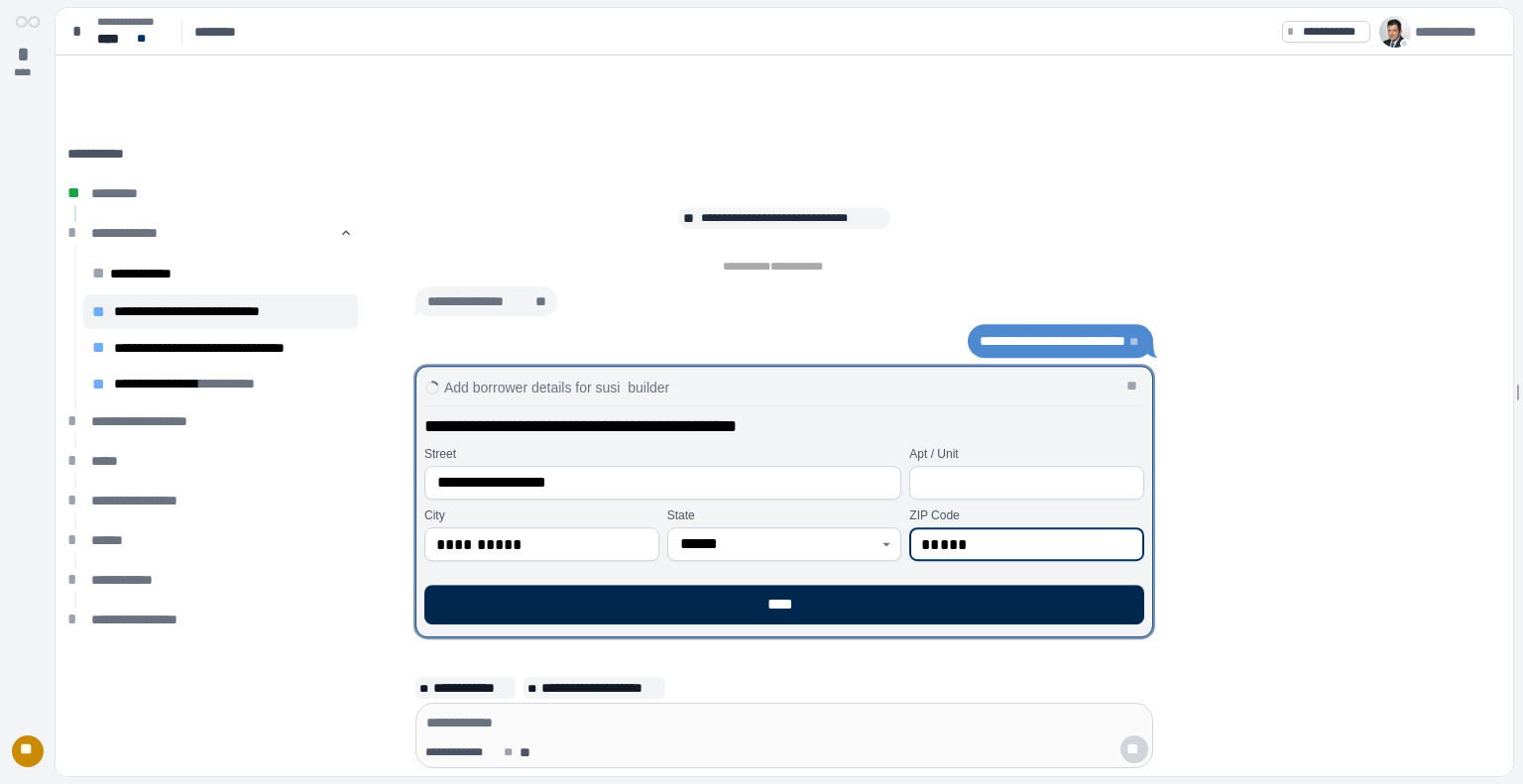 type on "*****" 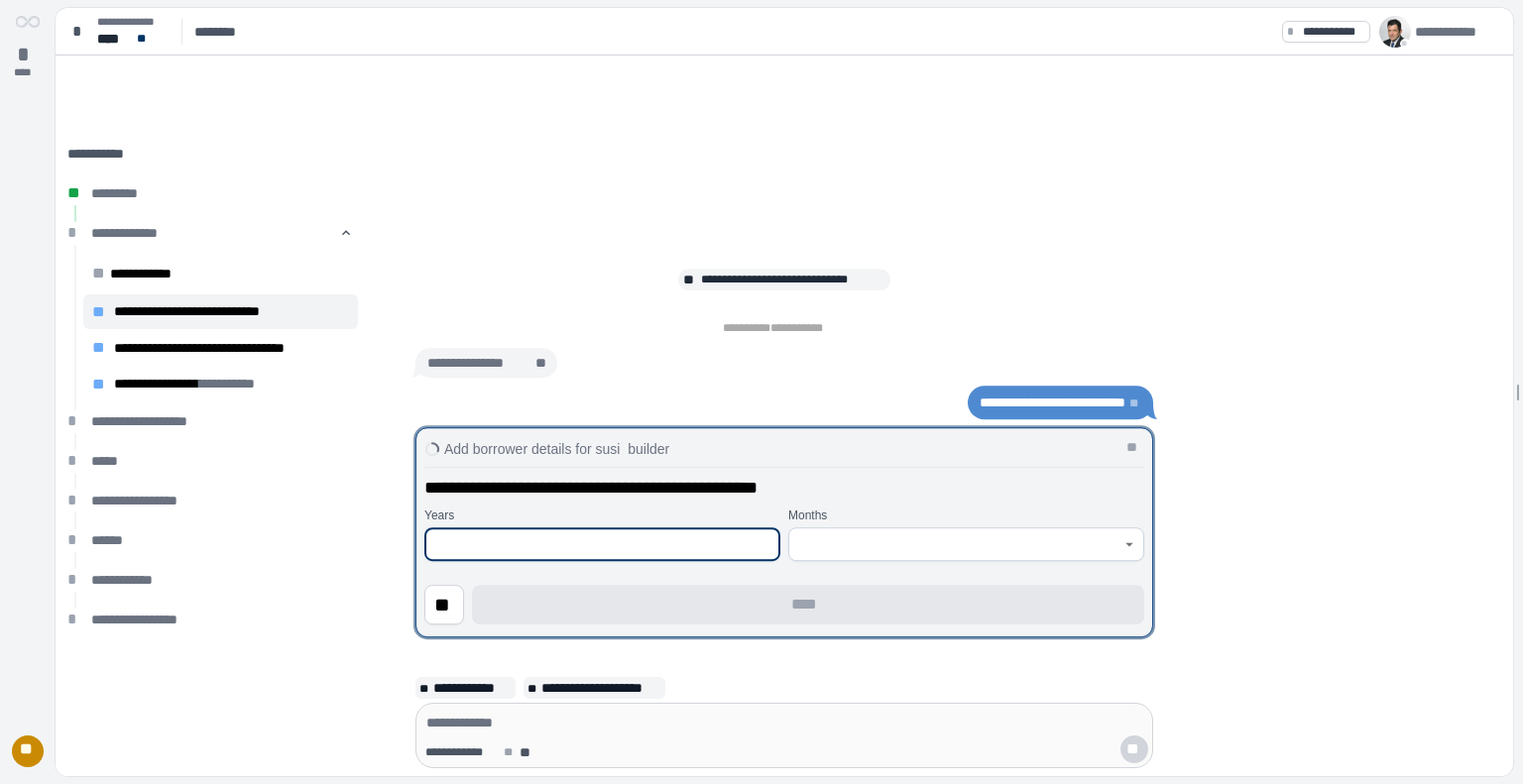 click at bounding box center [602, 544] 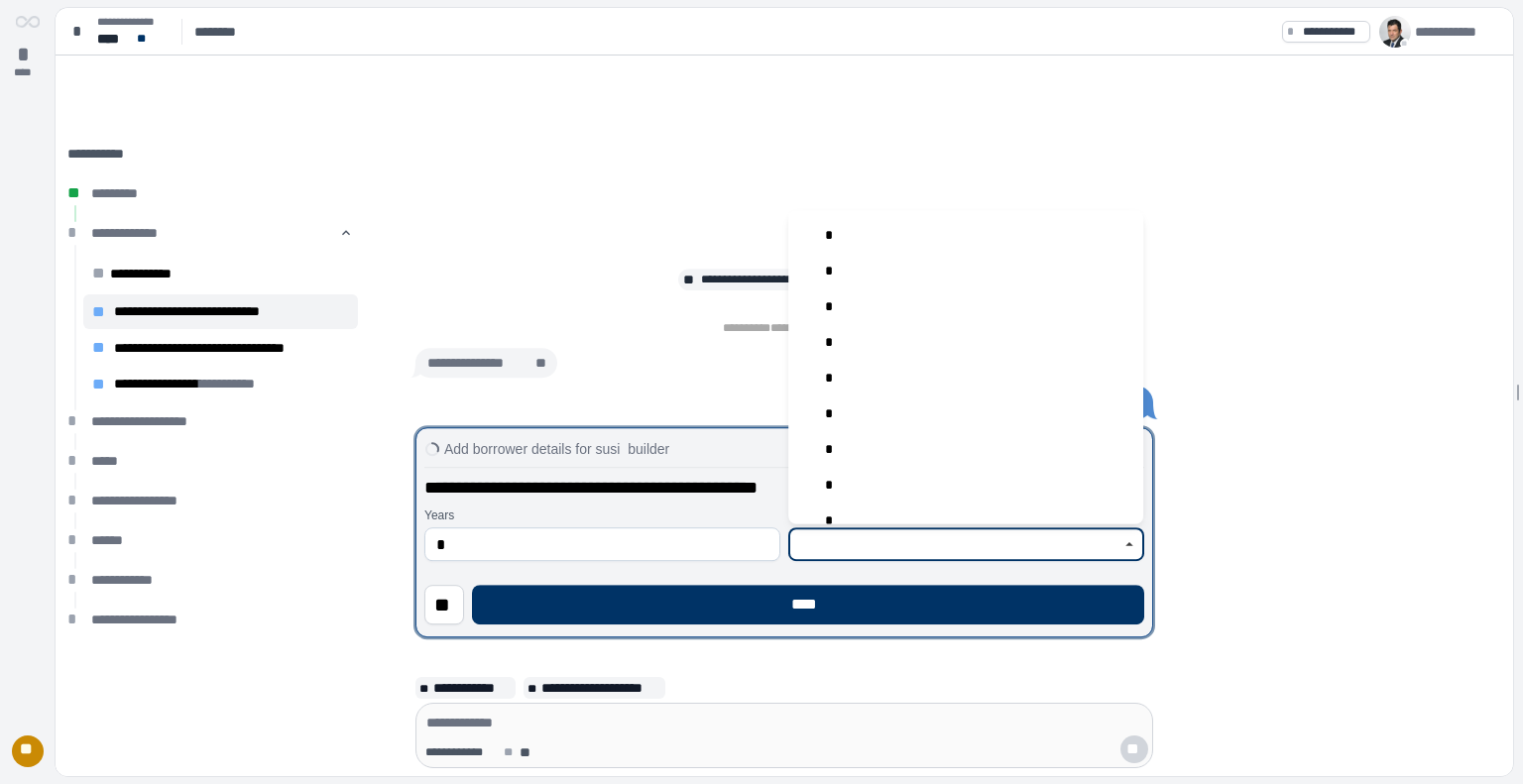 click at bounding box center (955, 544) 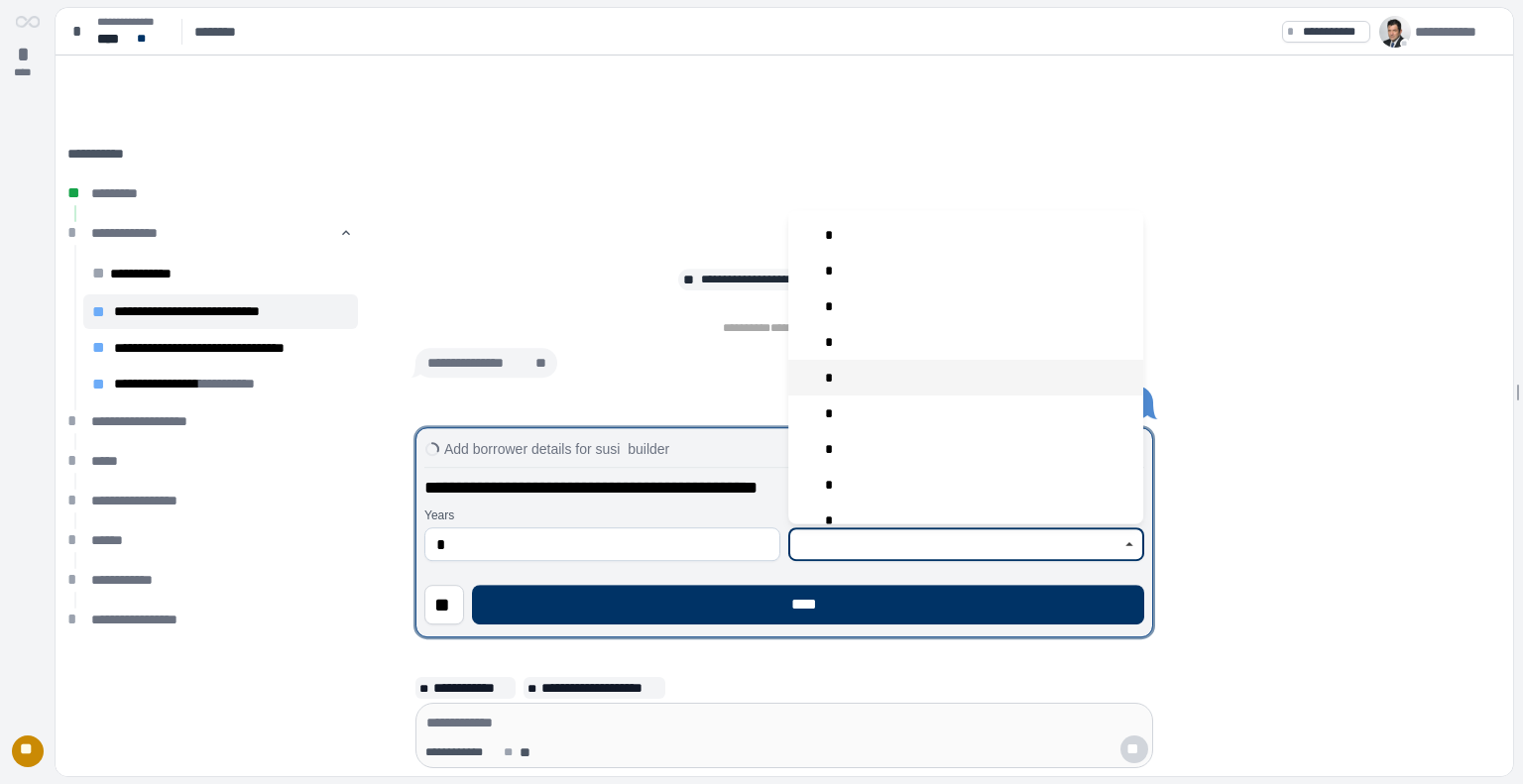 click on "*" at bounding box center [966, 377] 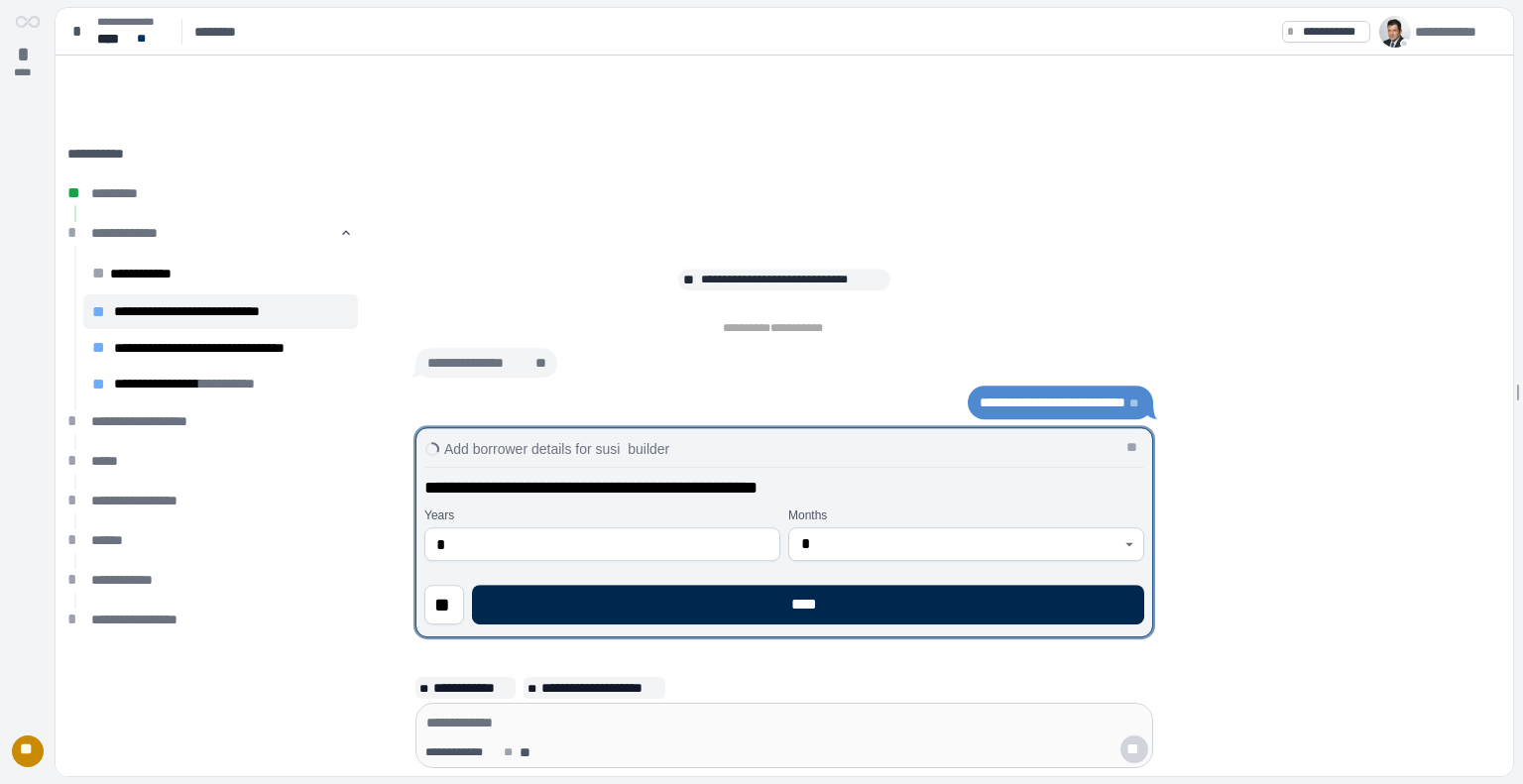 click on "****" at bounding box center [808, 605] 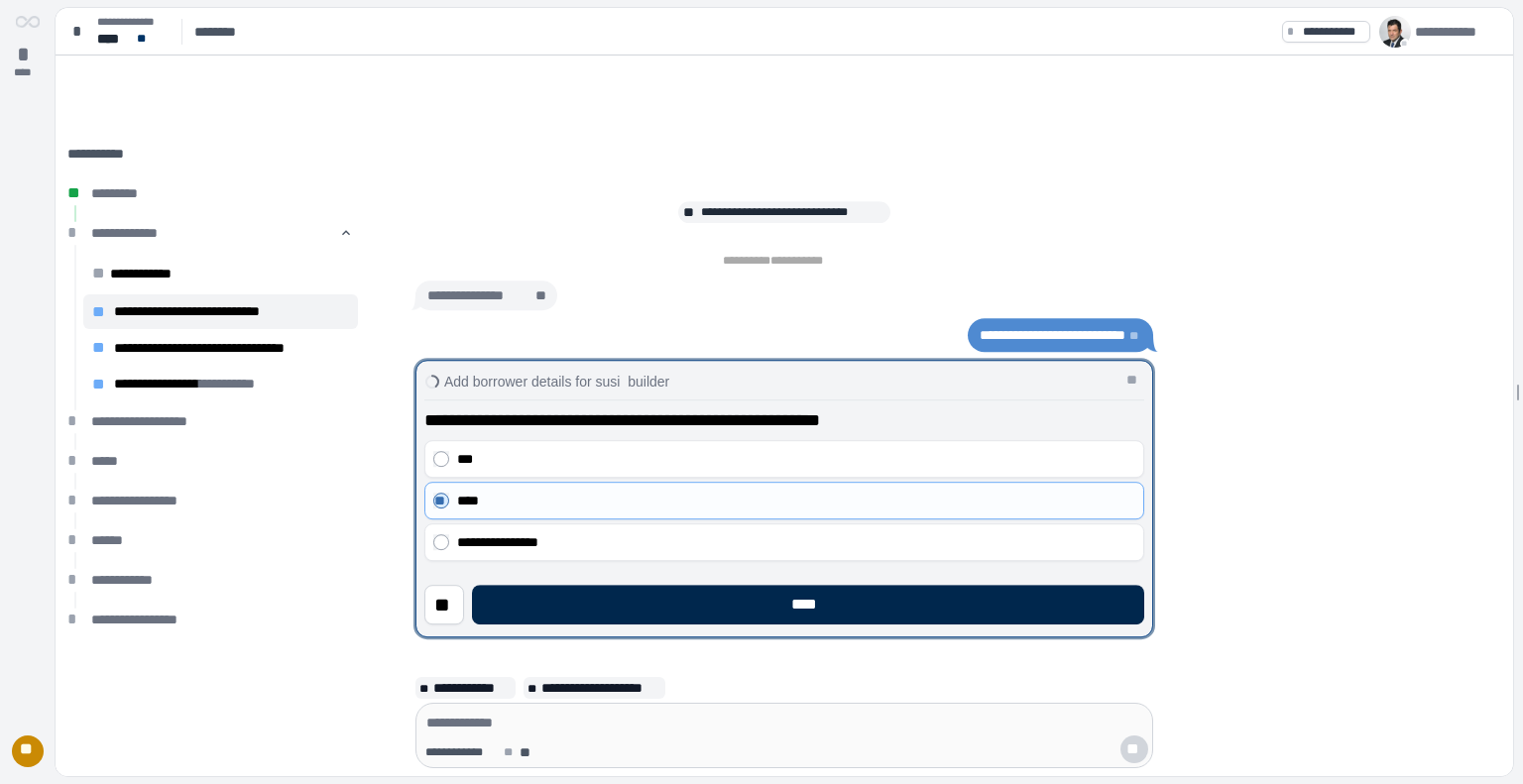 click on "****" at bounding box center (808, 605) 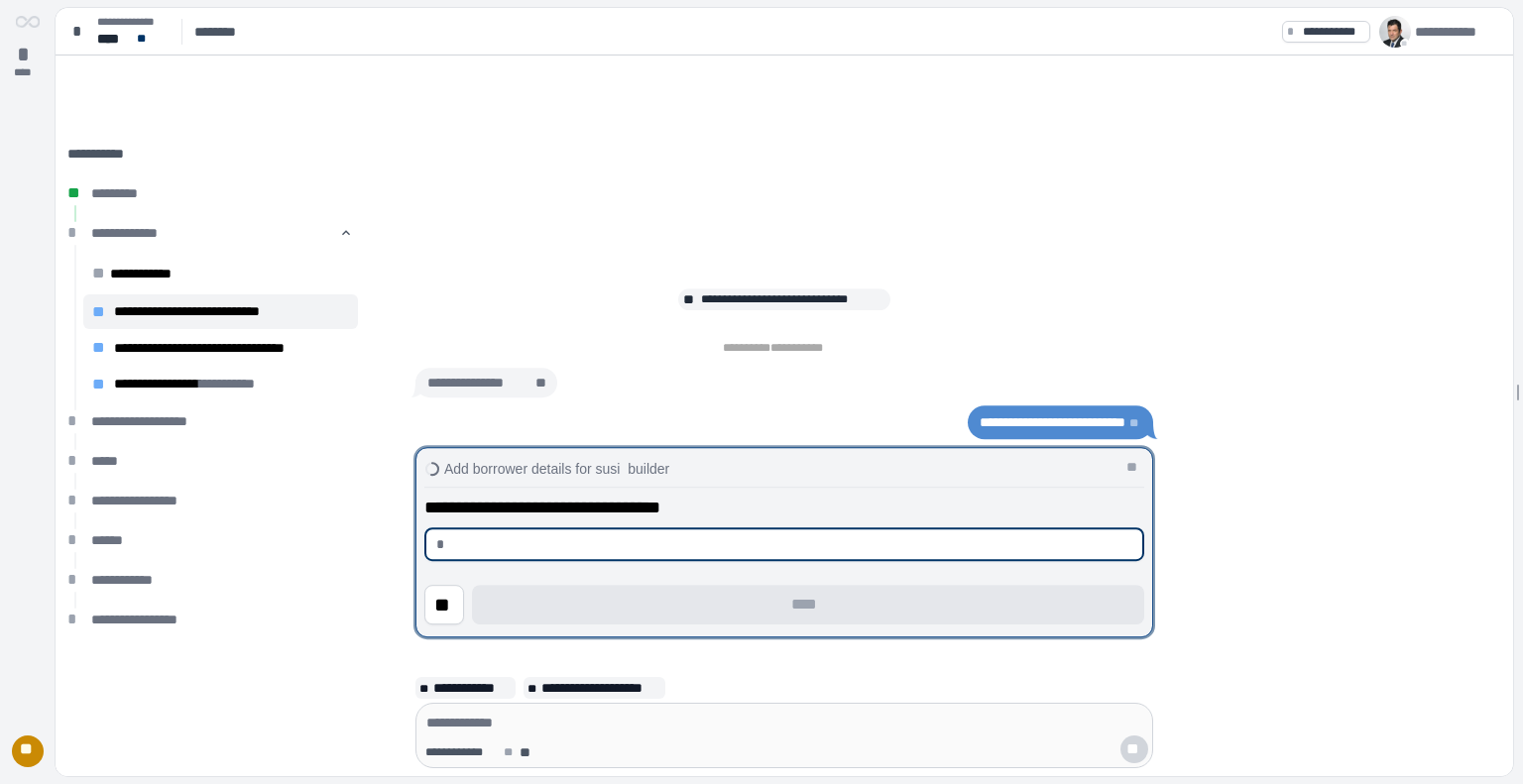 click at bounding box center [792, 544] 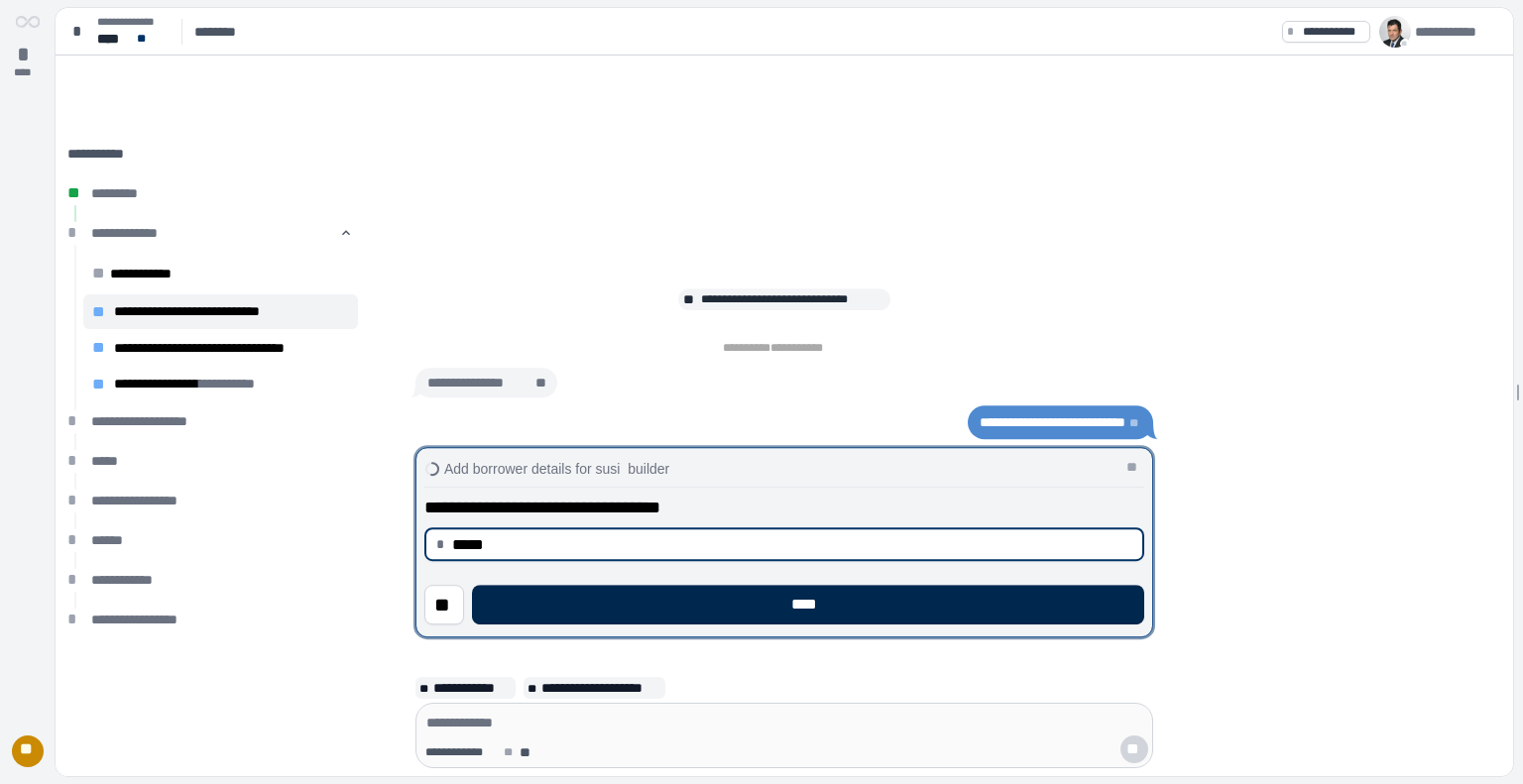 type on "********" 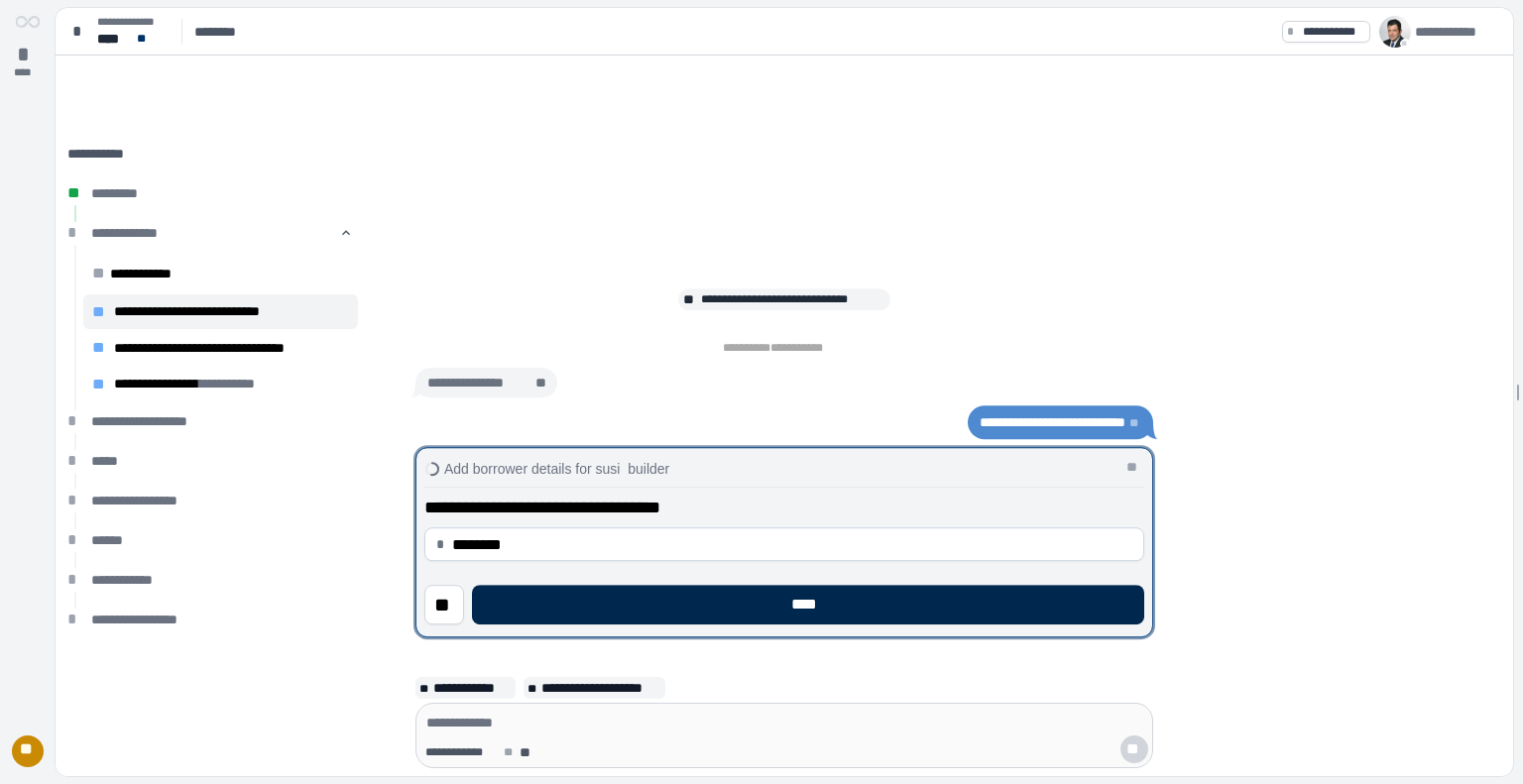 click on "****" at bounding box center [808, 605] 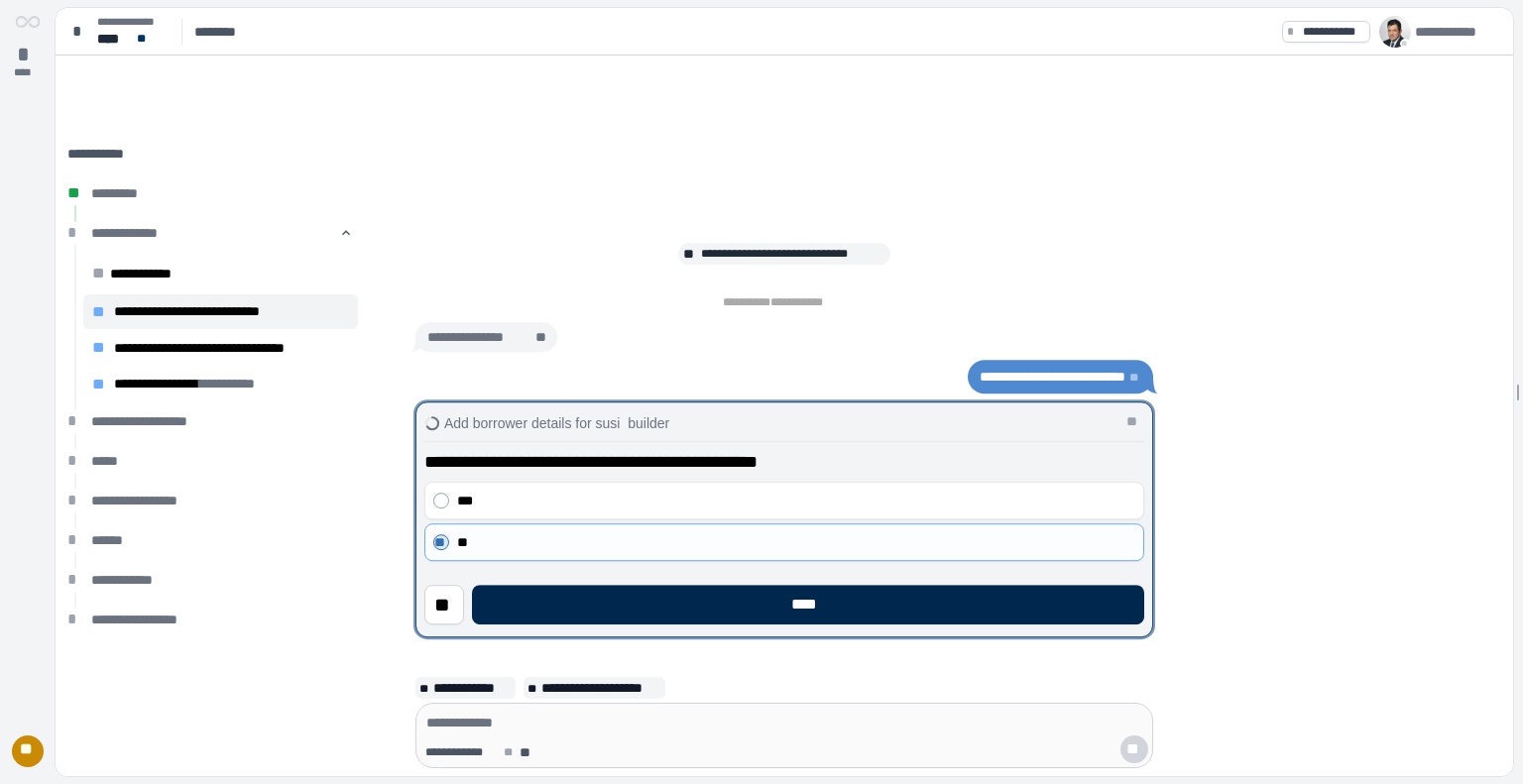 click on "****" at bounding box center (808, 605) 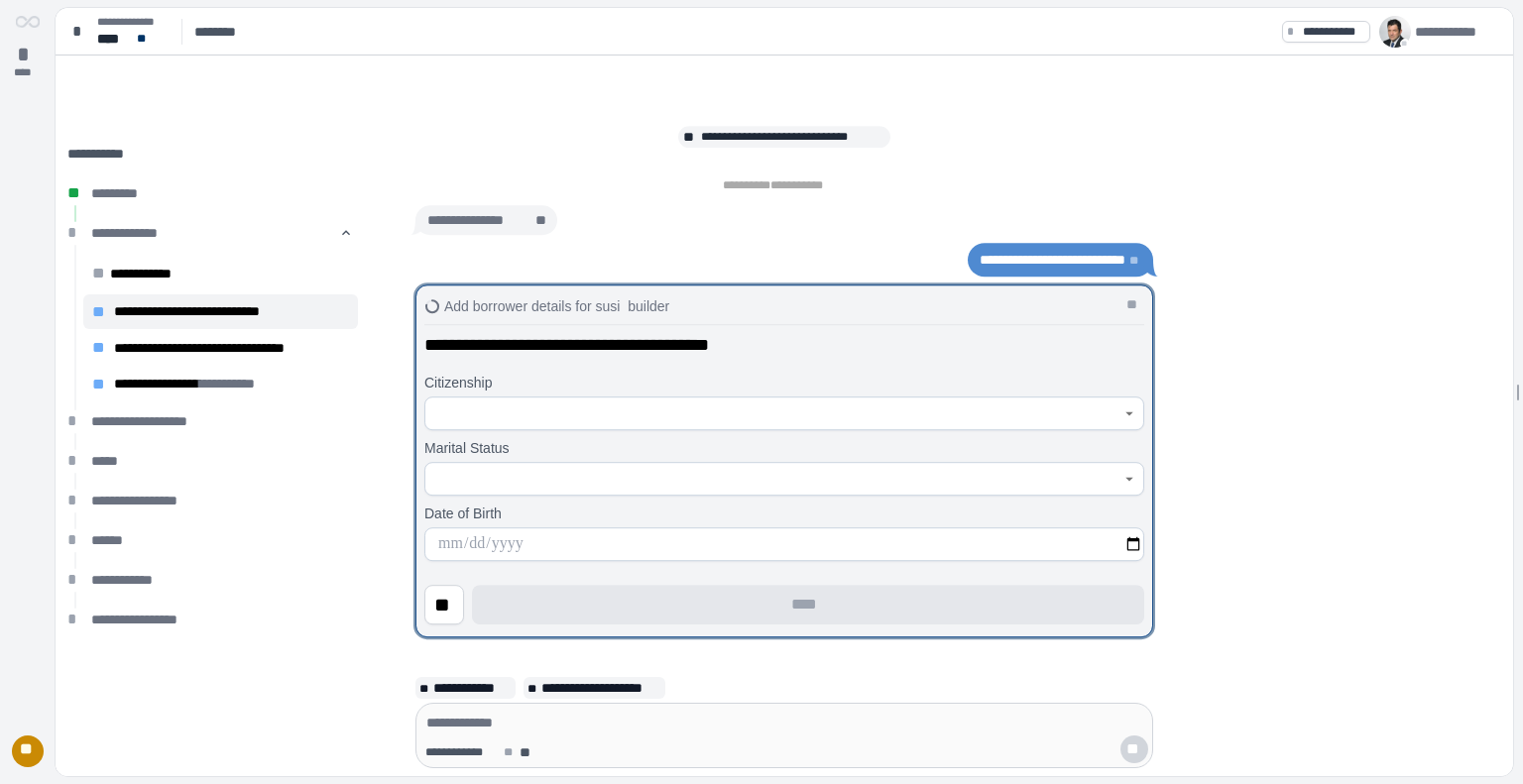 click at bounding box center (773, 413) 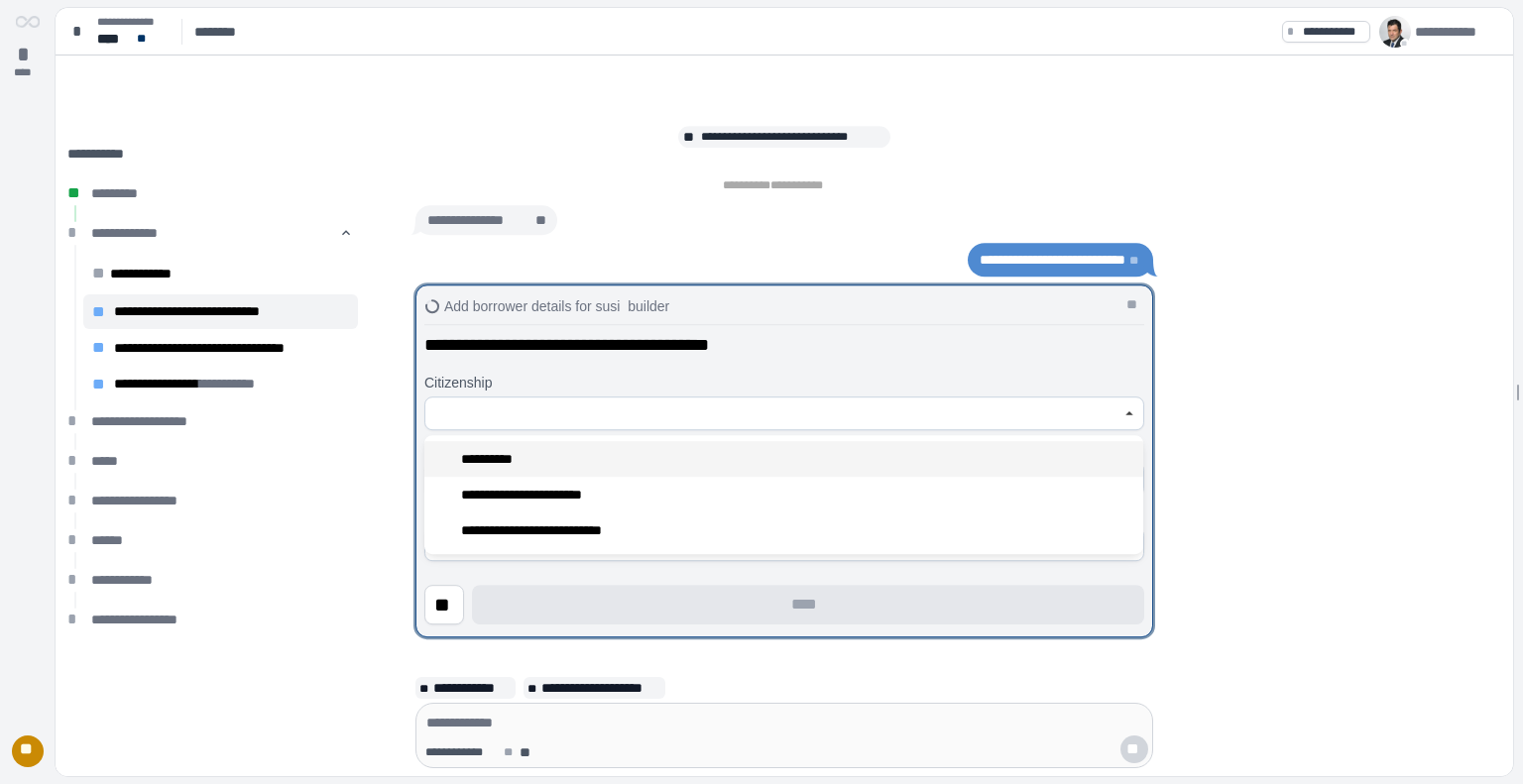 click on "**********" at bounding box center [492, 459] 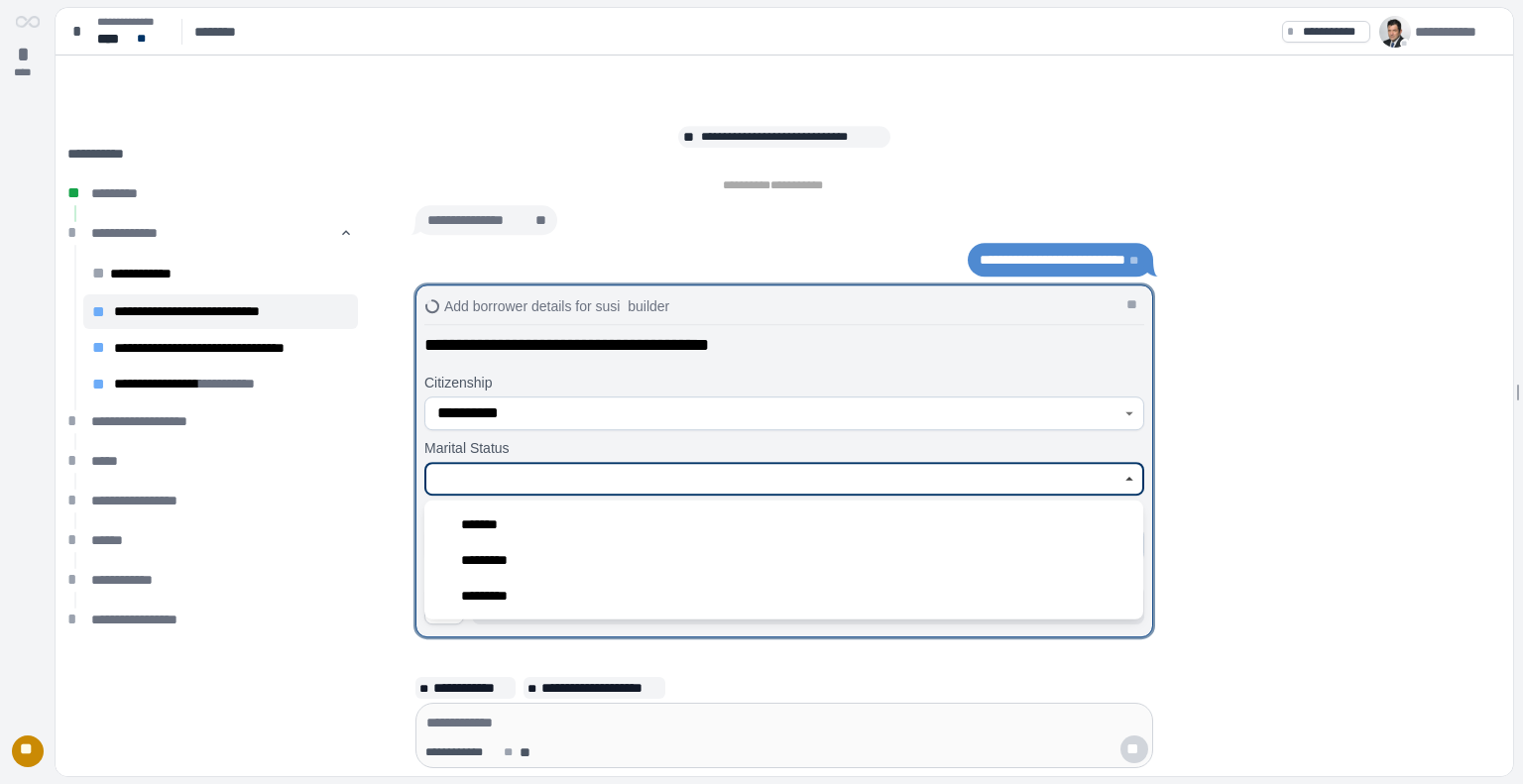 click at bounding box center [773, 479] 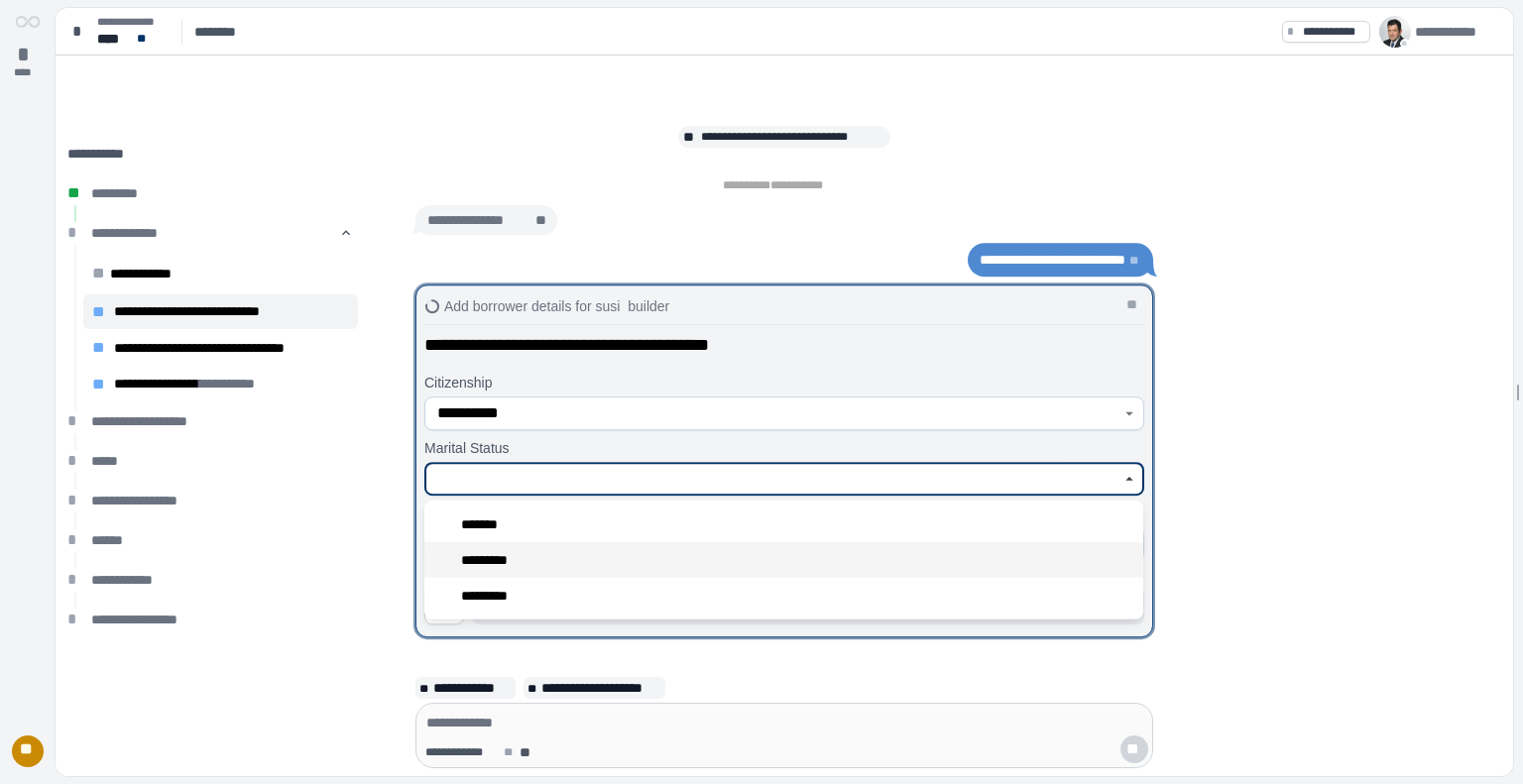 click on "*********" at bounding box center (783, 560) 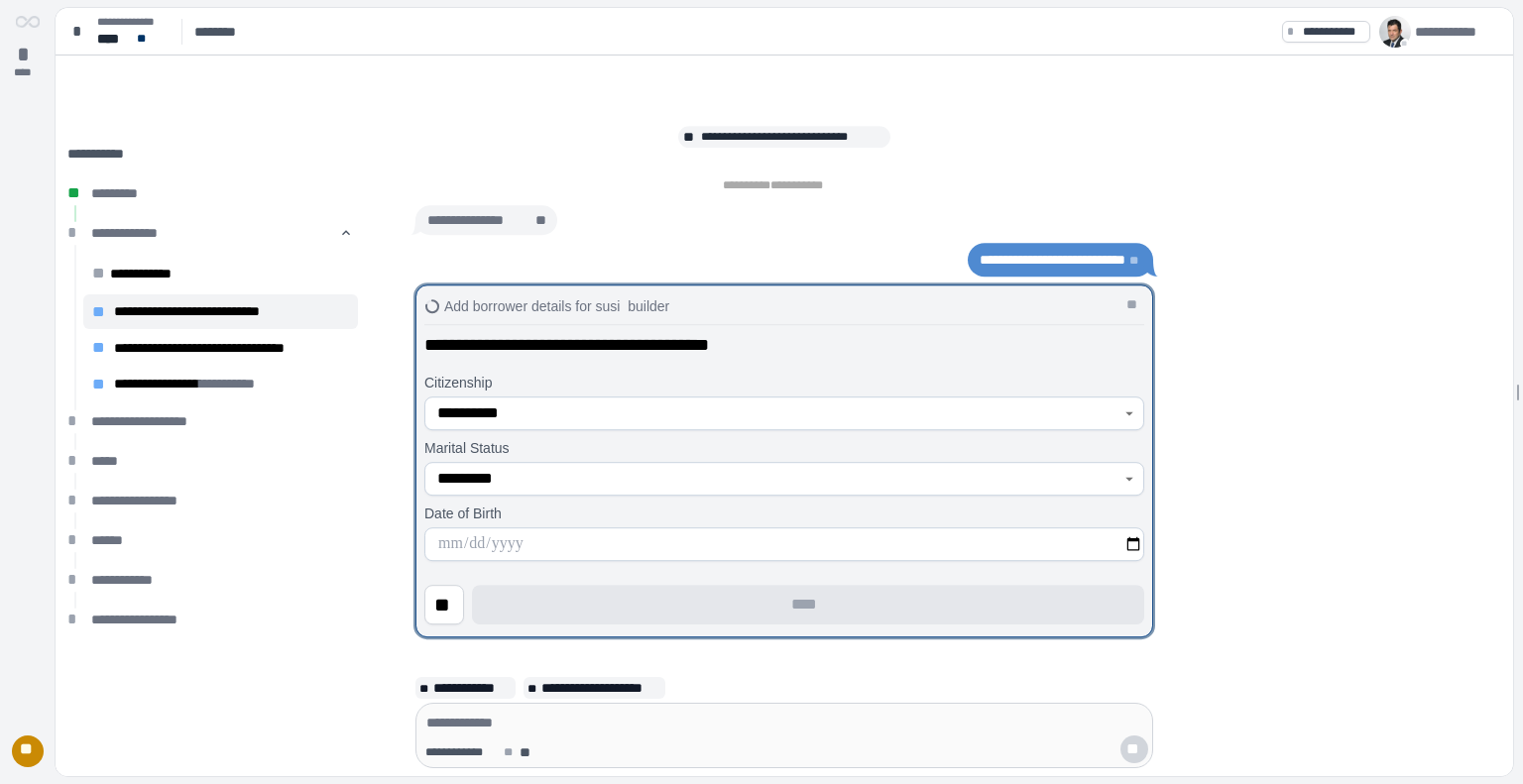 click at bounding box center [784, 544] 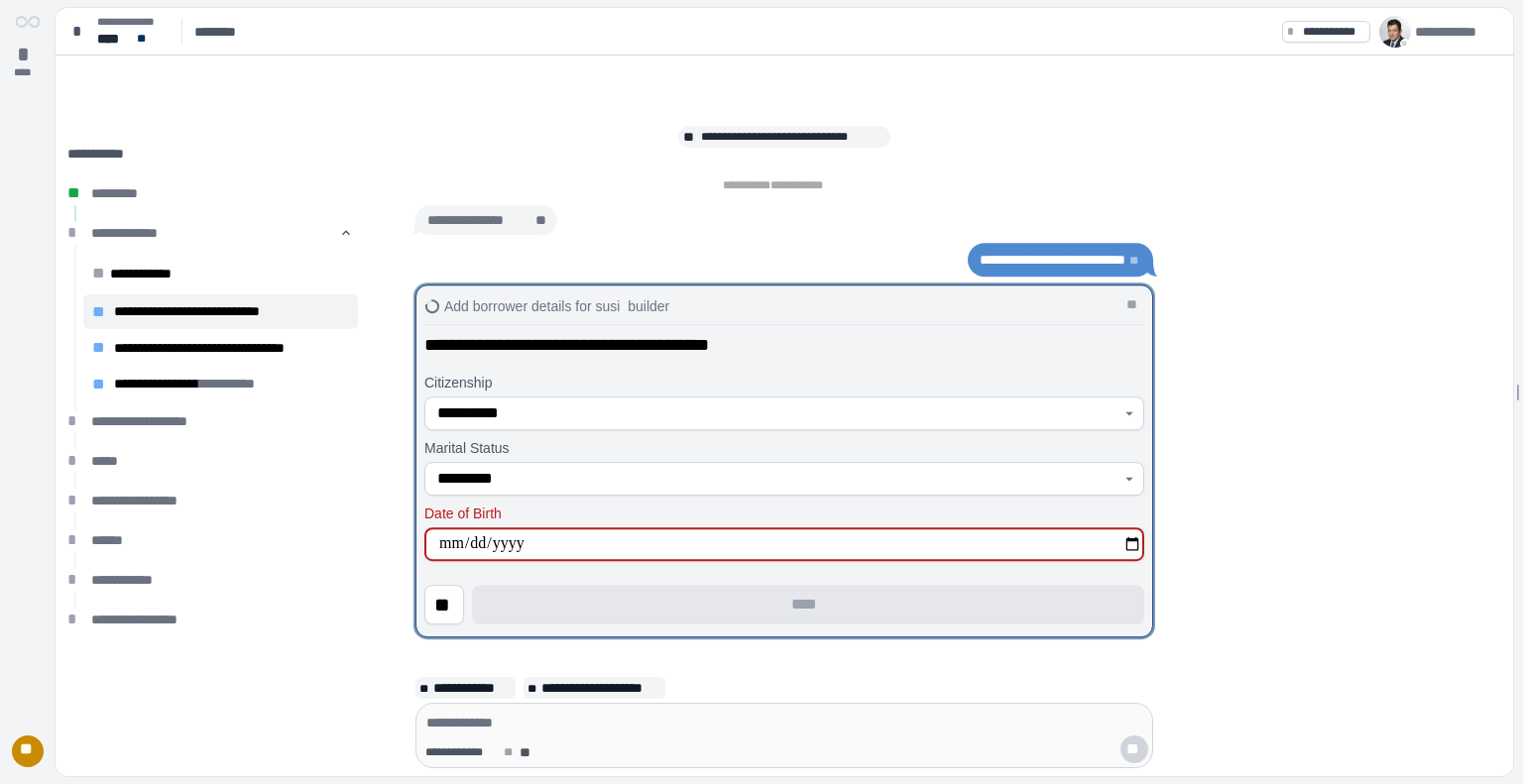 type on "**********" 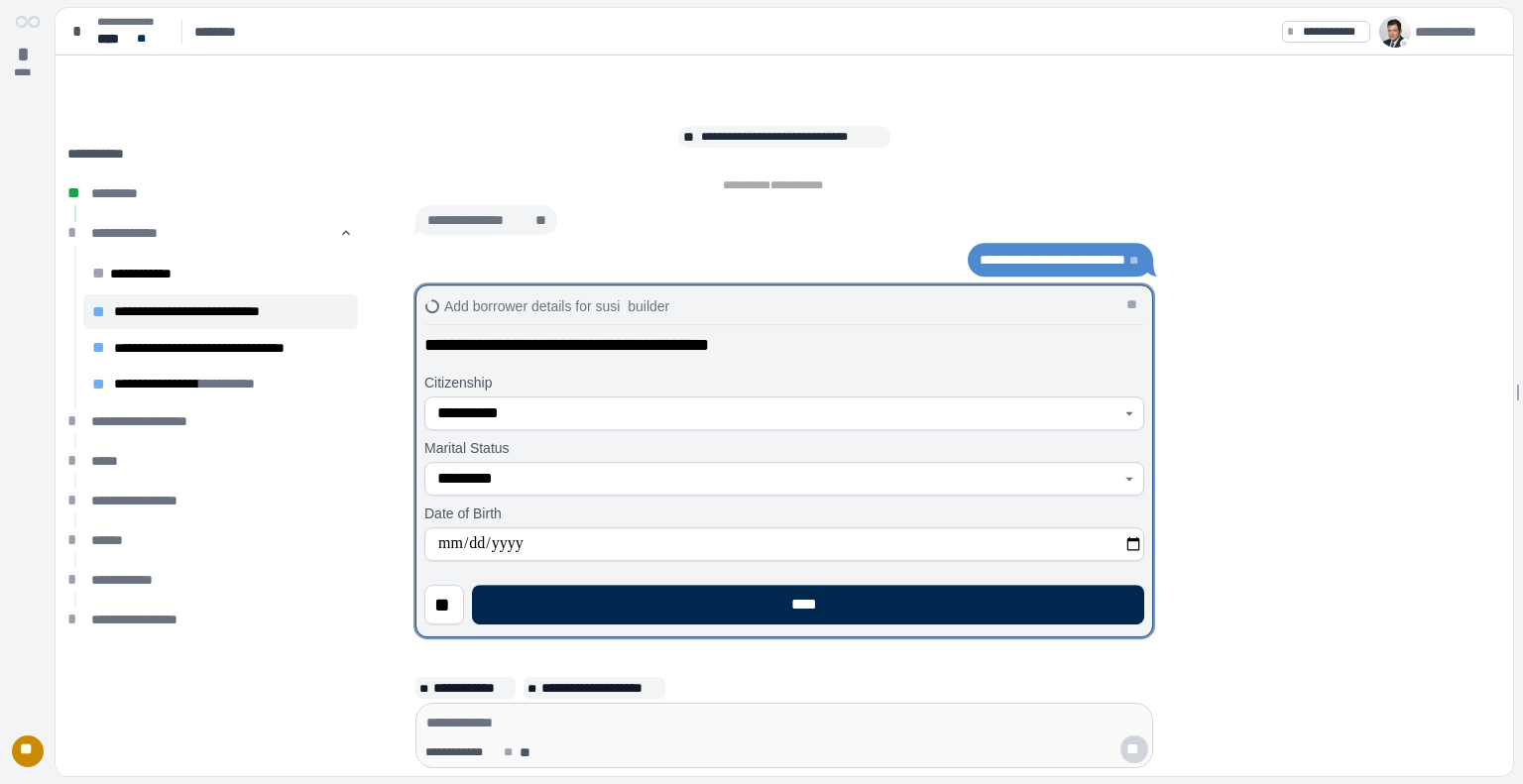 click on "****" at bounding box center (808, 605) 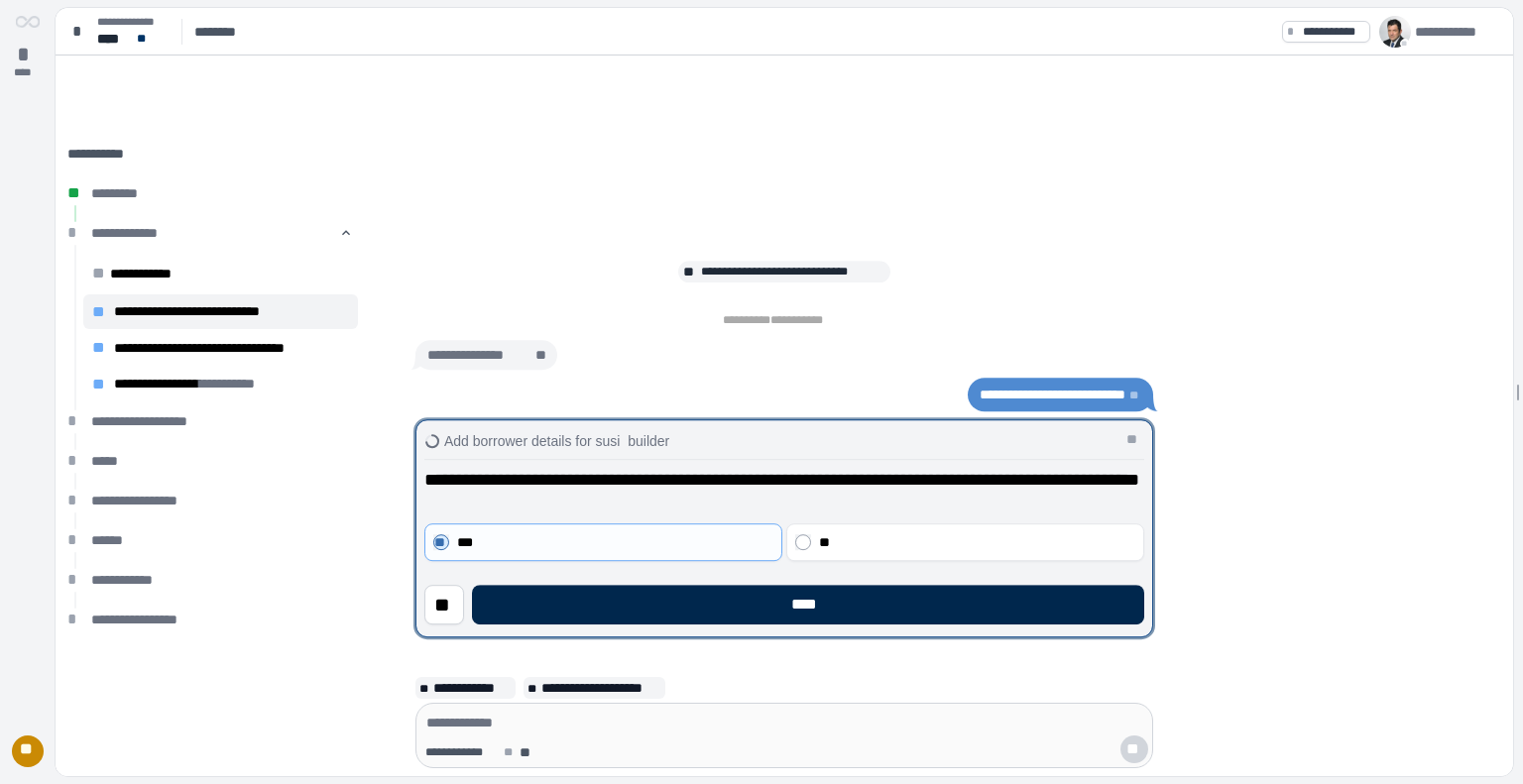 click on "****" at bounding box center [808, 605] 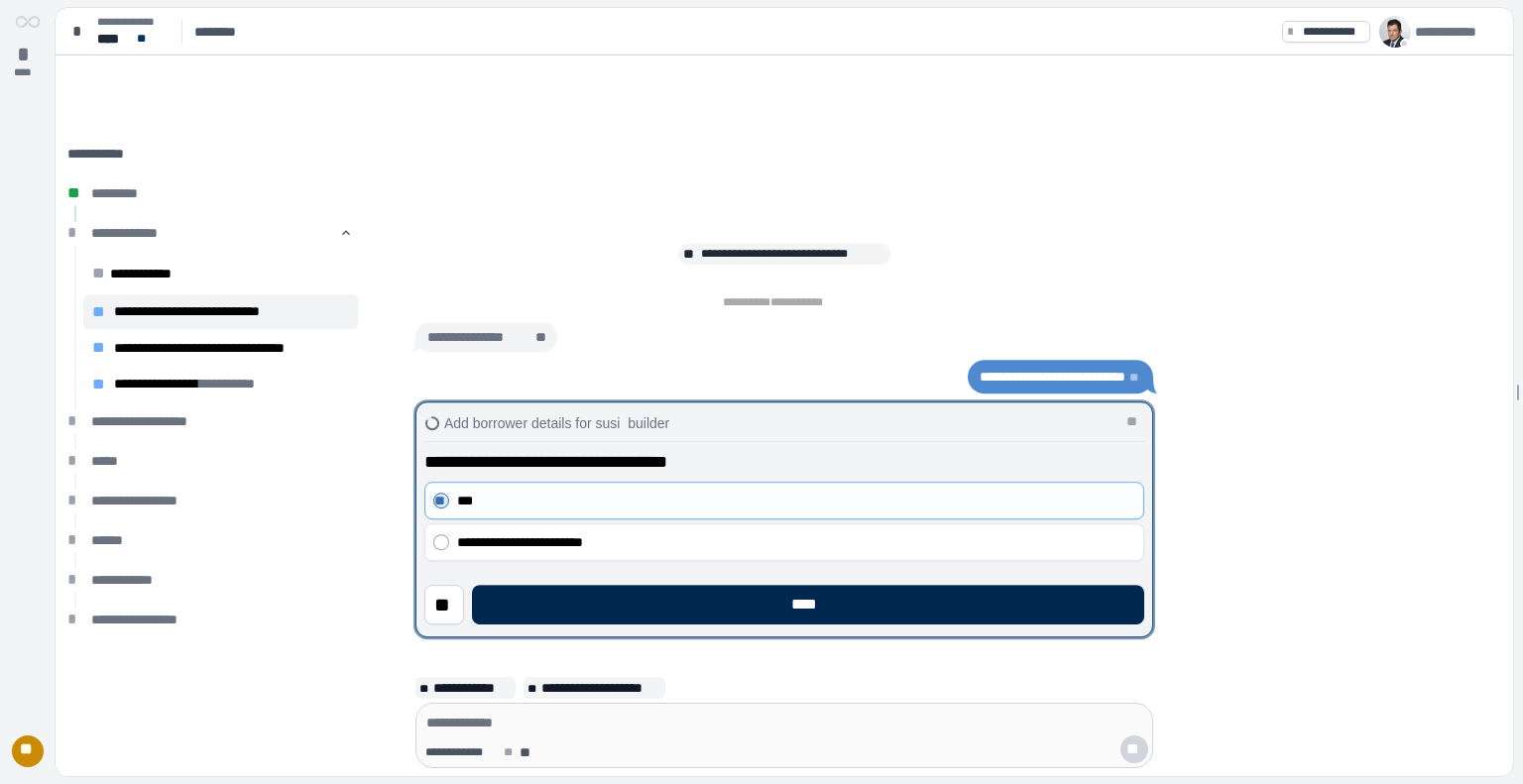click on "****" at bounding box center (808, 605) 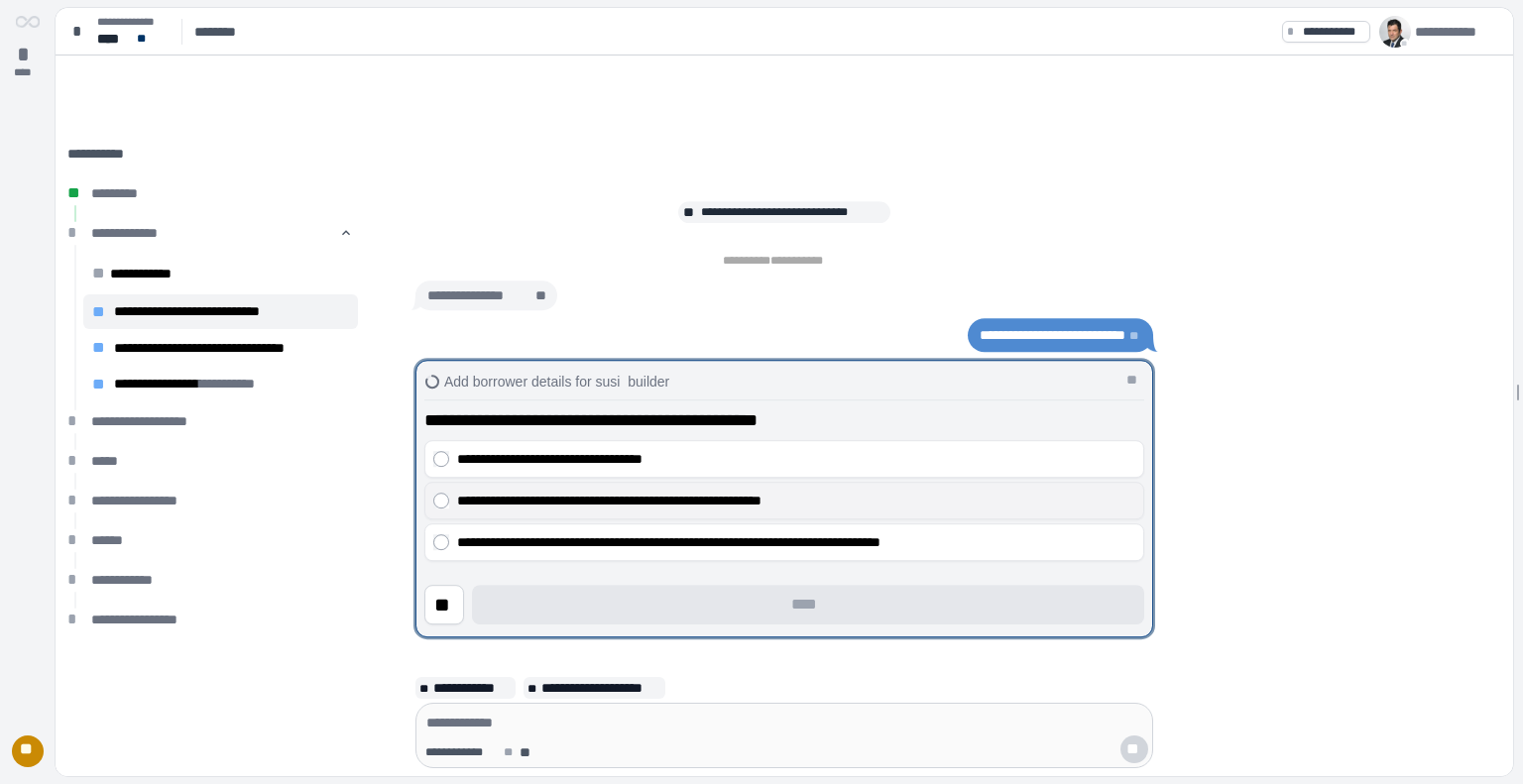 click on "**********" at bounding box center (784, 501) 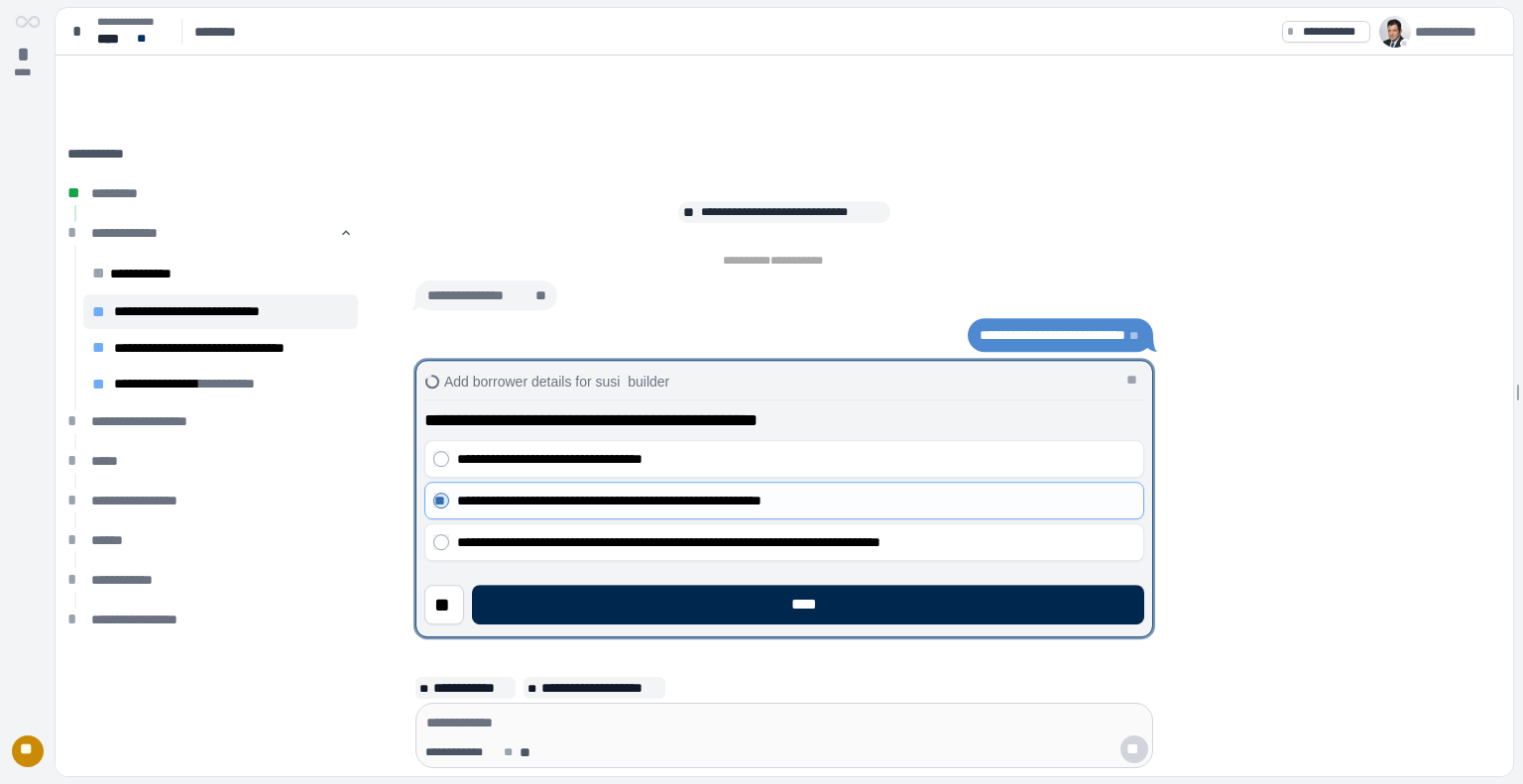 click on "****" at bounding box center [808, 605] 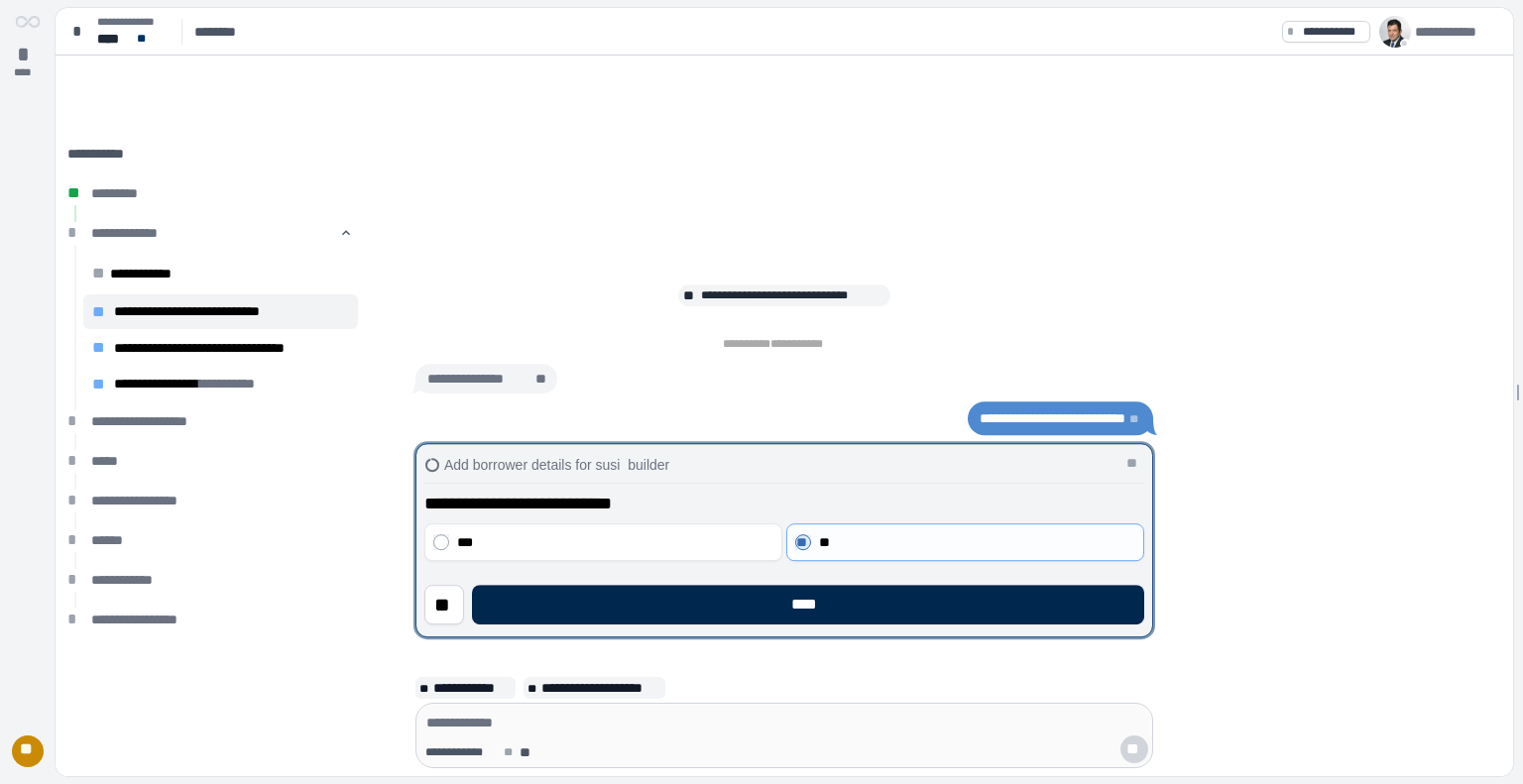 click on "****" at bounding box center [808, 605] 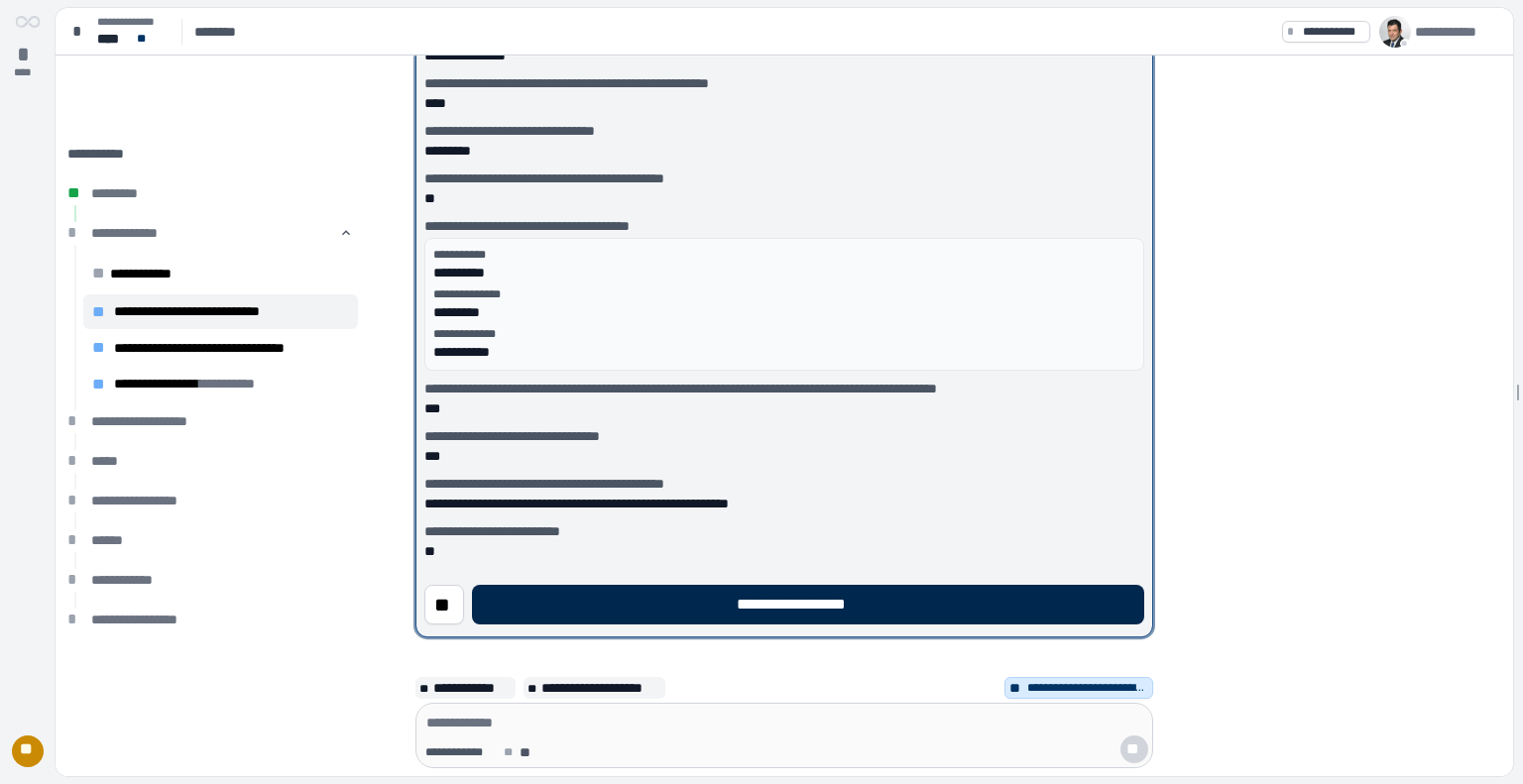 click on "**********" at bounding box center (808, 605) 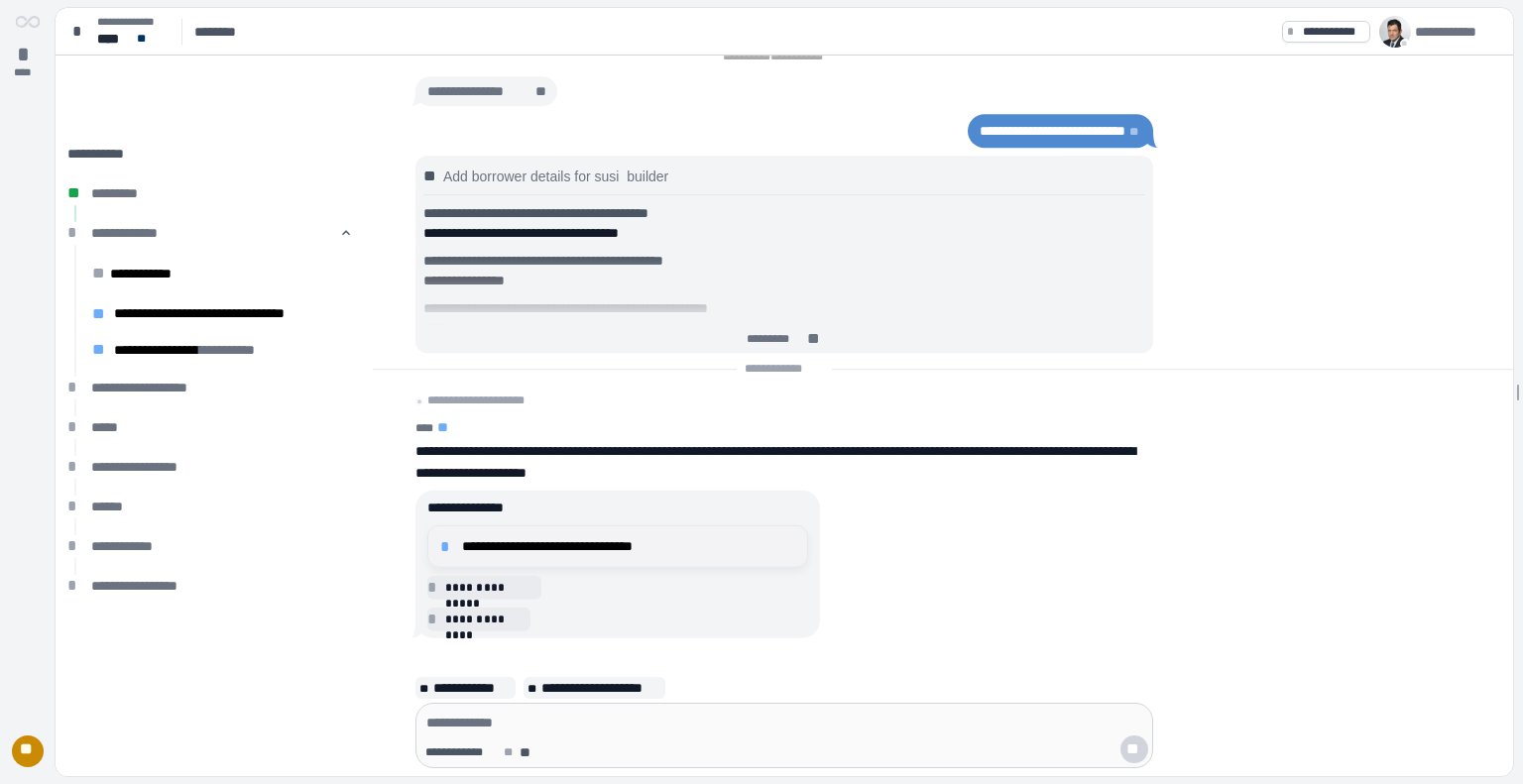 click on "**********" at bounding box center (618, 546) 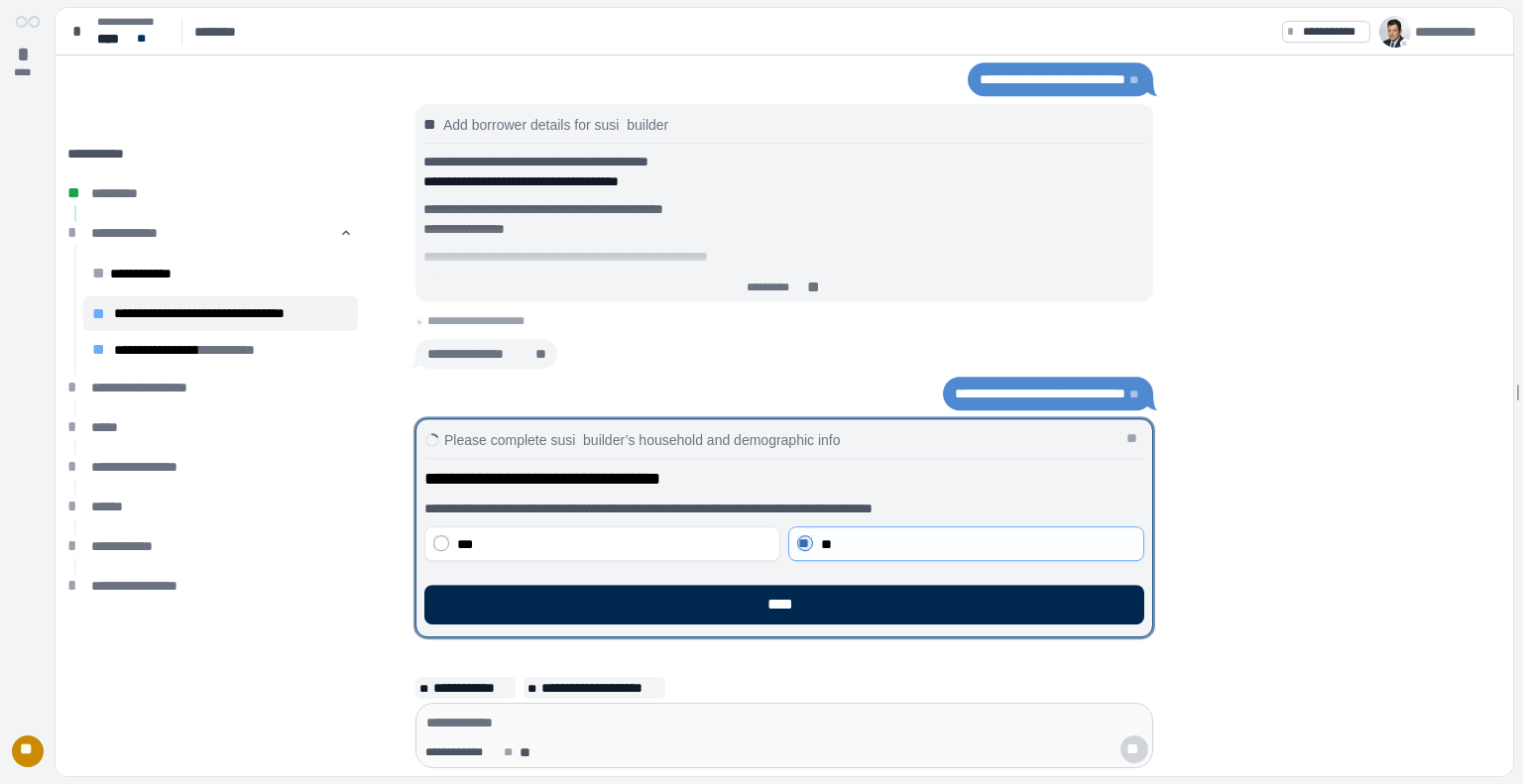 click on "****" at bounding box center [784, 605] 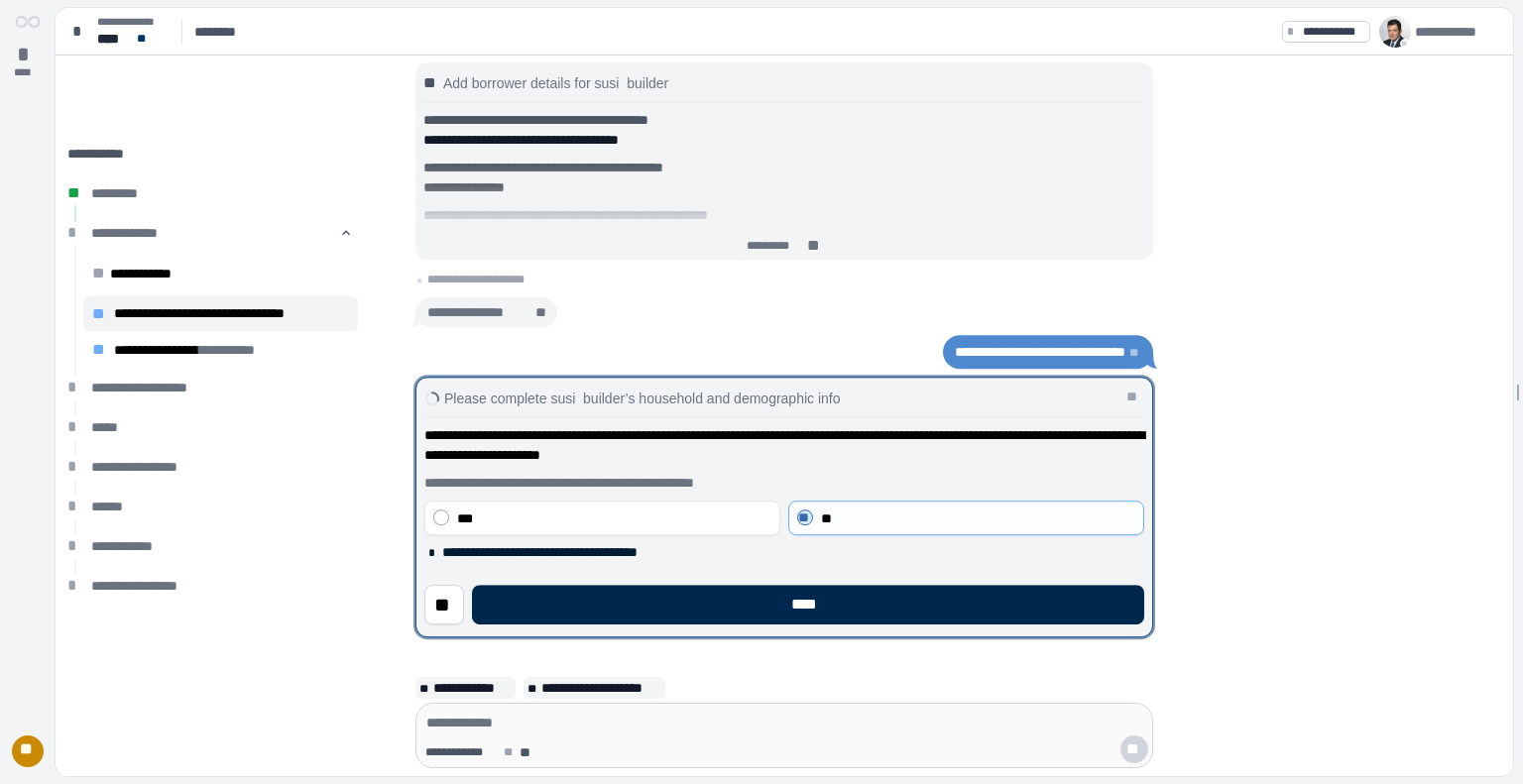 click on "****" at bounding box center (808, 605) 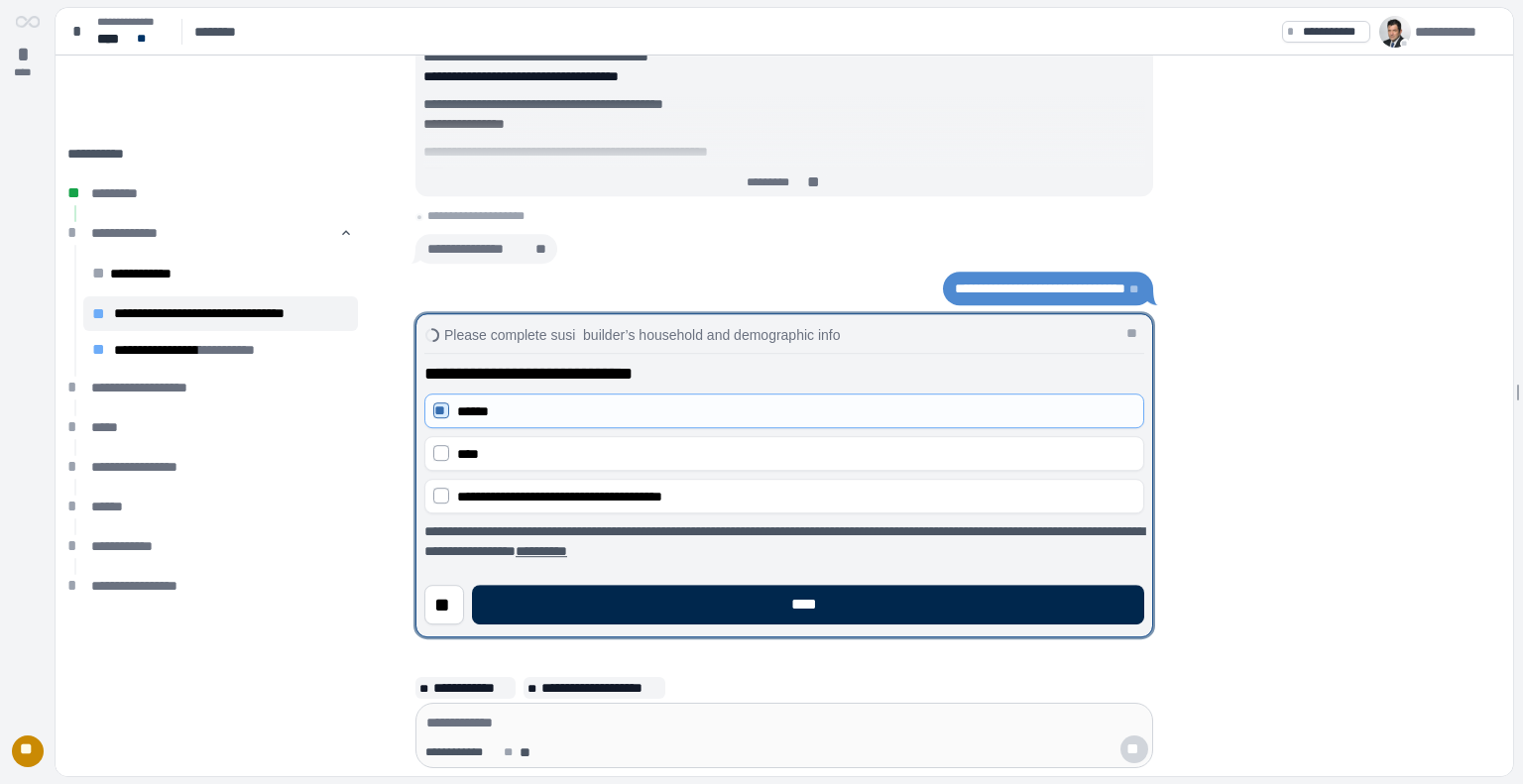 click on "****" at bounding box center [808, 605] 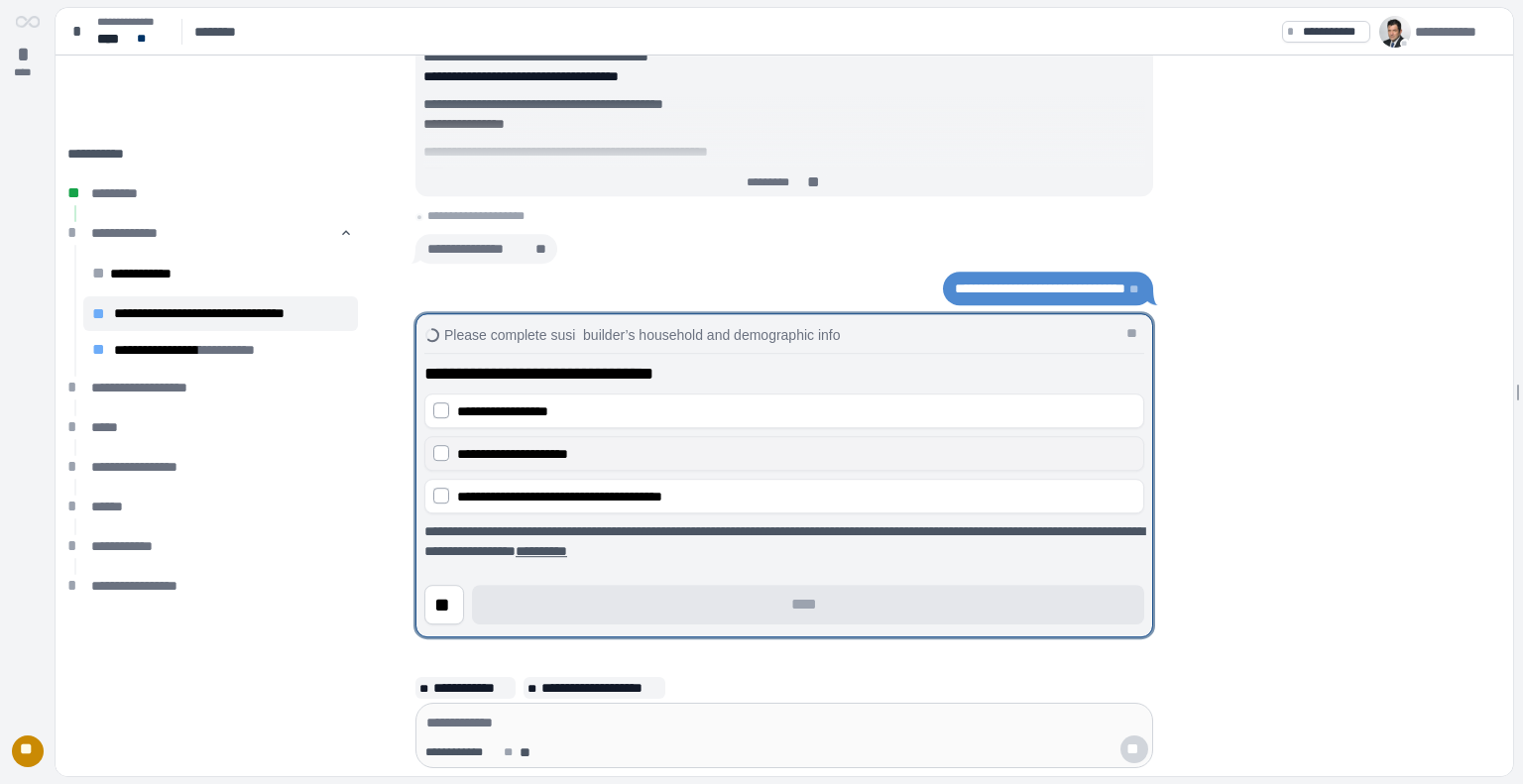 click on "**********" at bounding box center [784, 453] 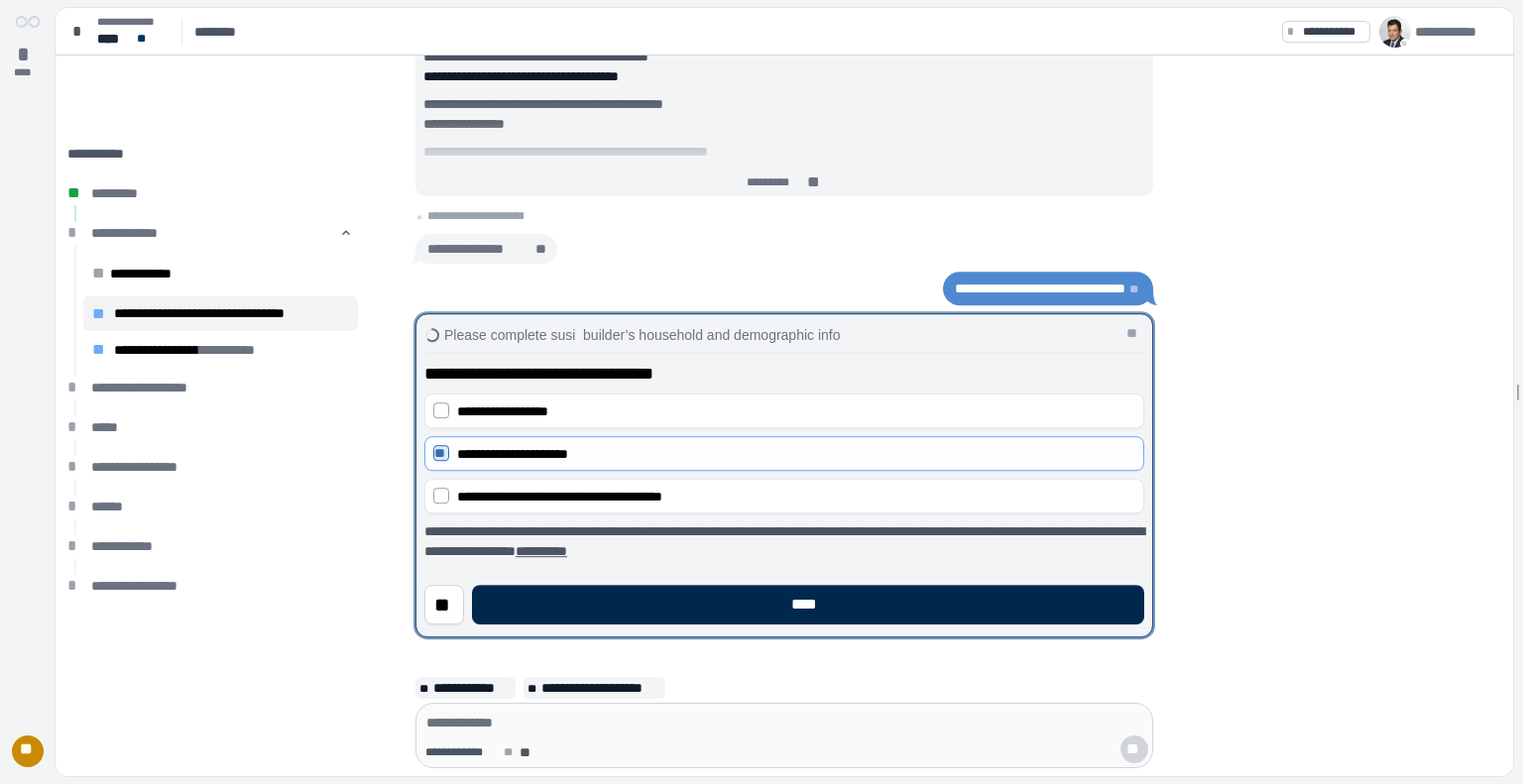 click on "****" at bounding box center [808, 605] 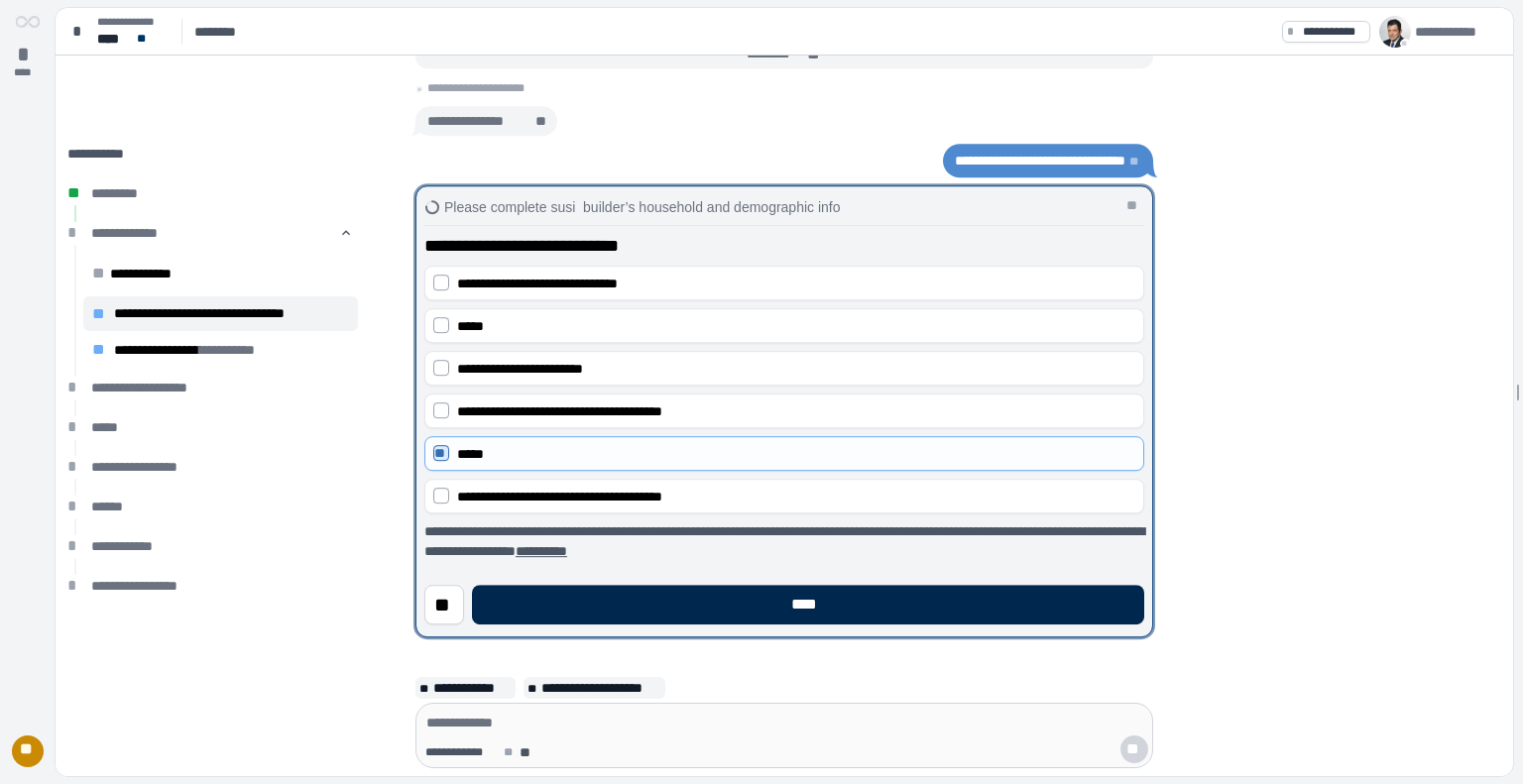 click on "****" at bounding box center (808, 605) 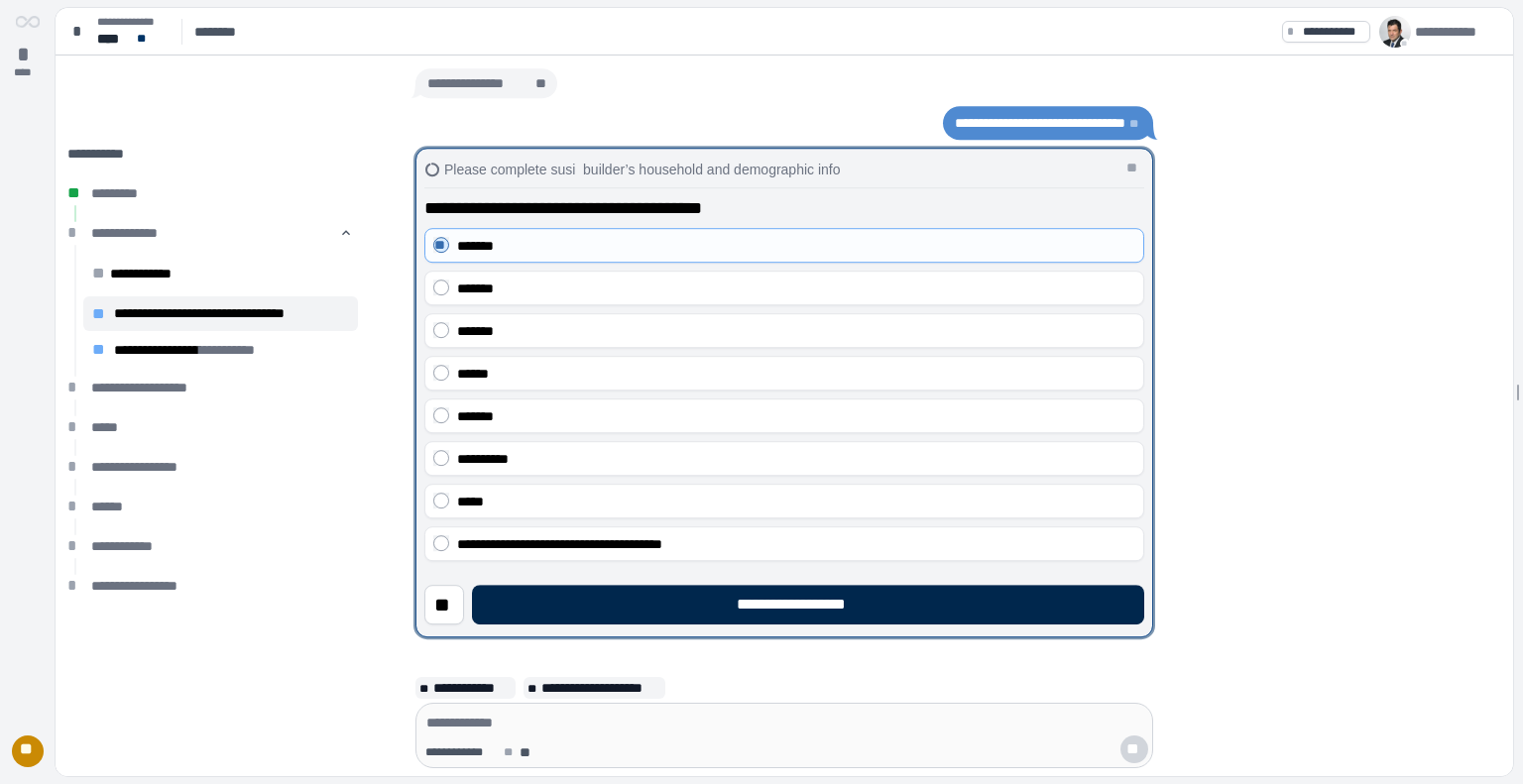 click on "**********" at bounding box center [808, 605] 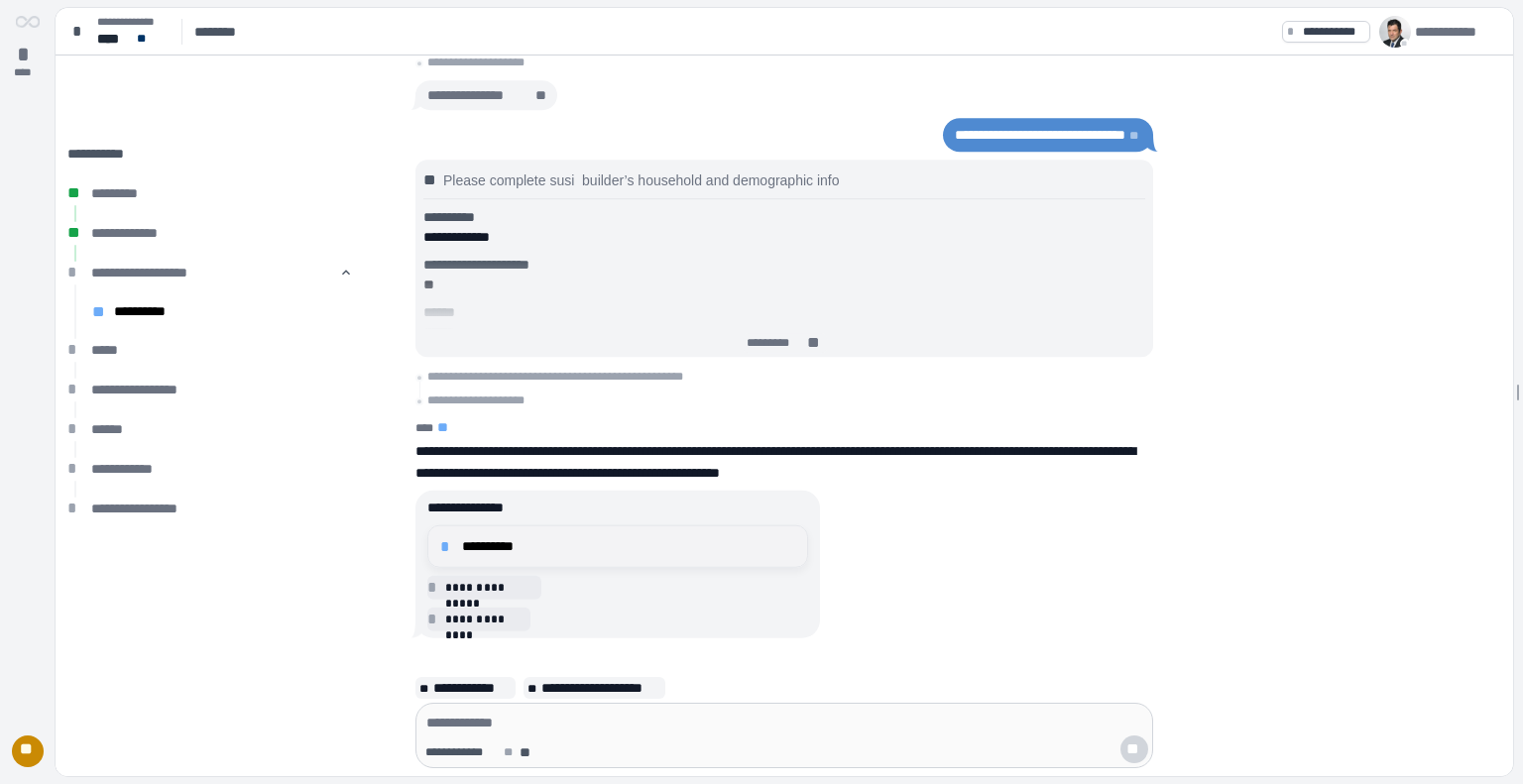 click on "**********" at bounding box center [629, 546] 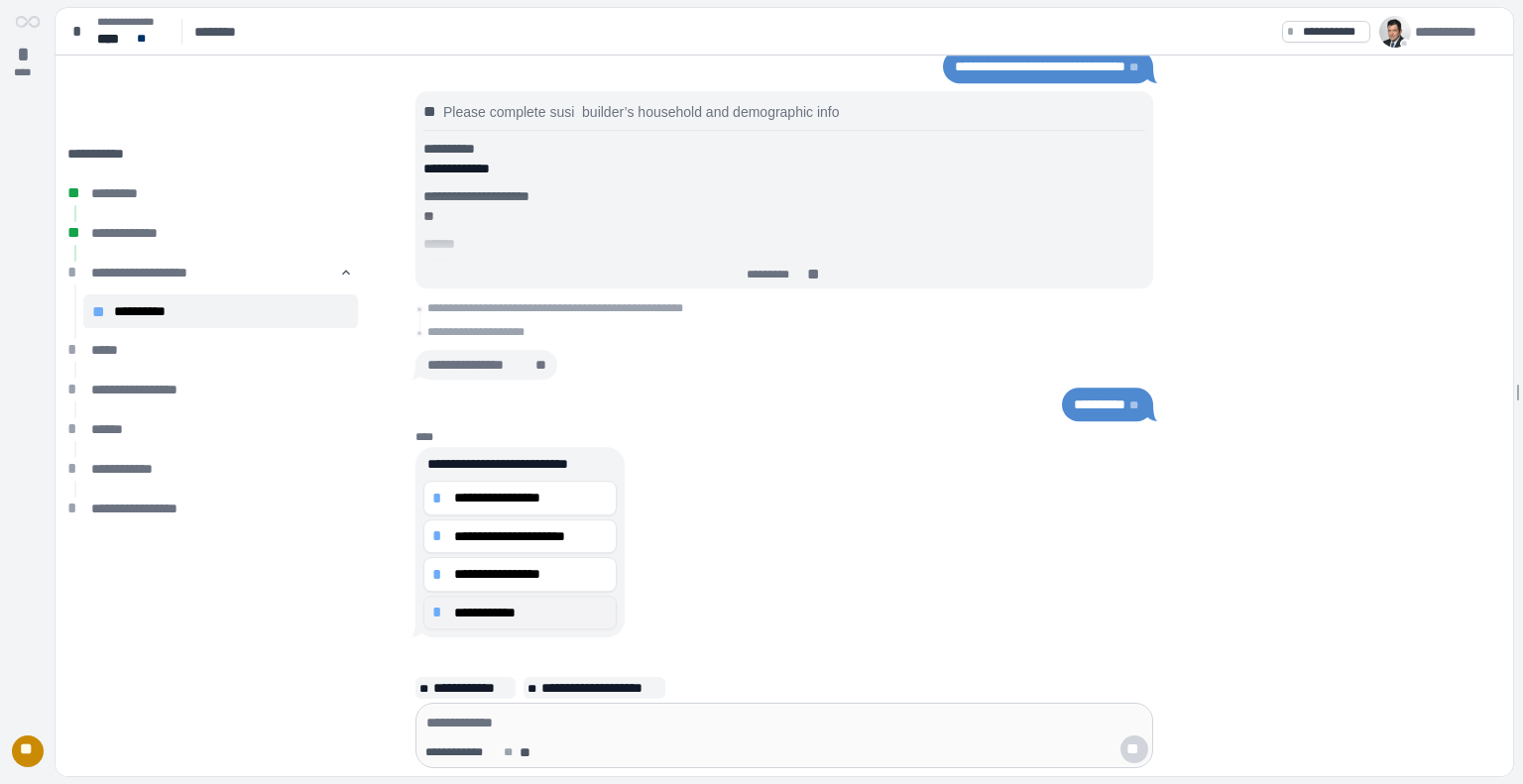 click on "**********" at bounding box center [530, 613] 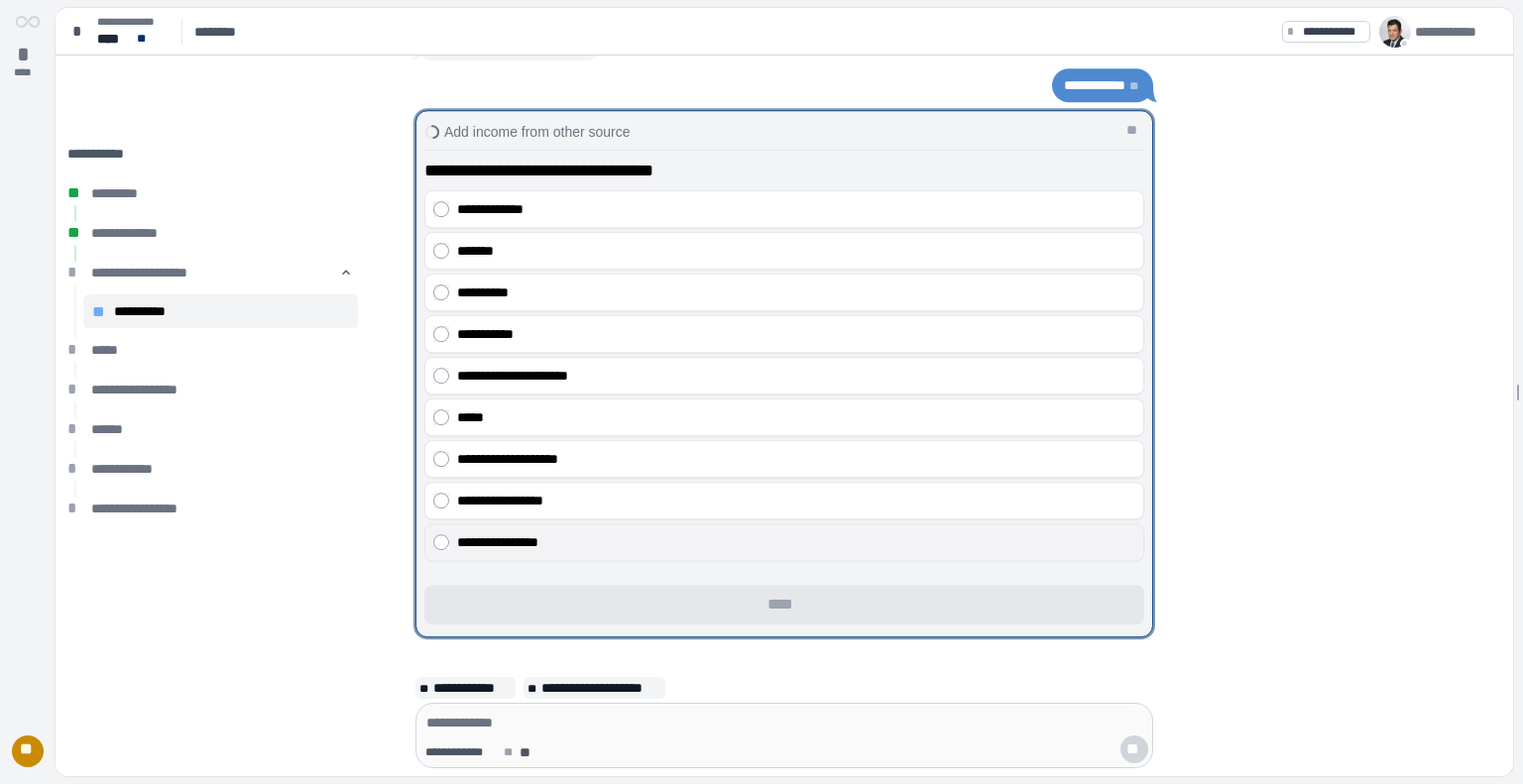 click on "**********" at bounding box center [796, 542] 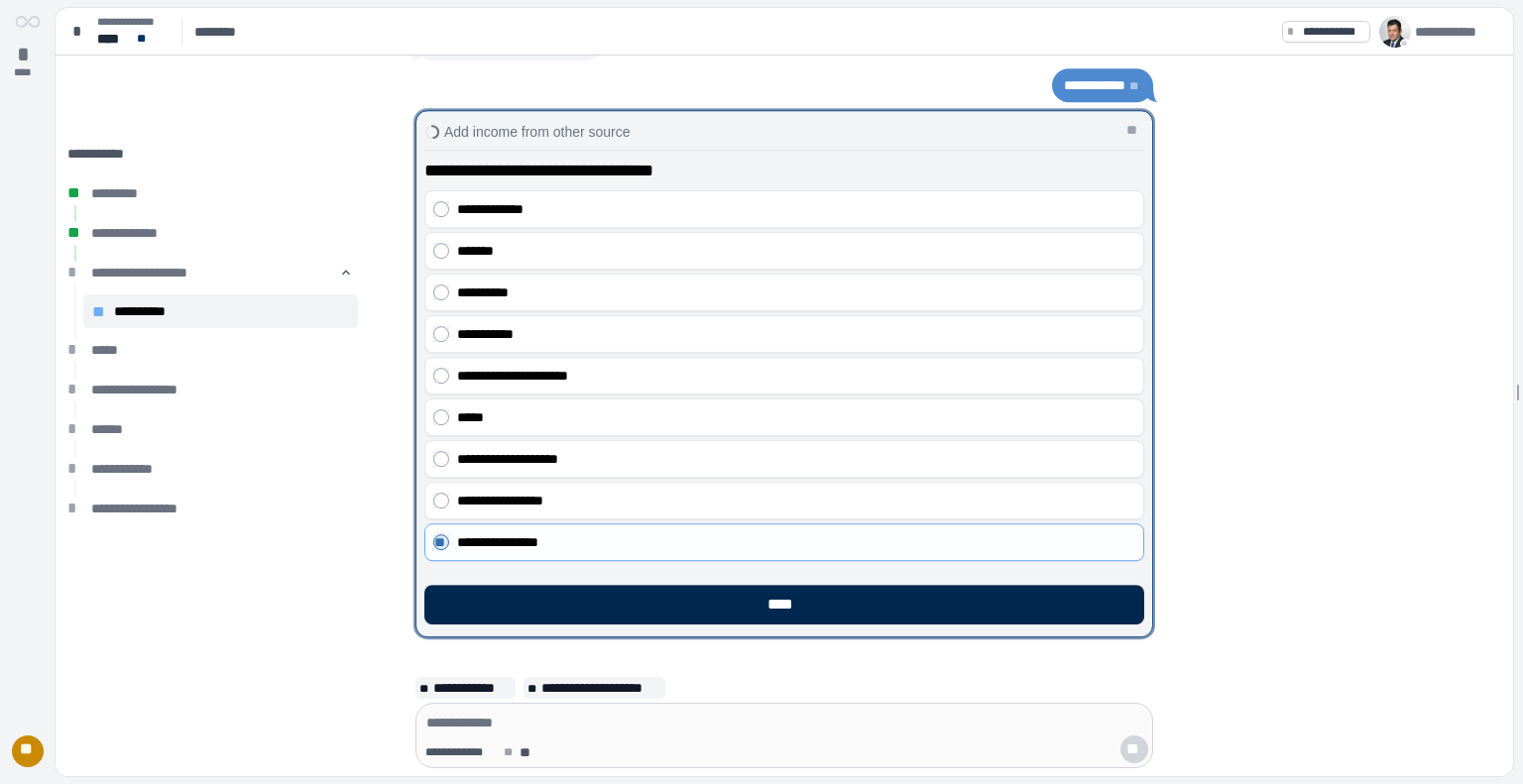 click on "****" at bounding box center (784, 605) 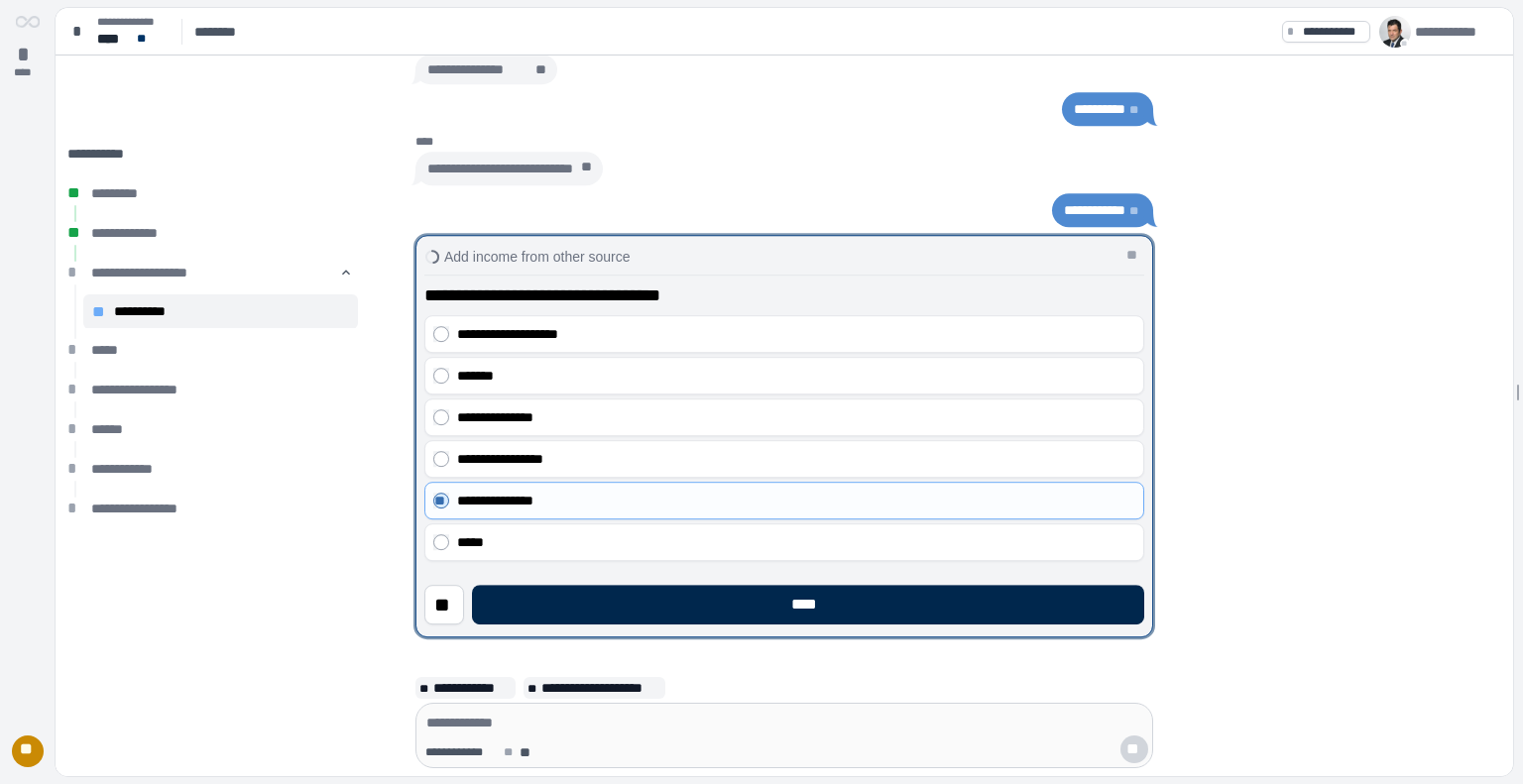 click on "****" at bounding box center (808, 605) 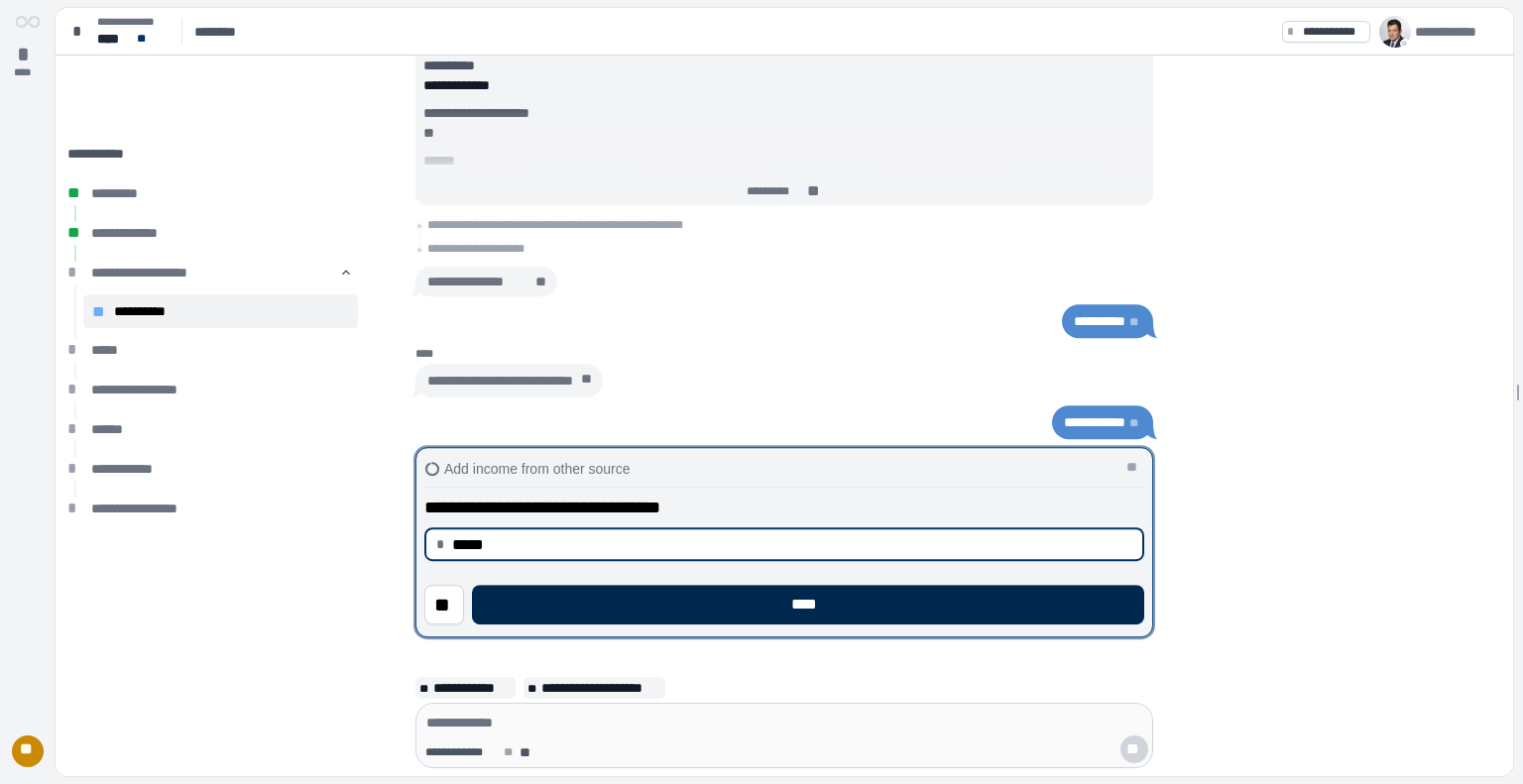 type on "********" 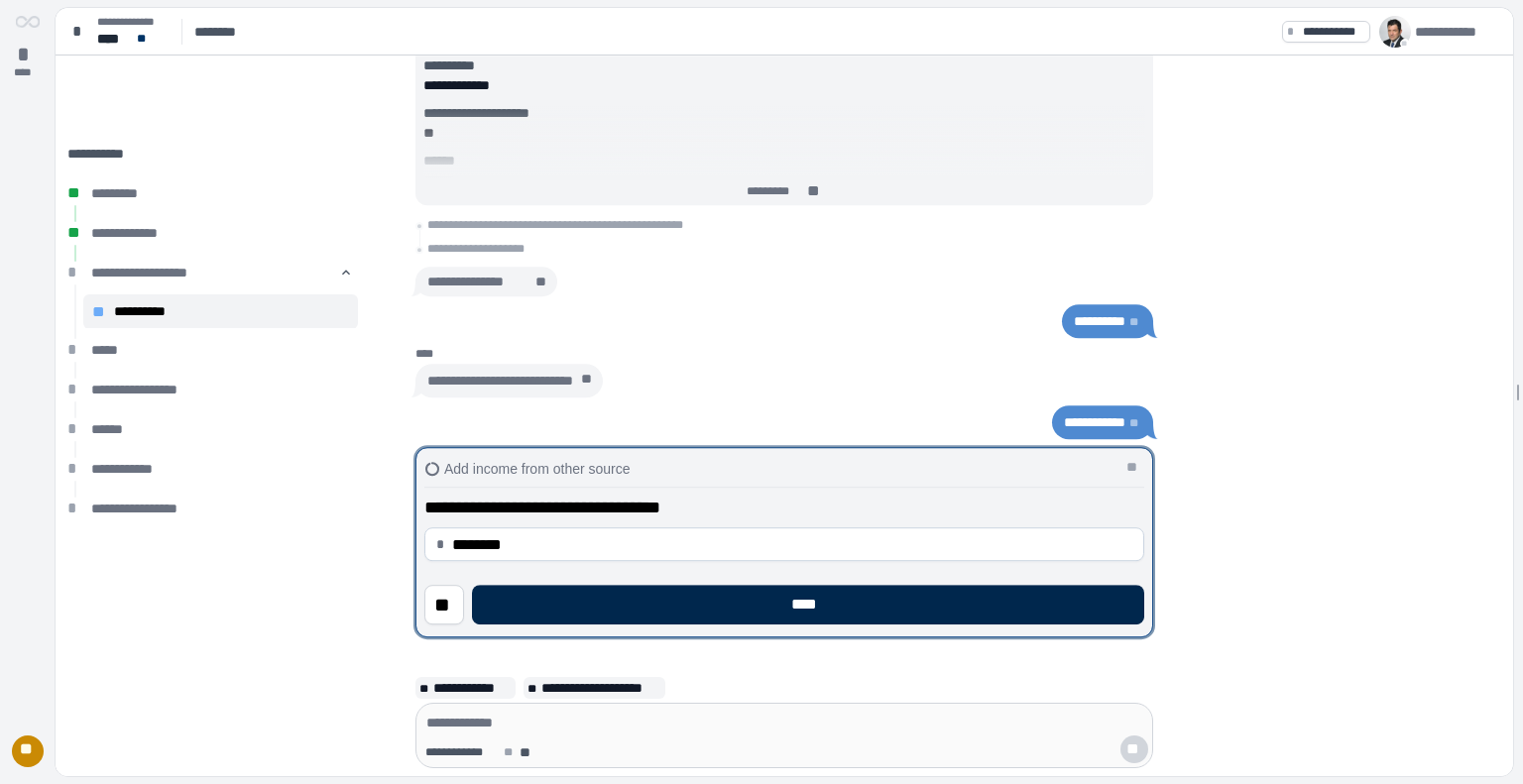 click on "****" at bounding box center (808, 605) 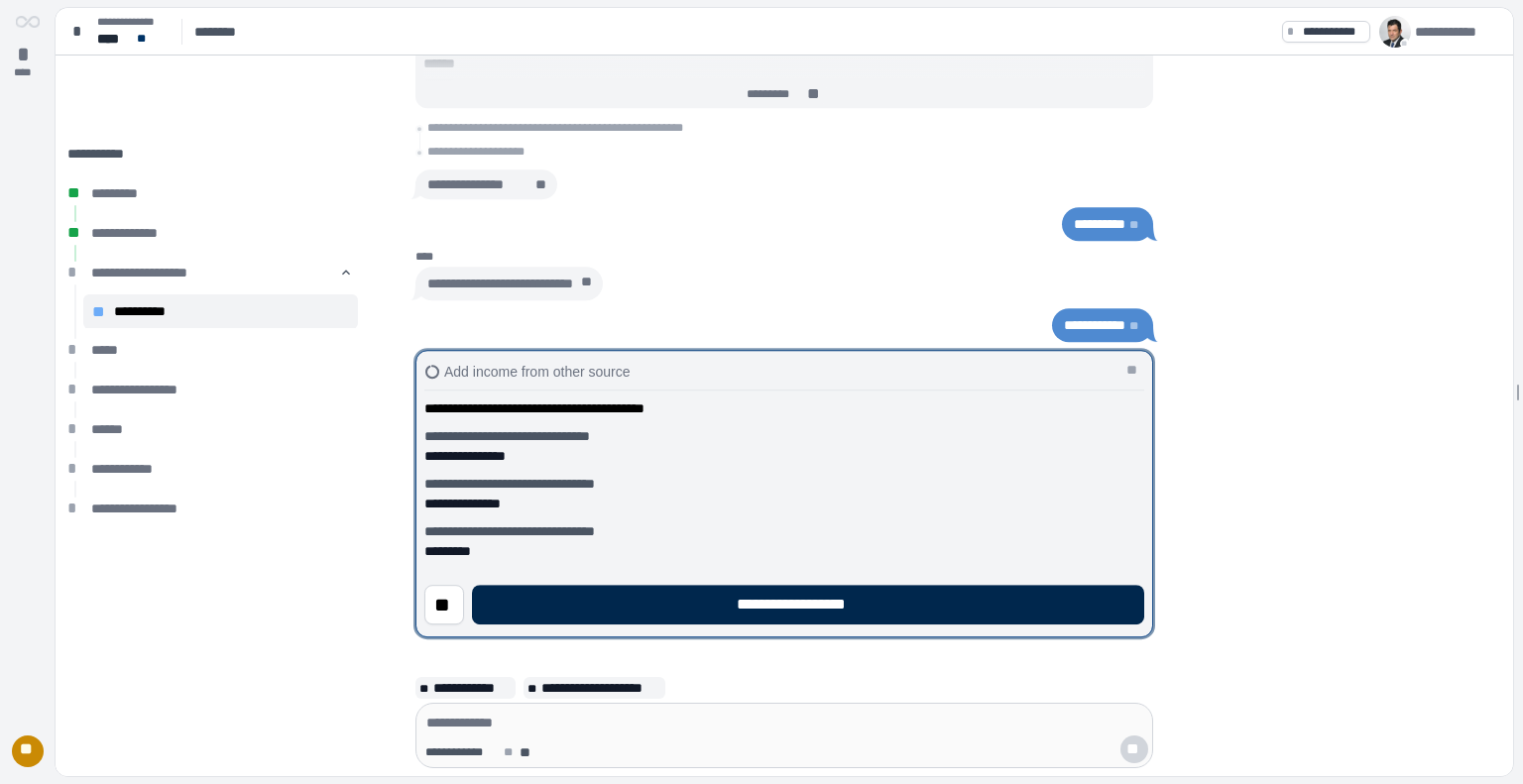 click on "**********" at bounding box center [808, 605] 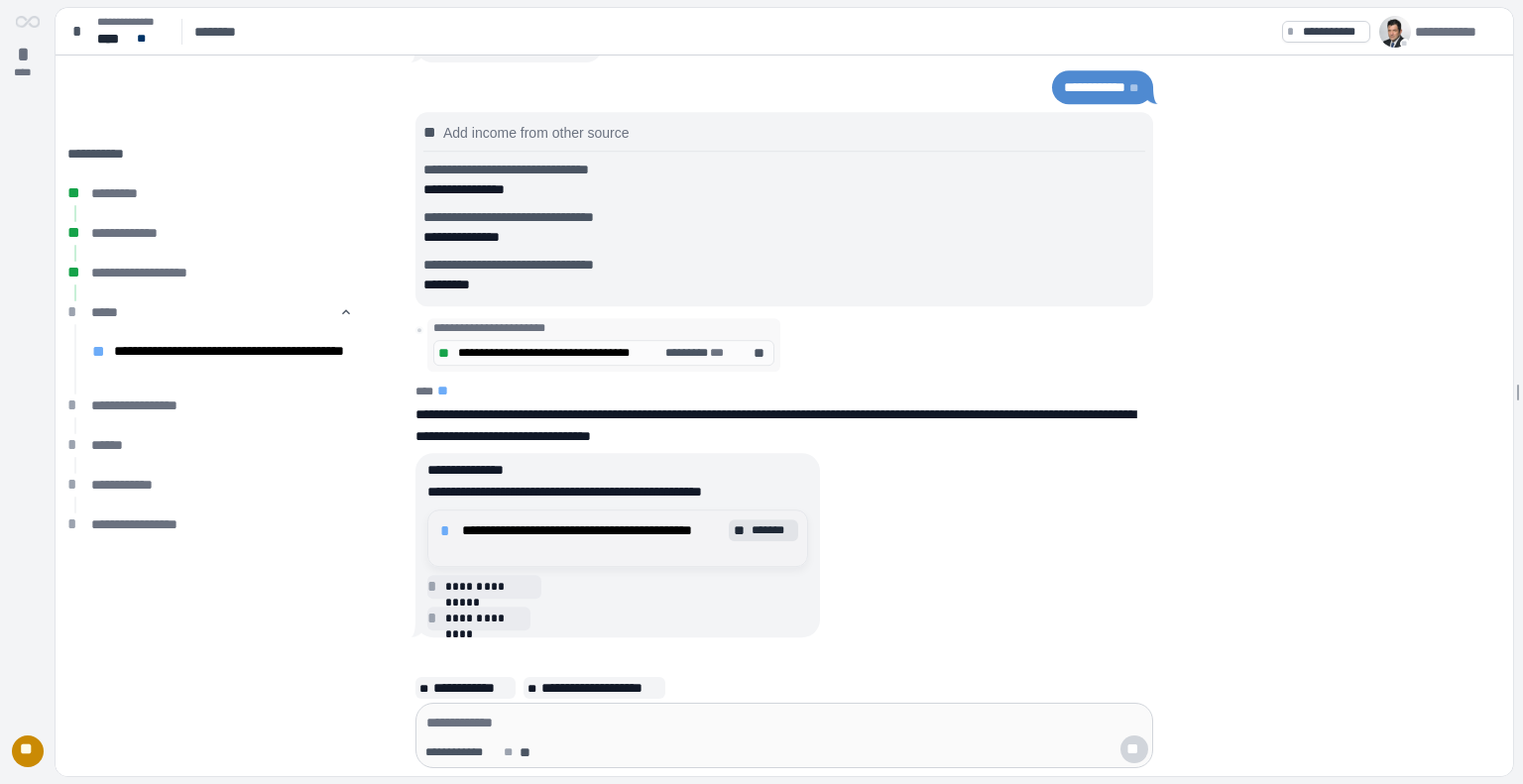 click on "*******" at bounding box center [772, 530] 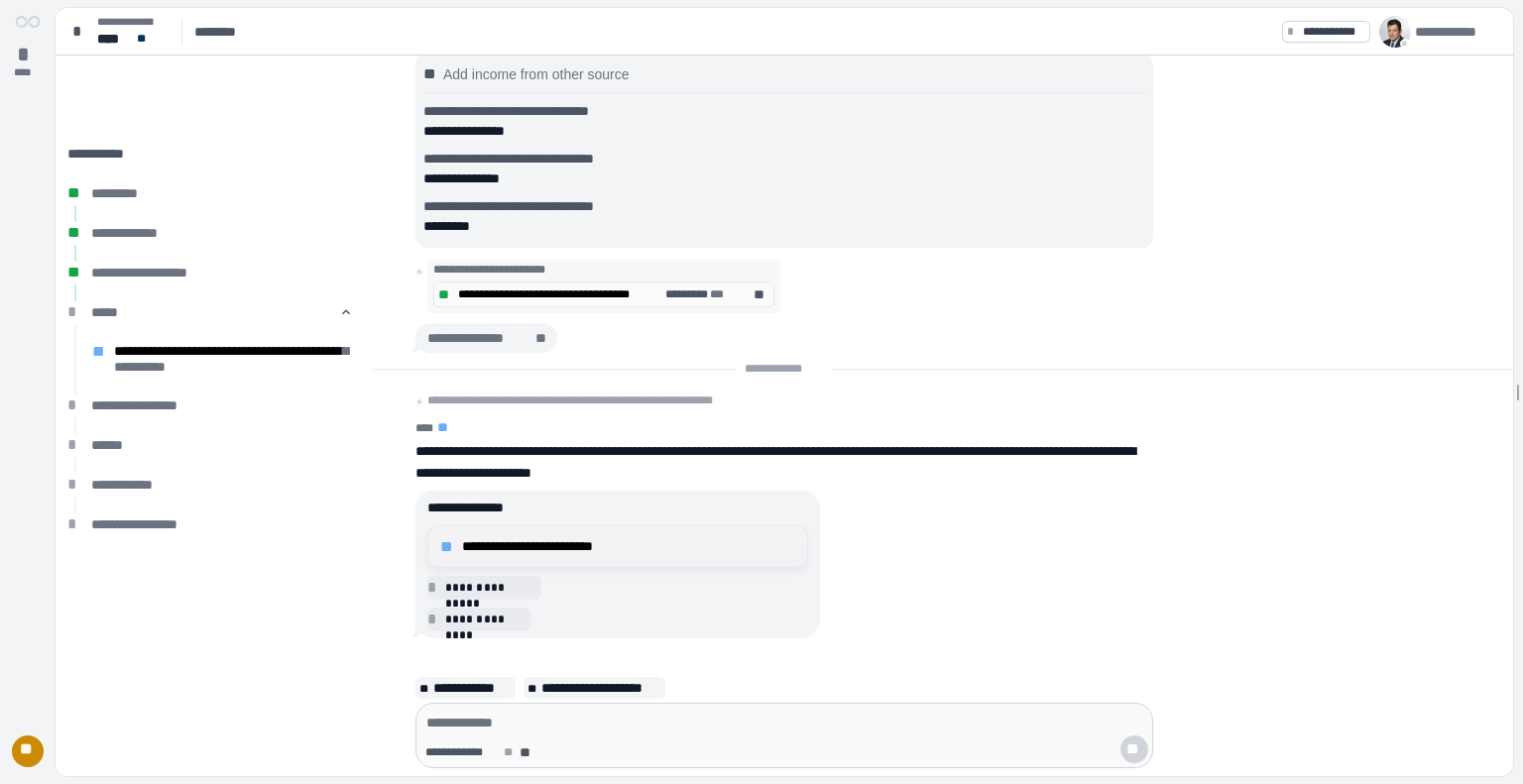 click on "**********" at bounding box center [629, 546] 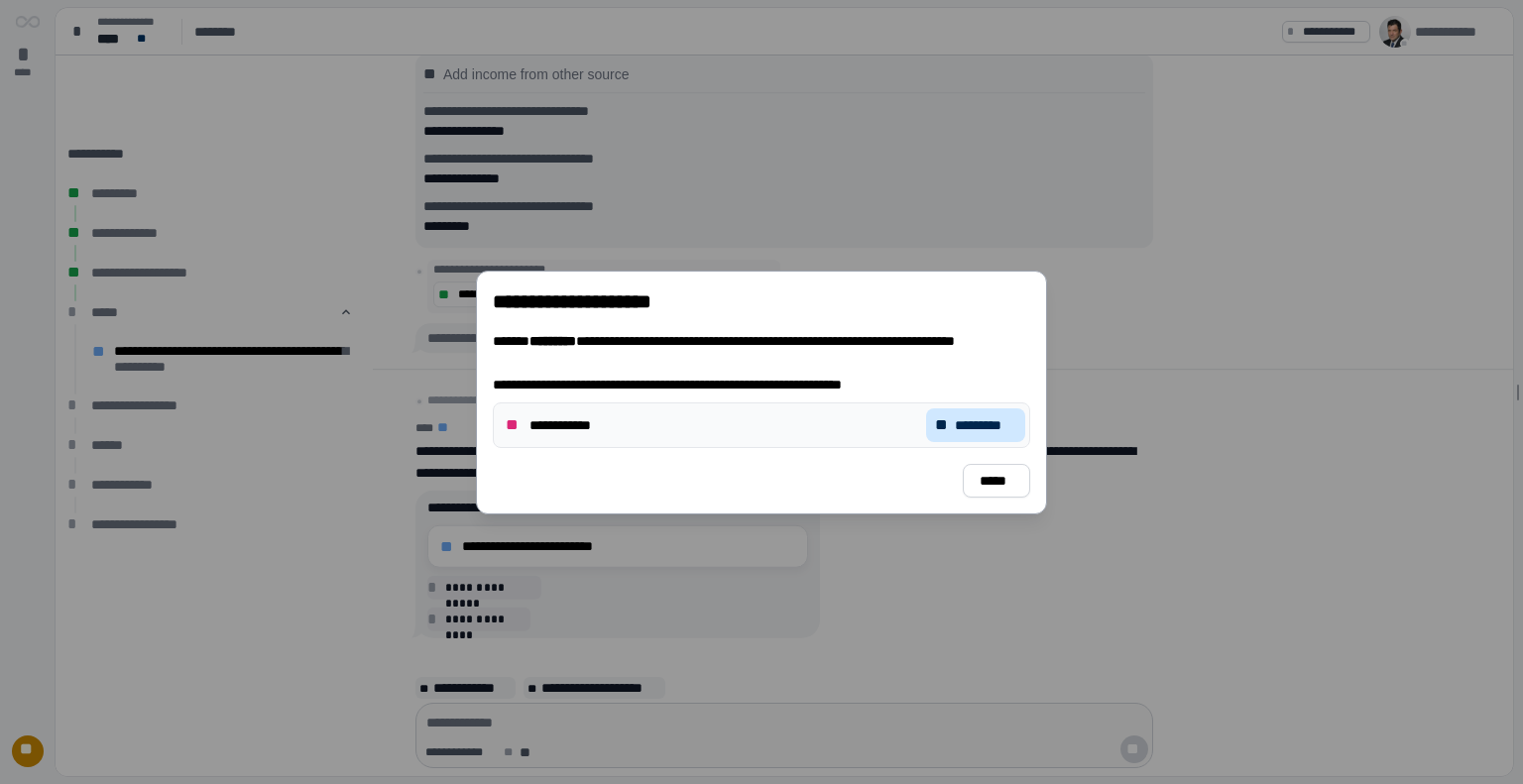 click on "*********" at bounding box center (986, 425) 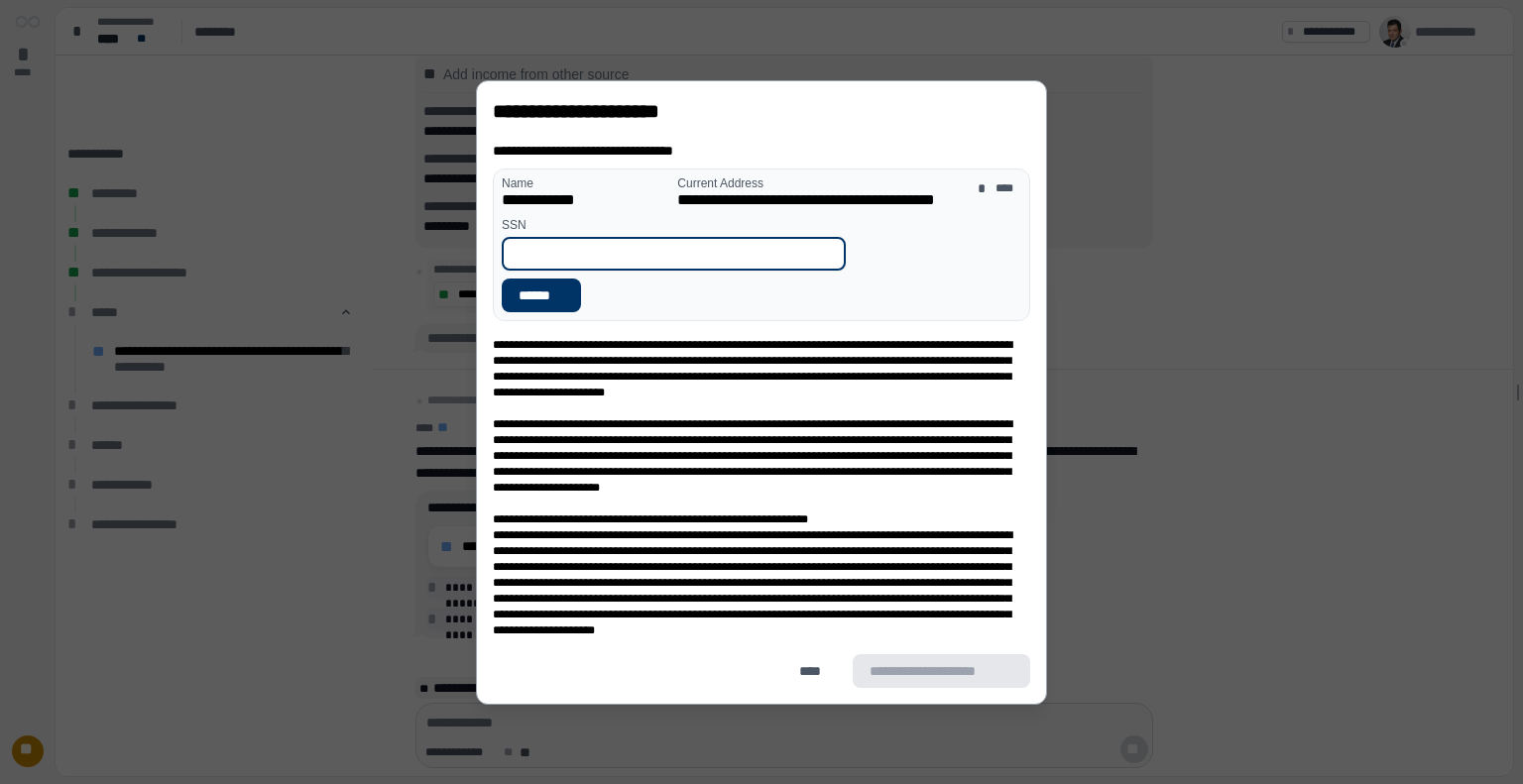 click at bounding box center [673, 254] 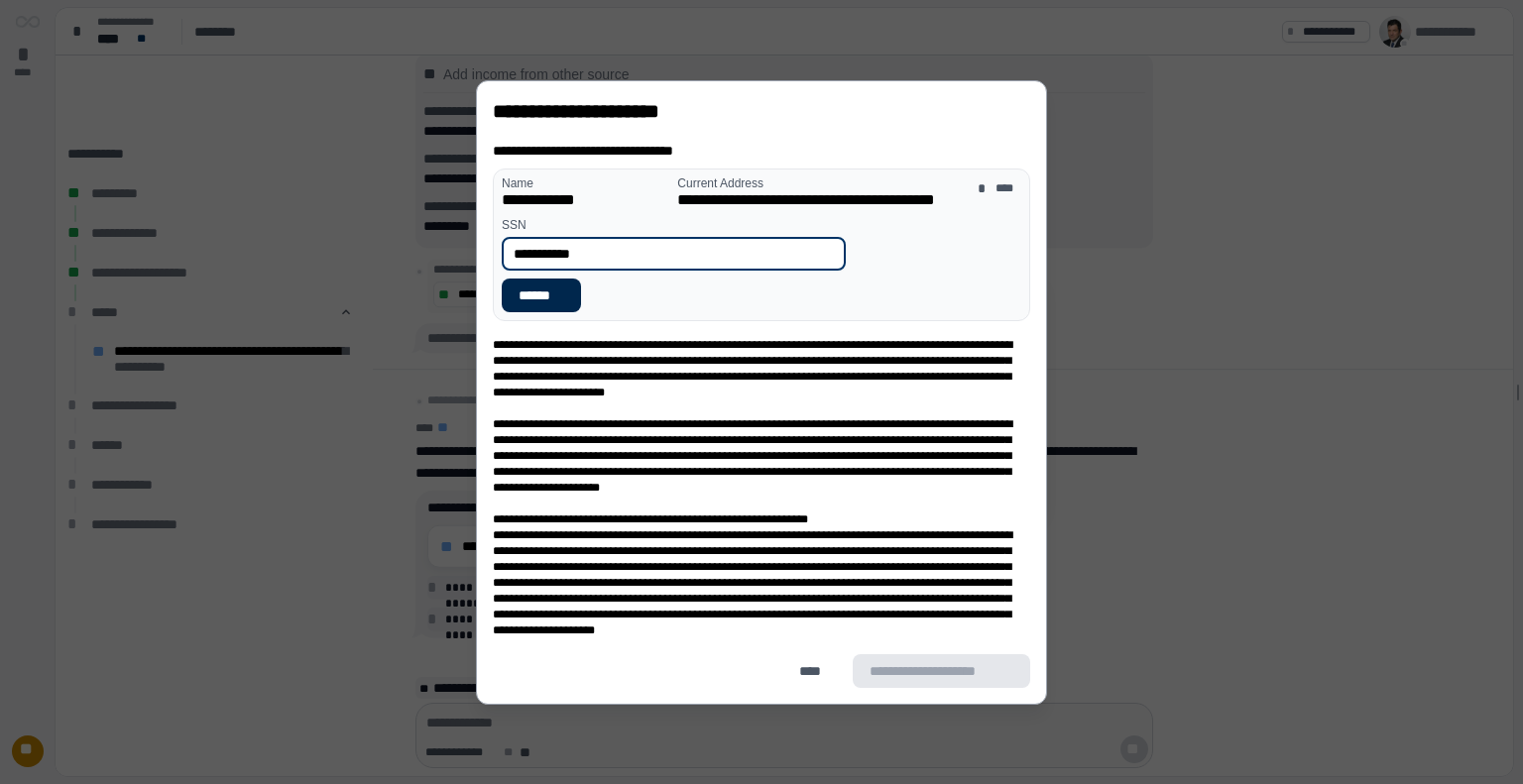 type on "**********" 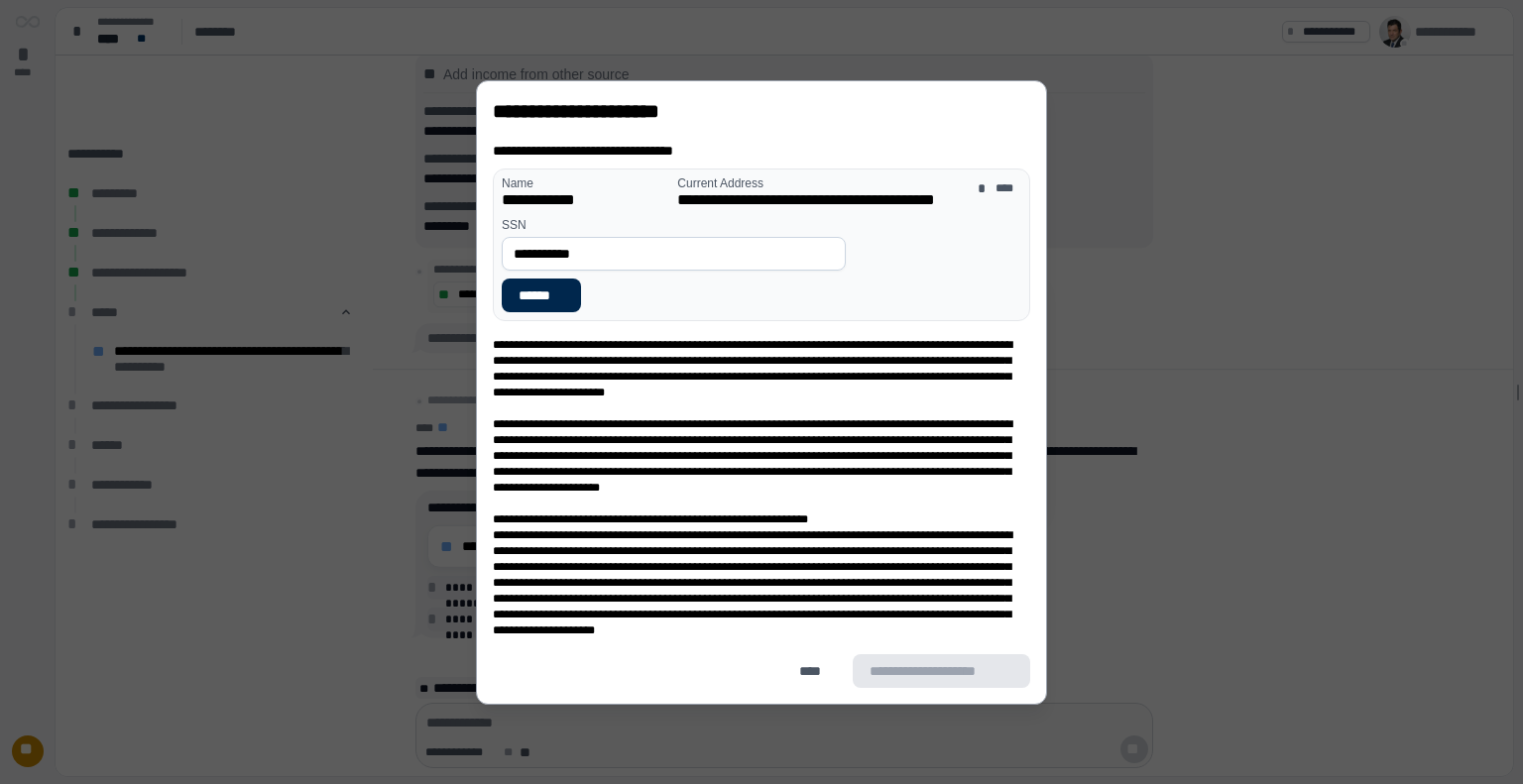 click on "******" at bounding box center [541, 295] 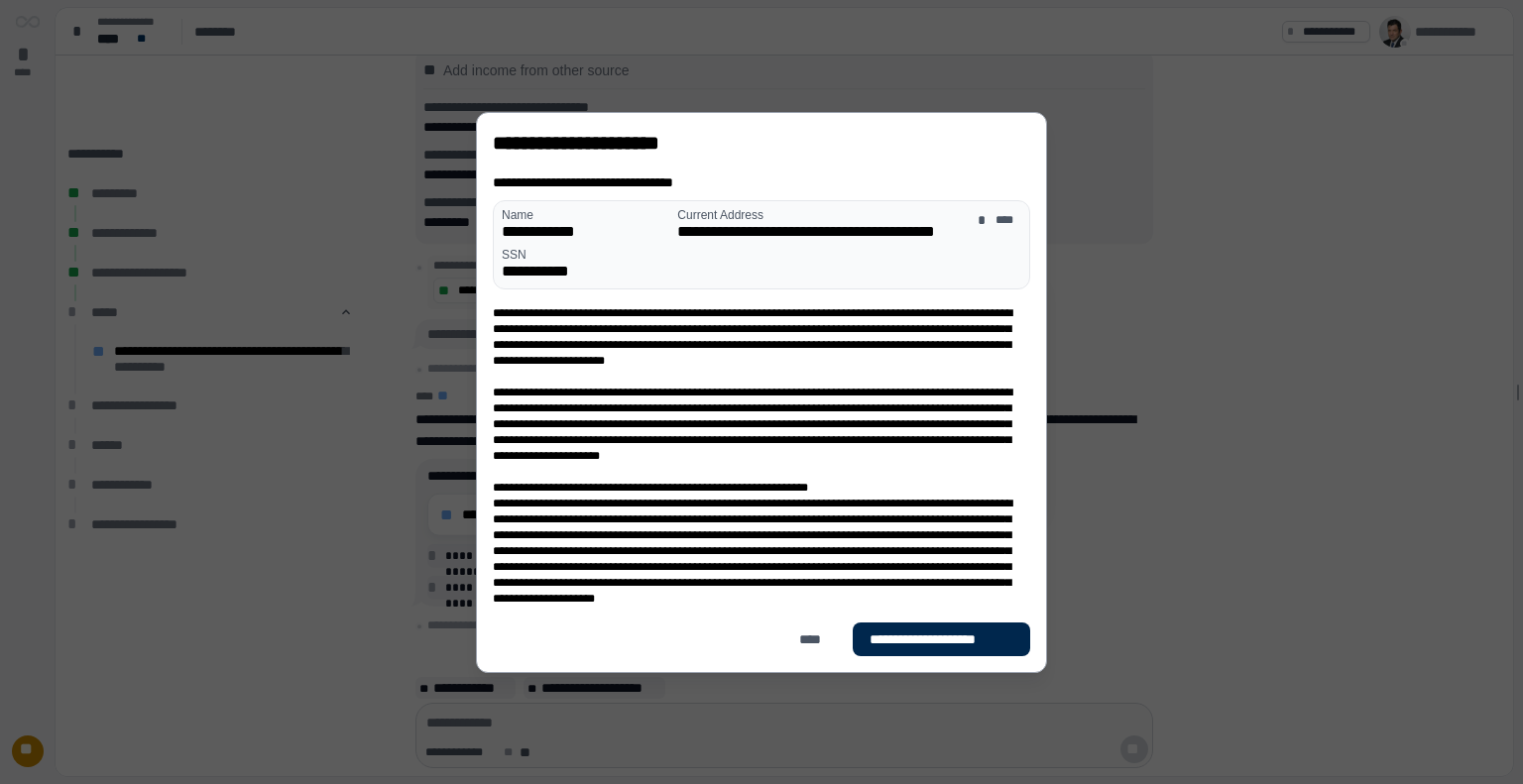 click on "**********" at bounding box center [941, 639] 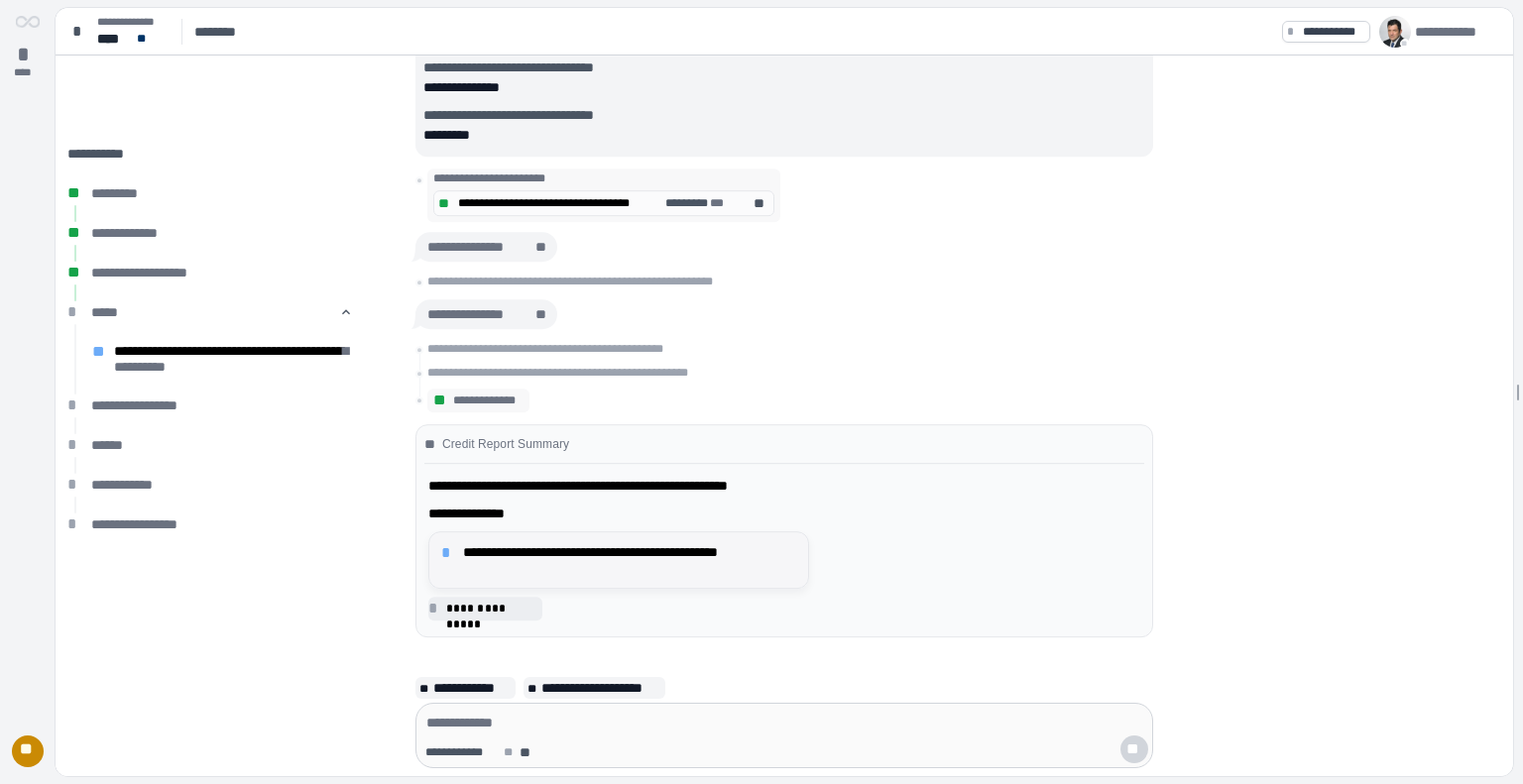 click on "**********" at bounding box center [630, 560] 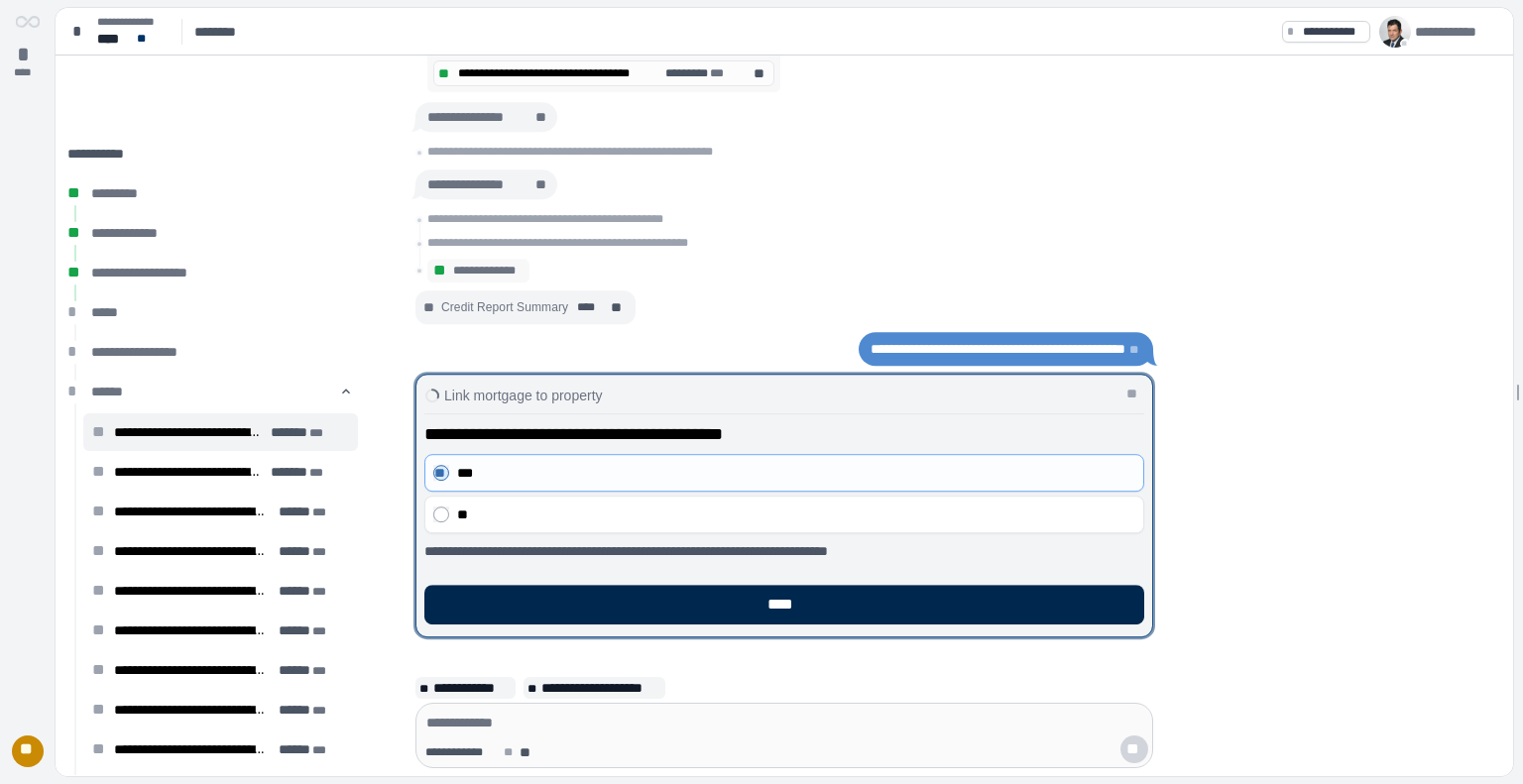 click on "****" at bounding box center (784, 605) 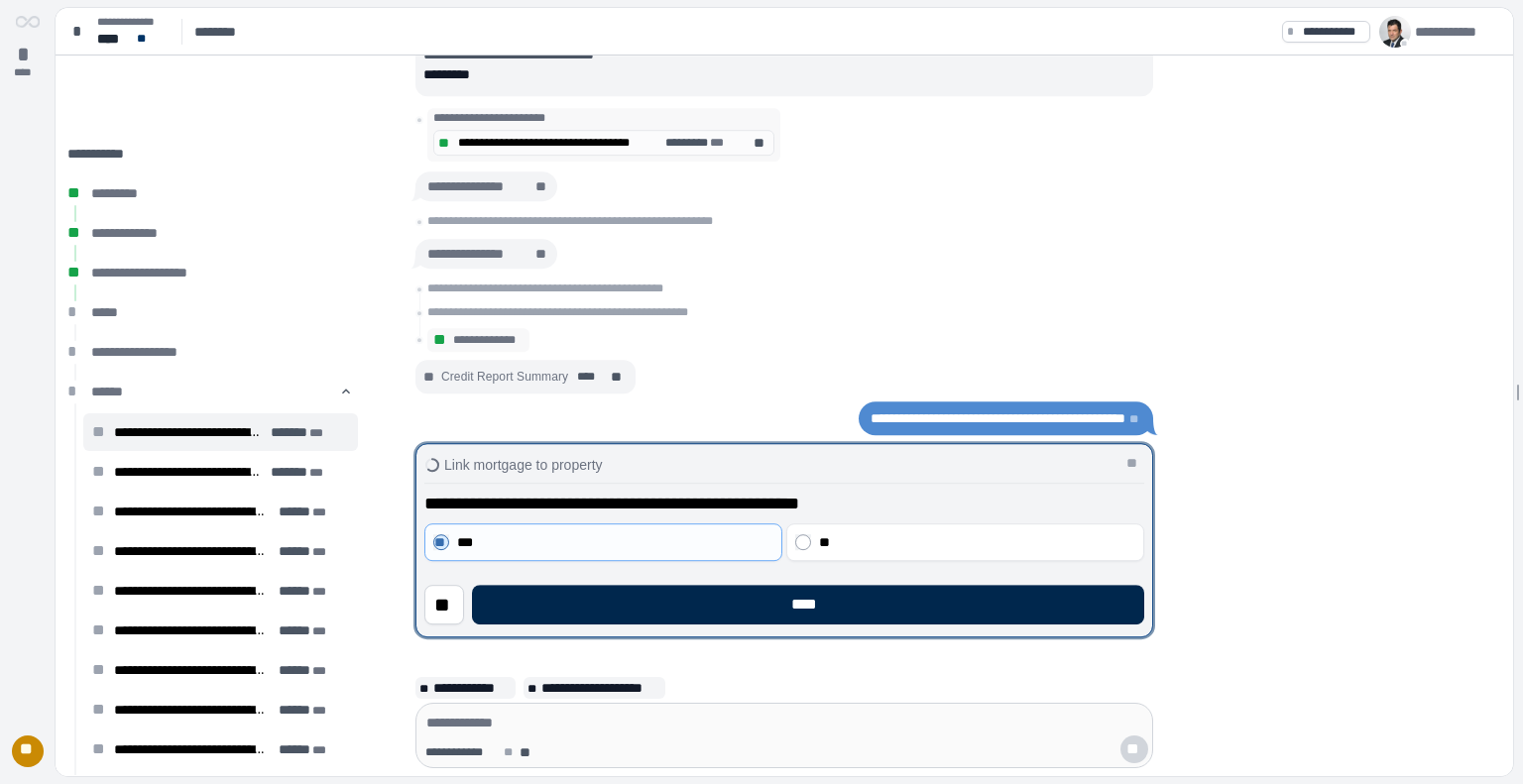 click on "****" at bounding box center [808, 605] 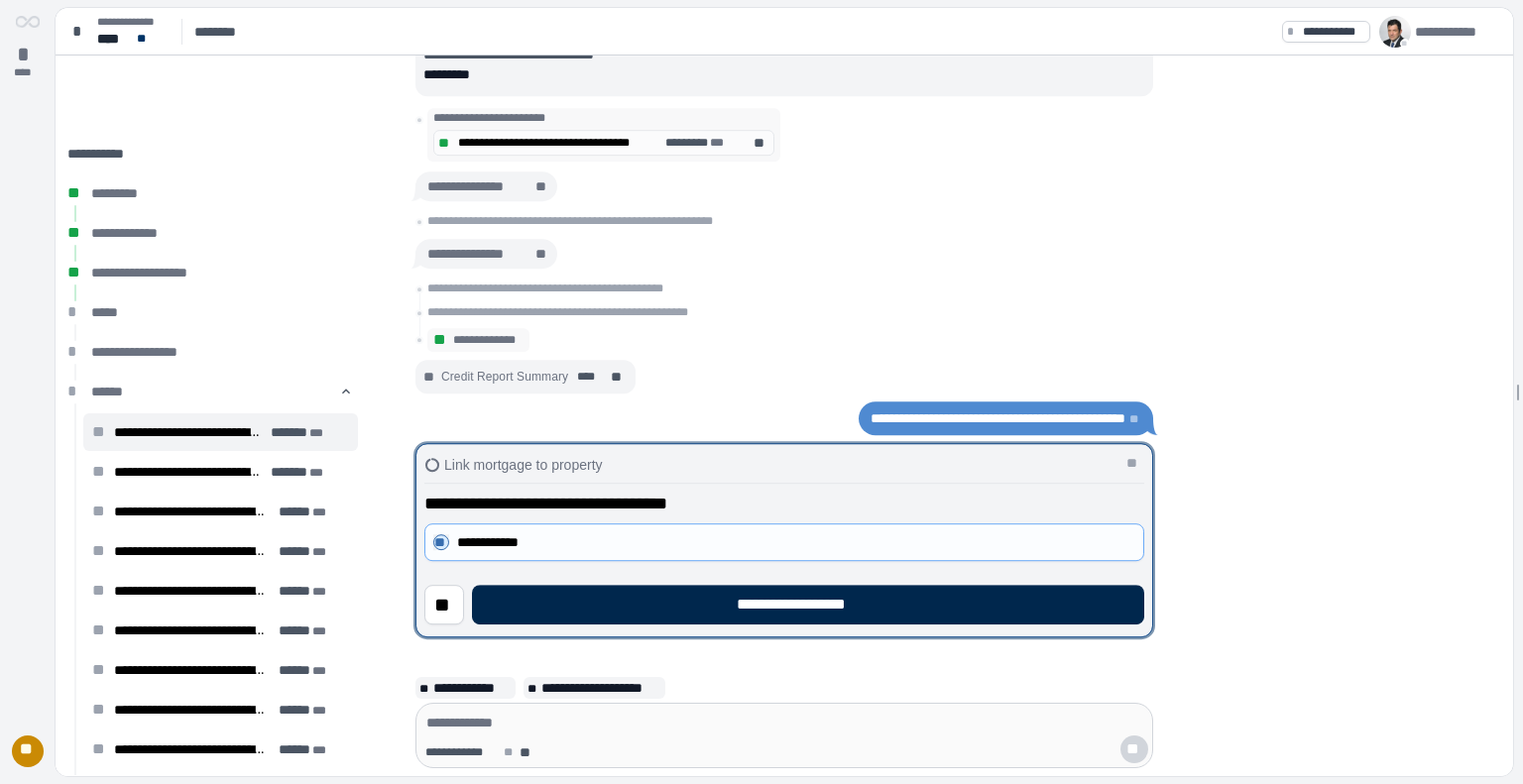 click on "**********" at bounding box center (808, 605) 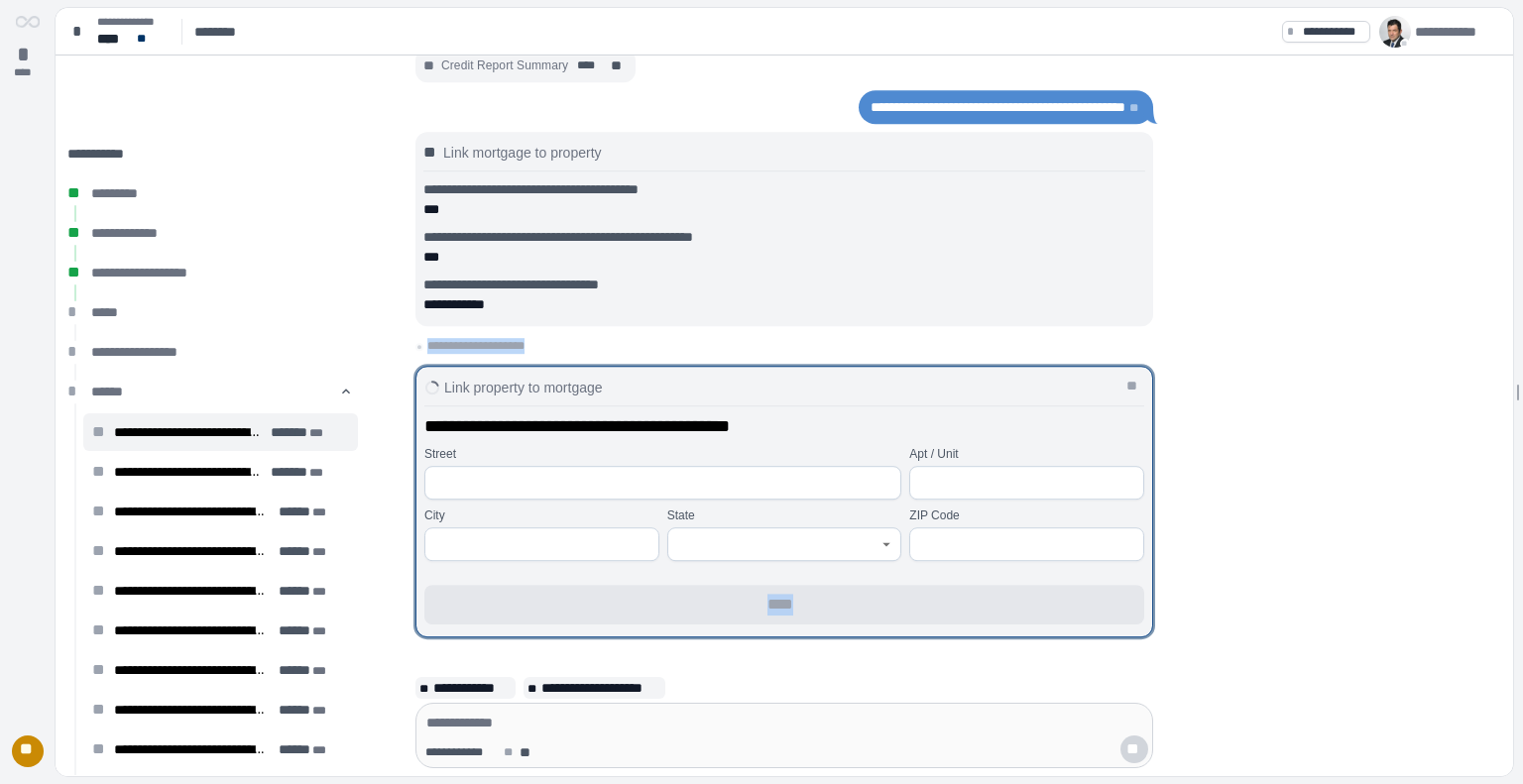 drag, startPoint x: 552, startPoint y: 593, endPoint x: 832, endPoint y: 327, distance: 386.2072 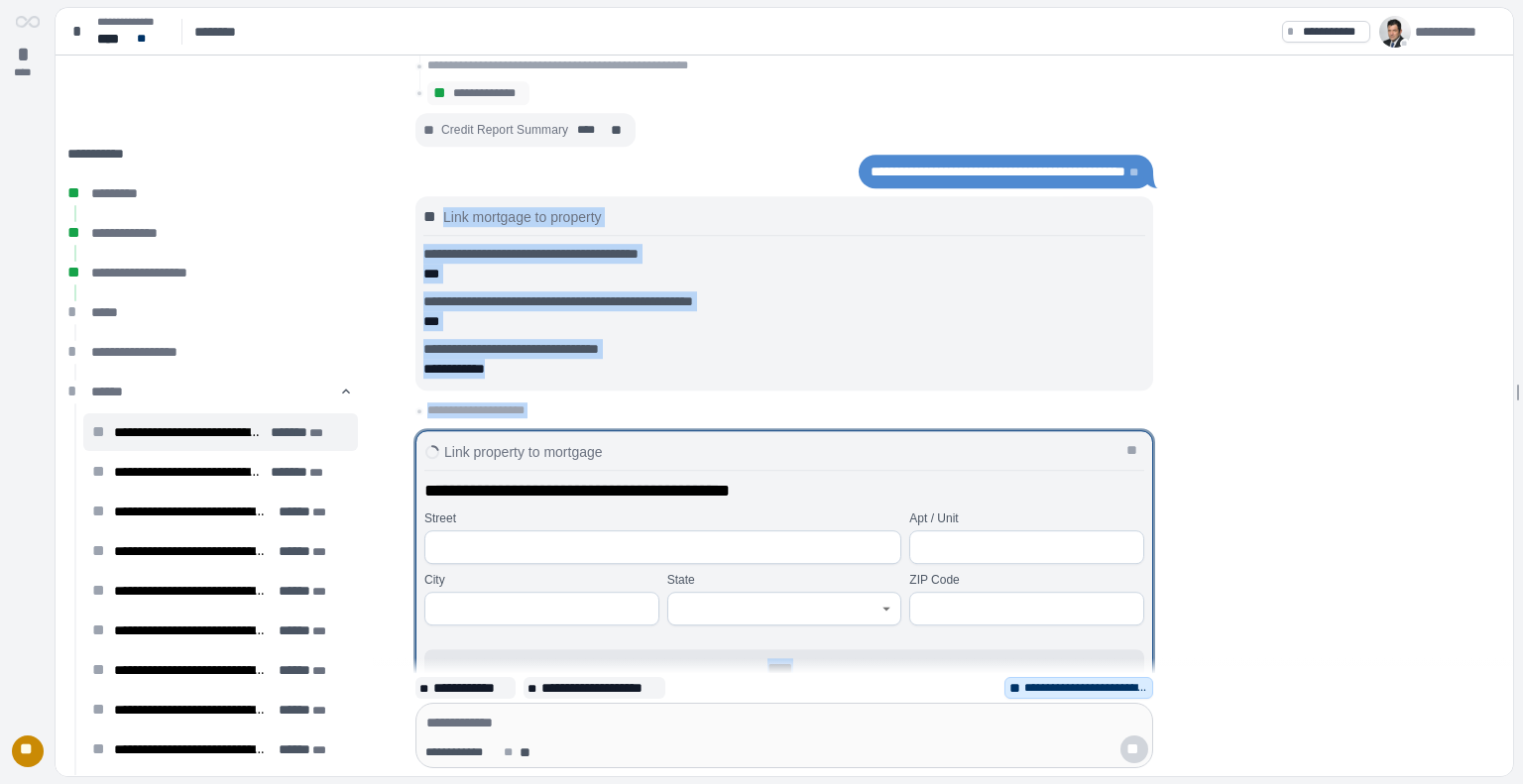 scroll, scrollTop: 0, scrollLeft: 0, axis: both 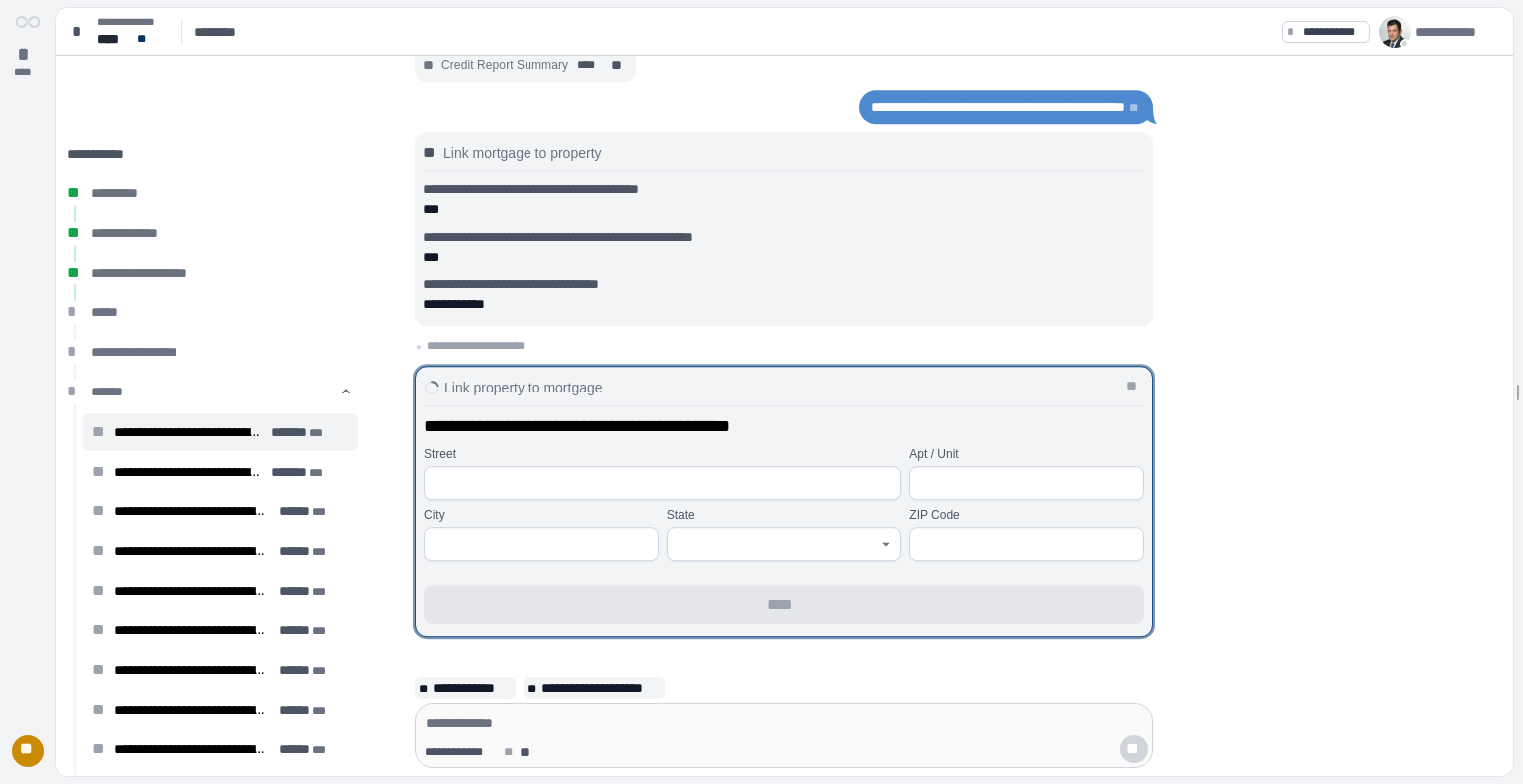 click on "**********" at bounding box center [784, 502] 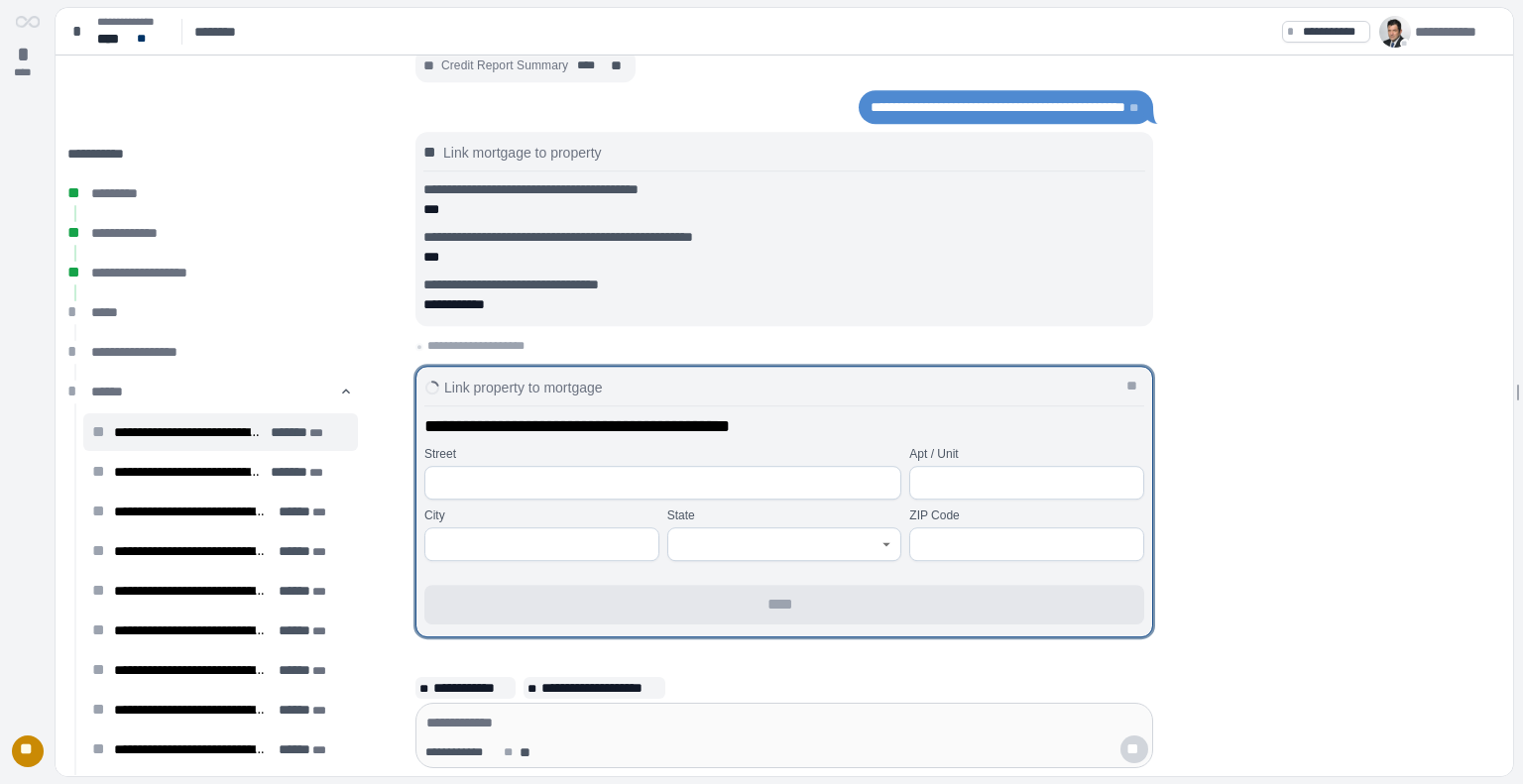 click at bounding box center (662, 483) 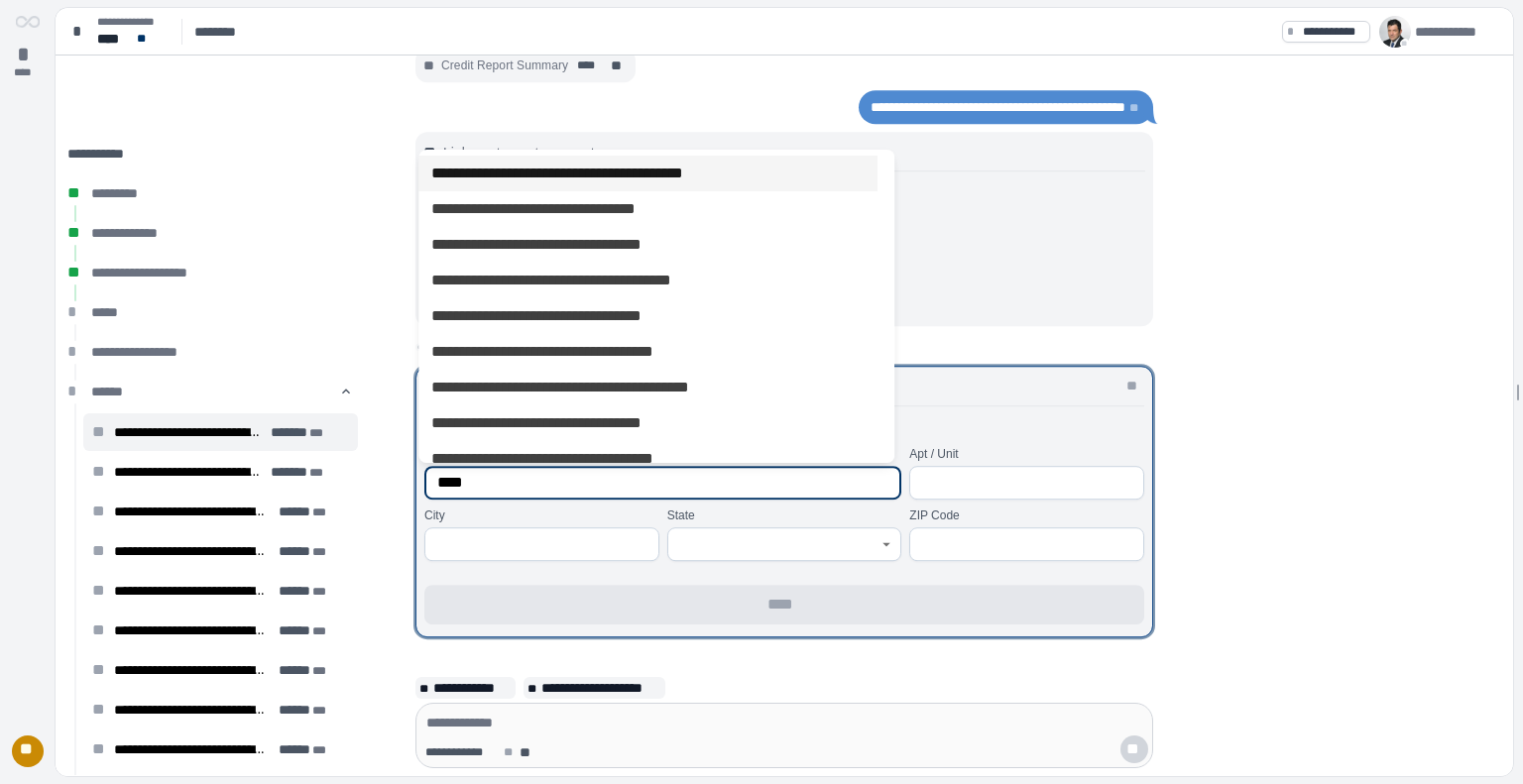 click on "**********" at bounding box center (647, 173) 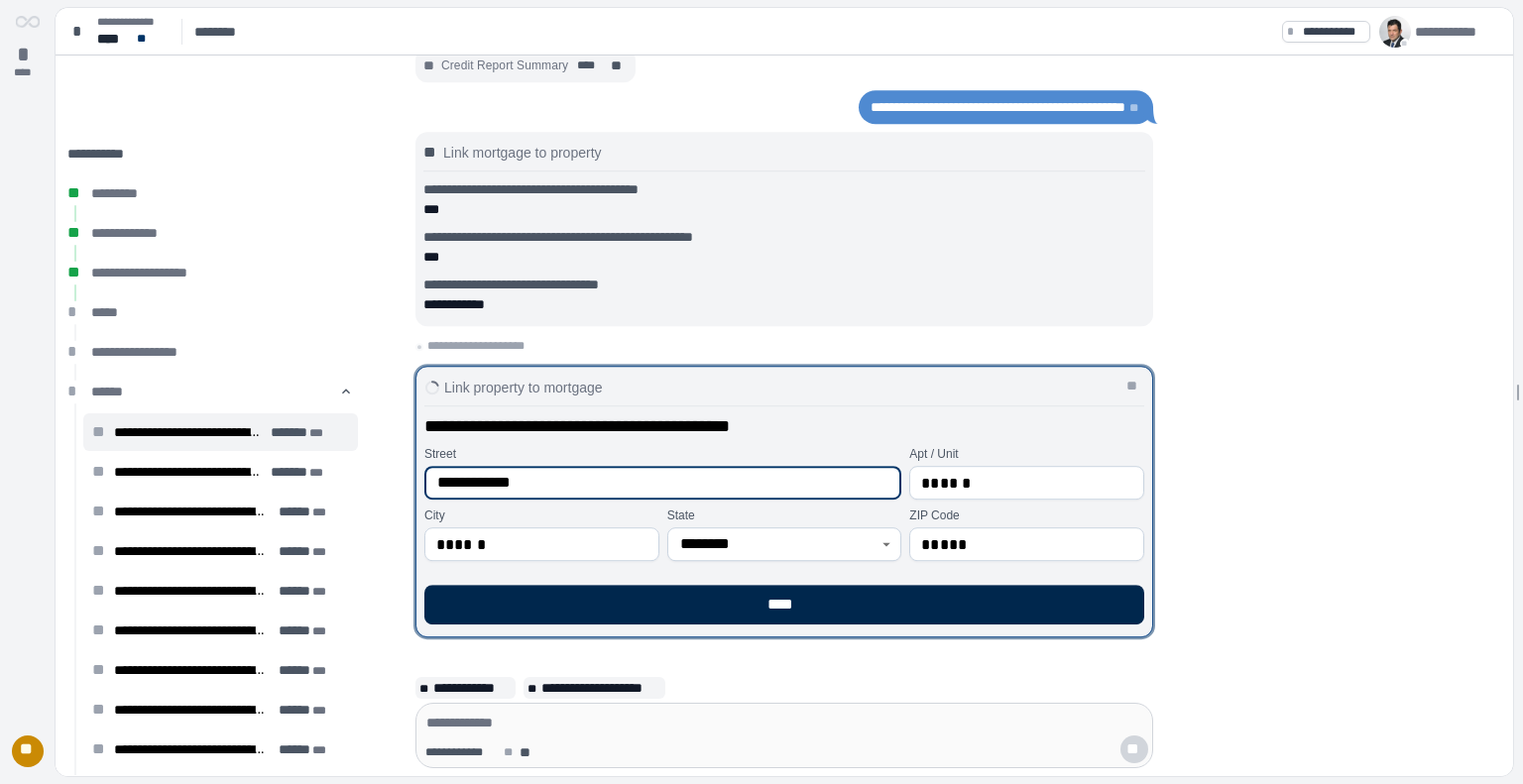 type on "**********" 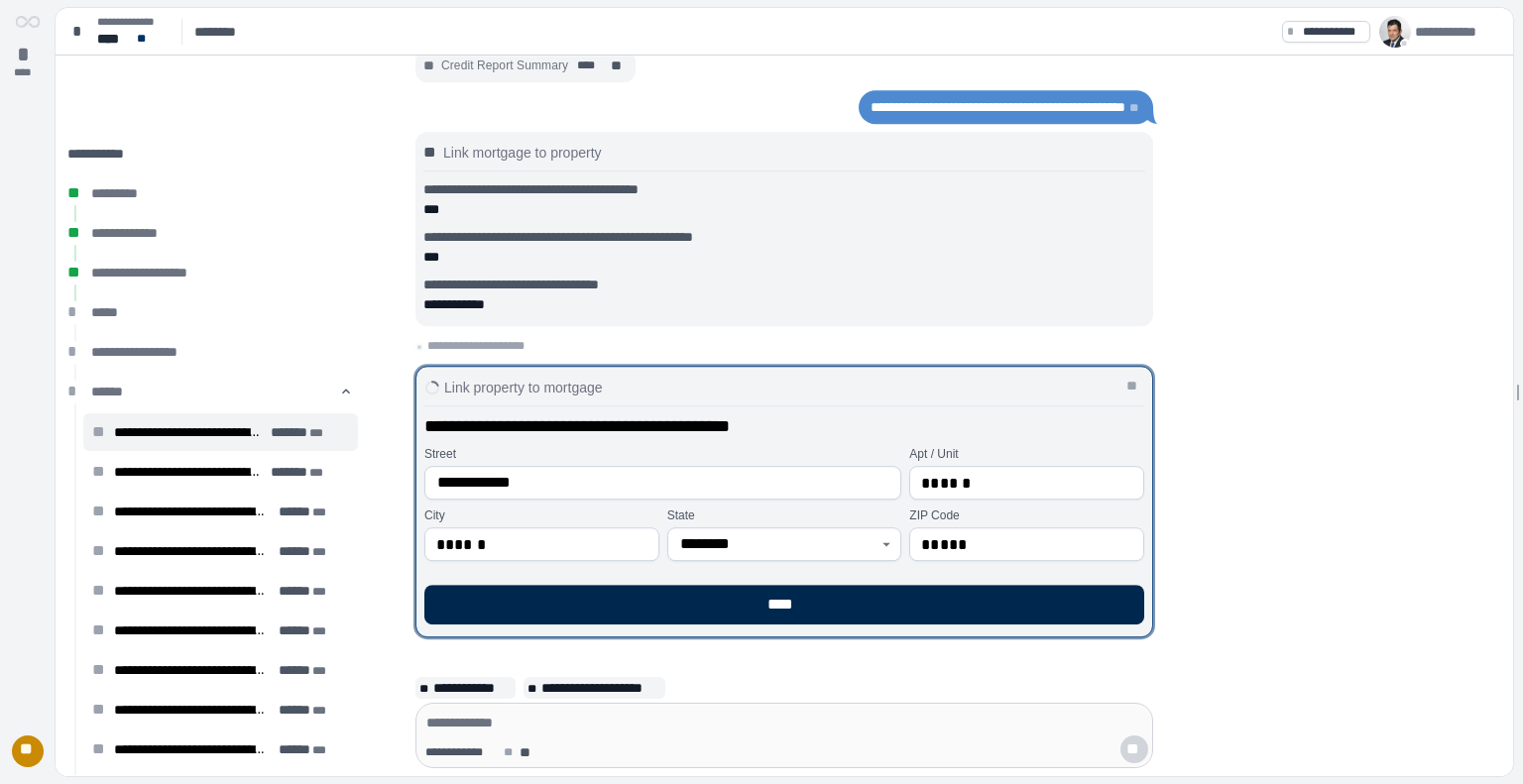 click on "****" at bounding box center [784, 605] 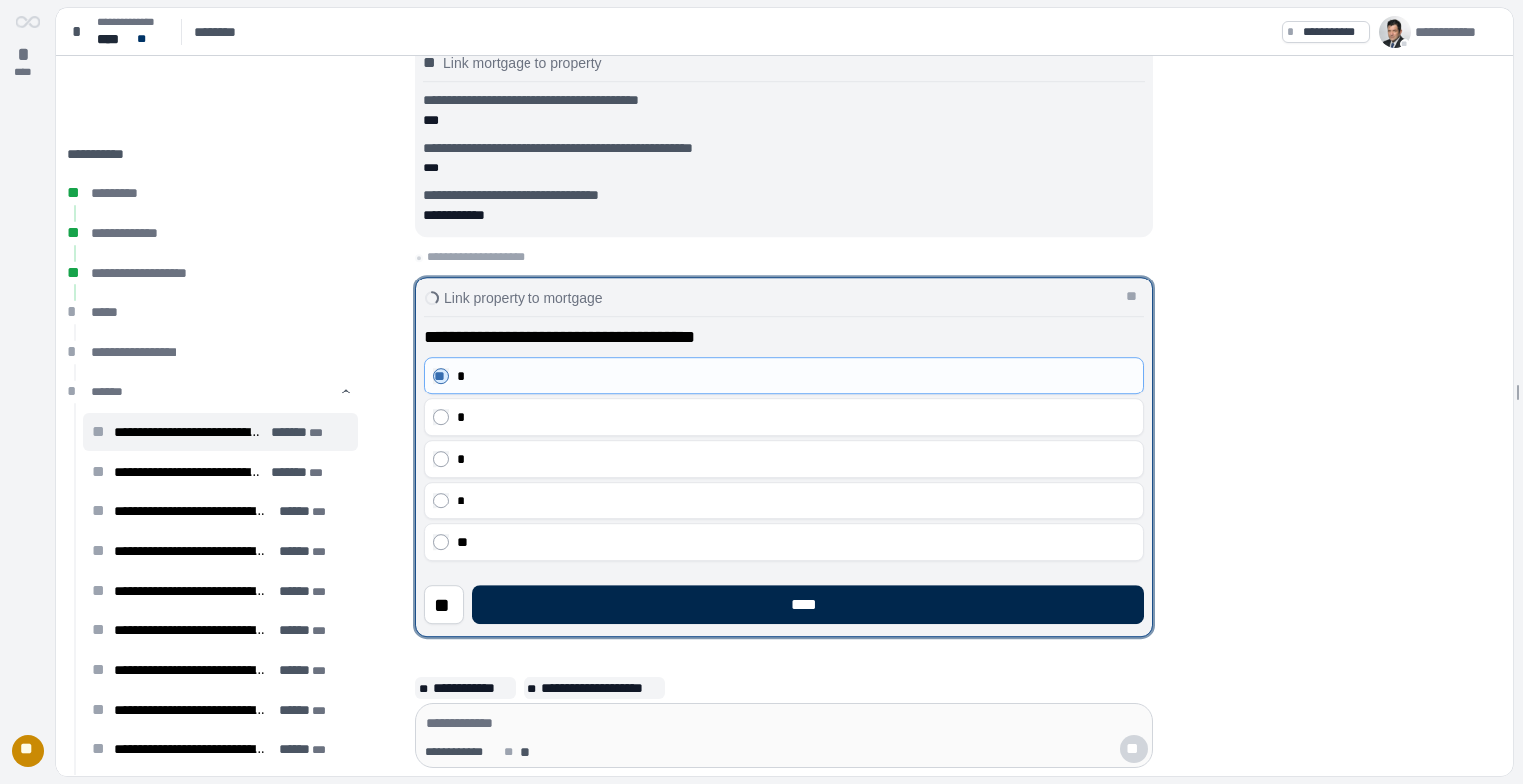 click on "****" at bounding box center [808, 605] 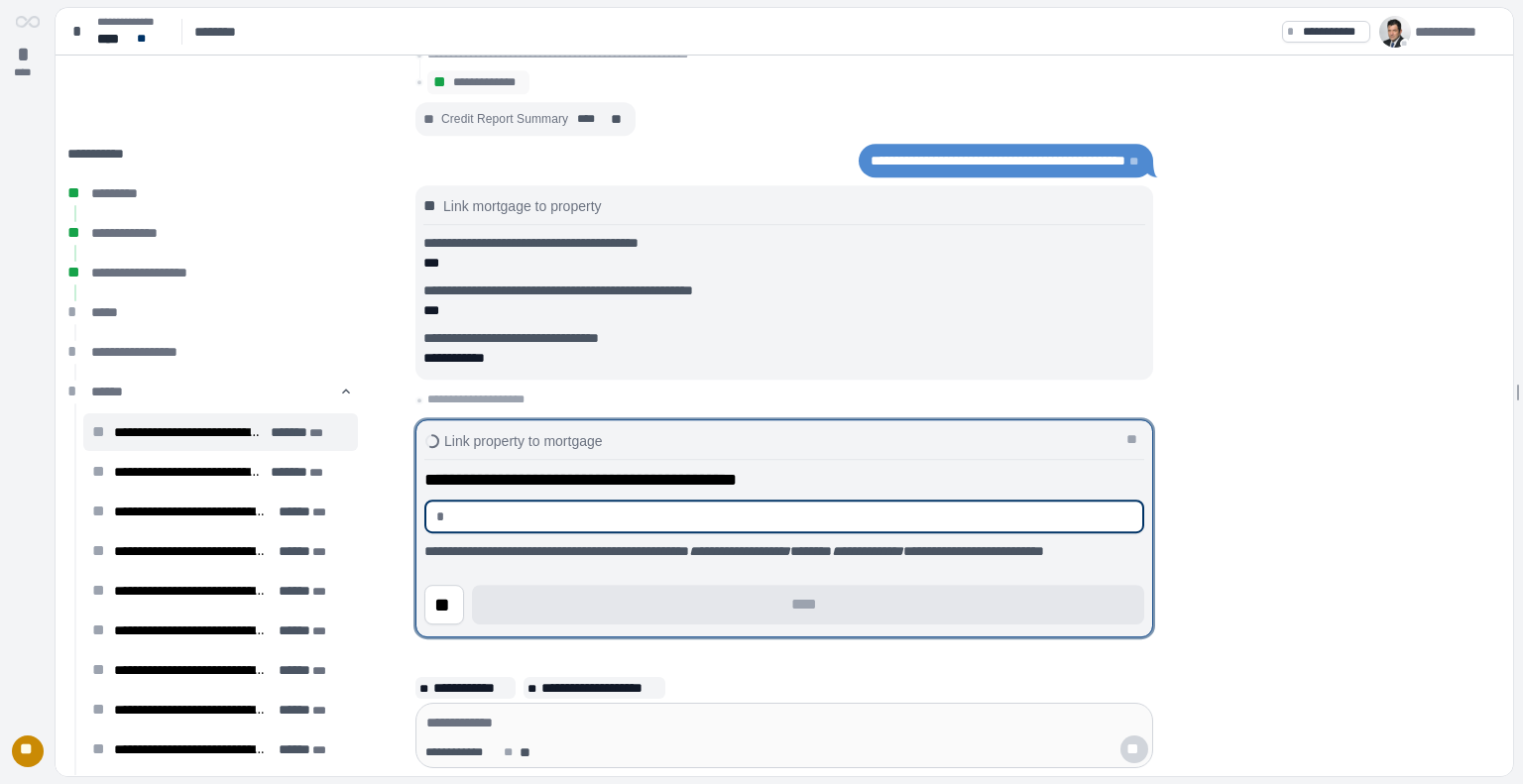click at bounding box center (792, 516) 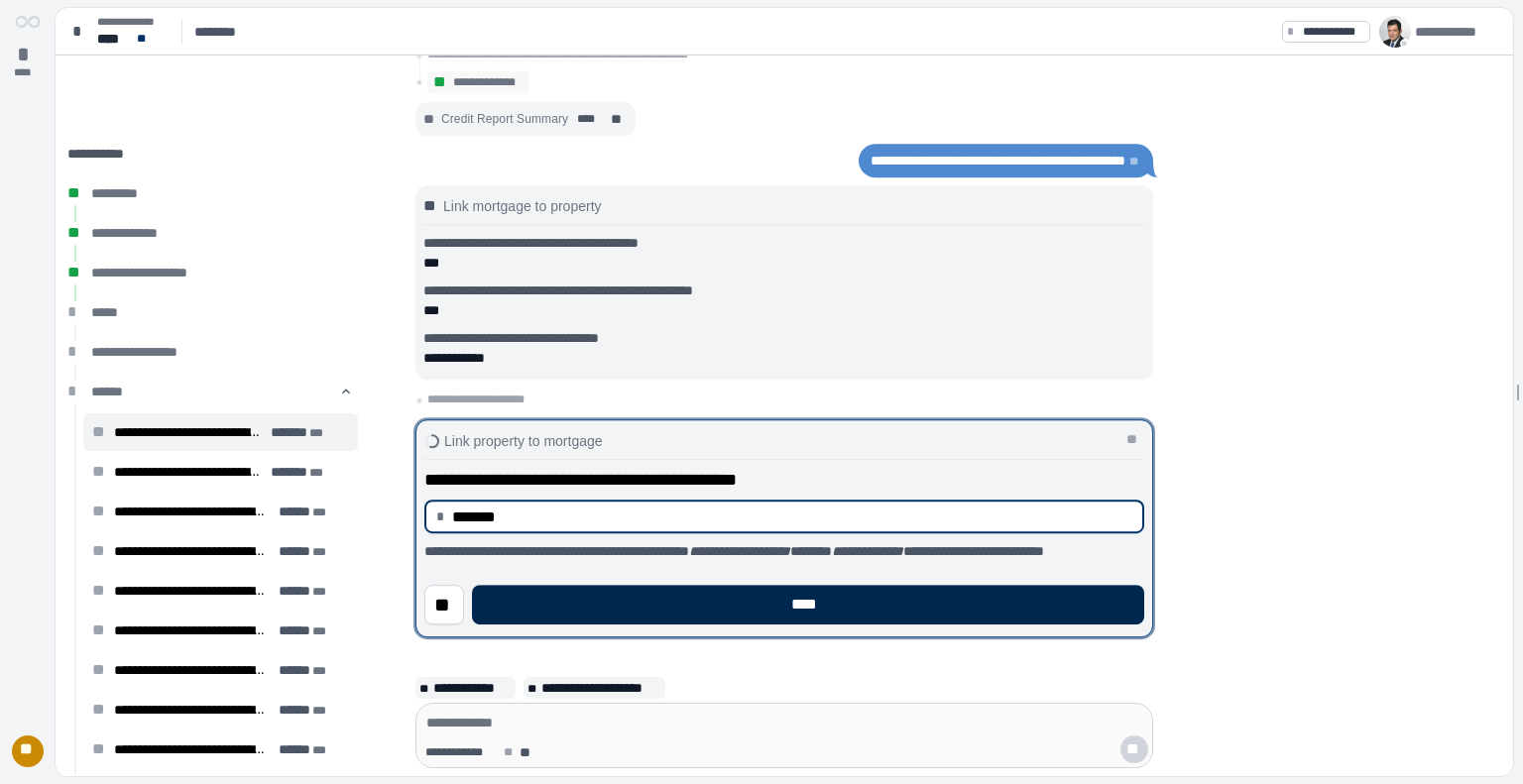 type on "**********" 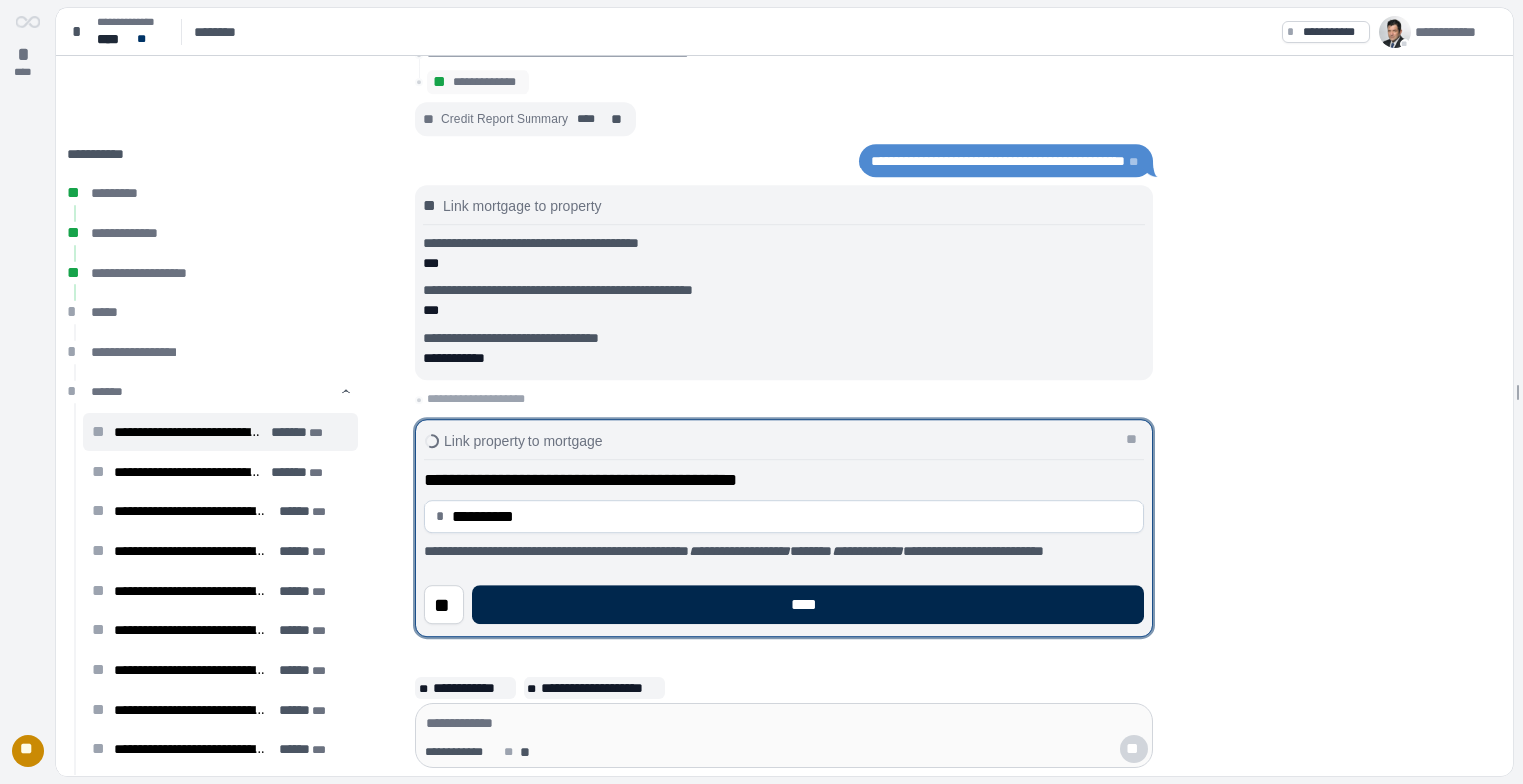 click on "****" at bounding box center [808, 605] 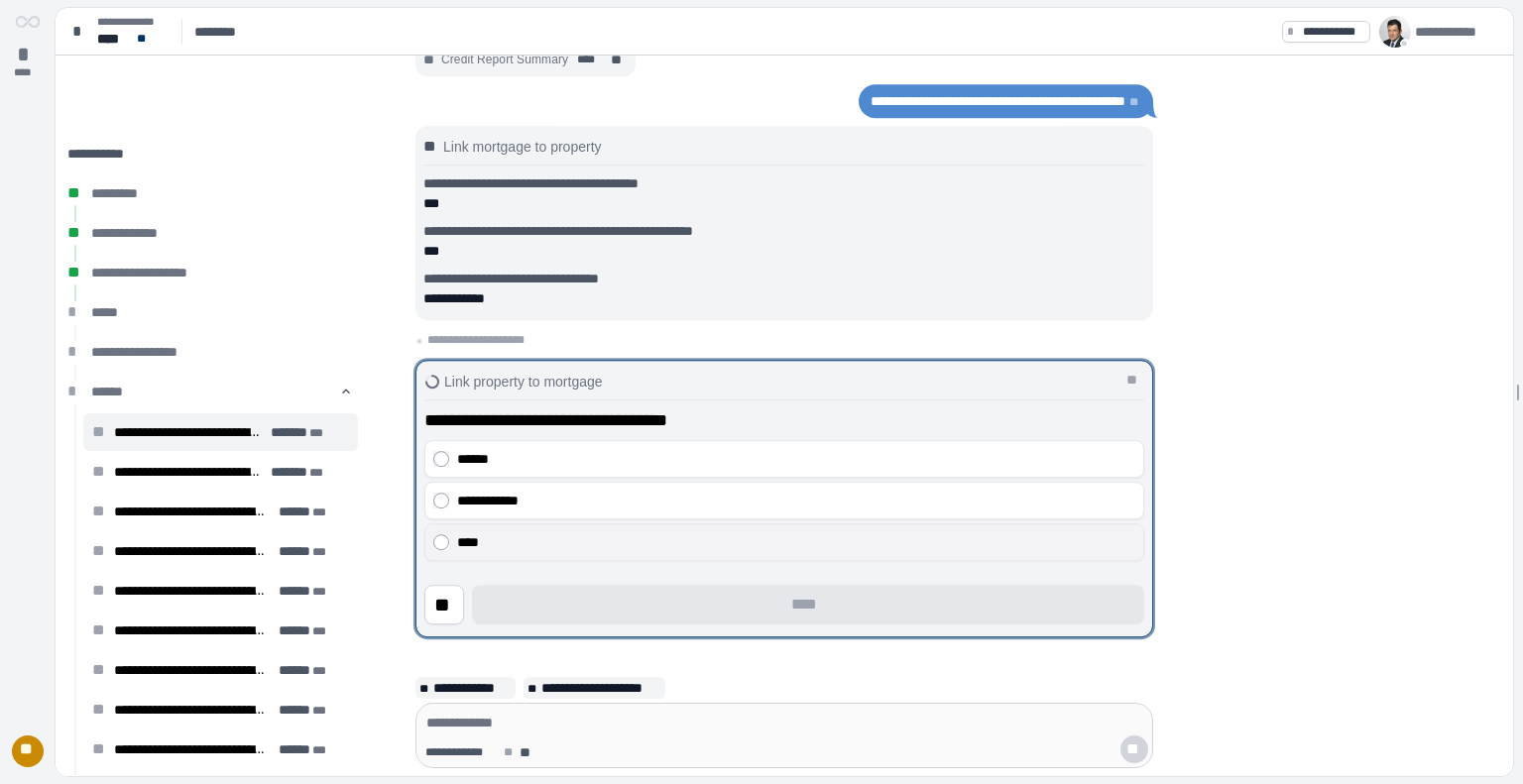 click on "****" at bounding box center [784, 542] 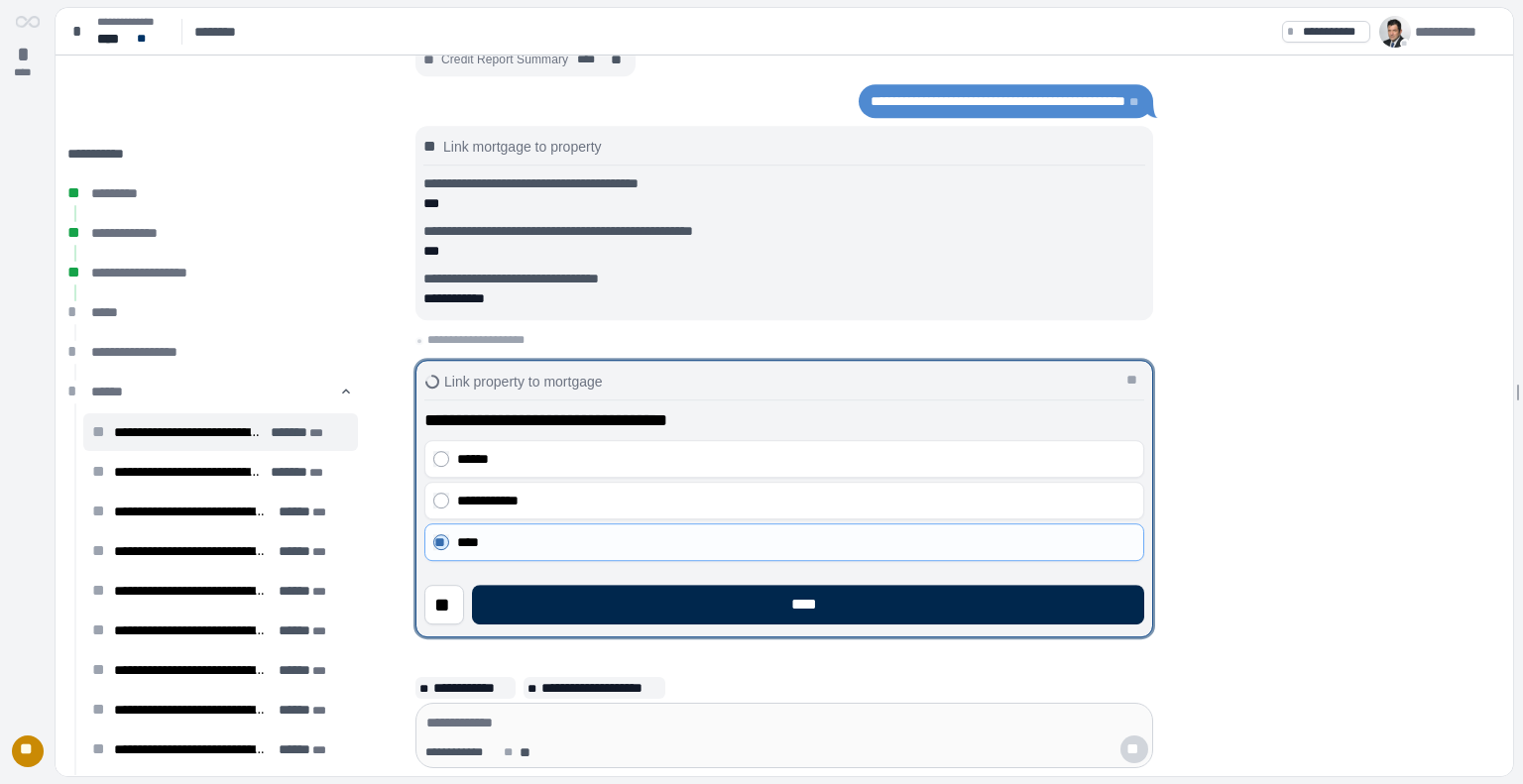 click on "****" at bounding box center (808, 605) 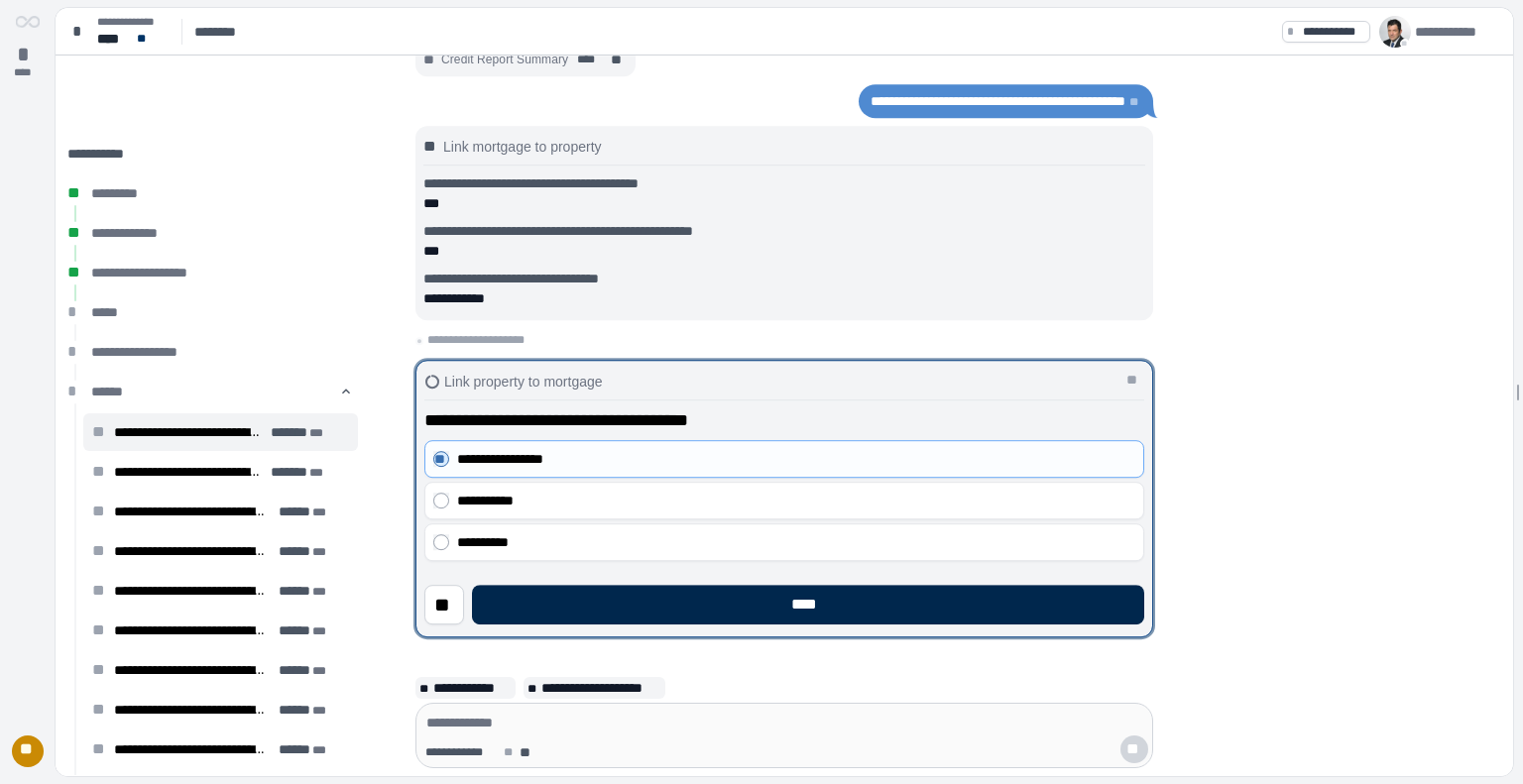 click on "****" at bounding box center [808, 605] 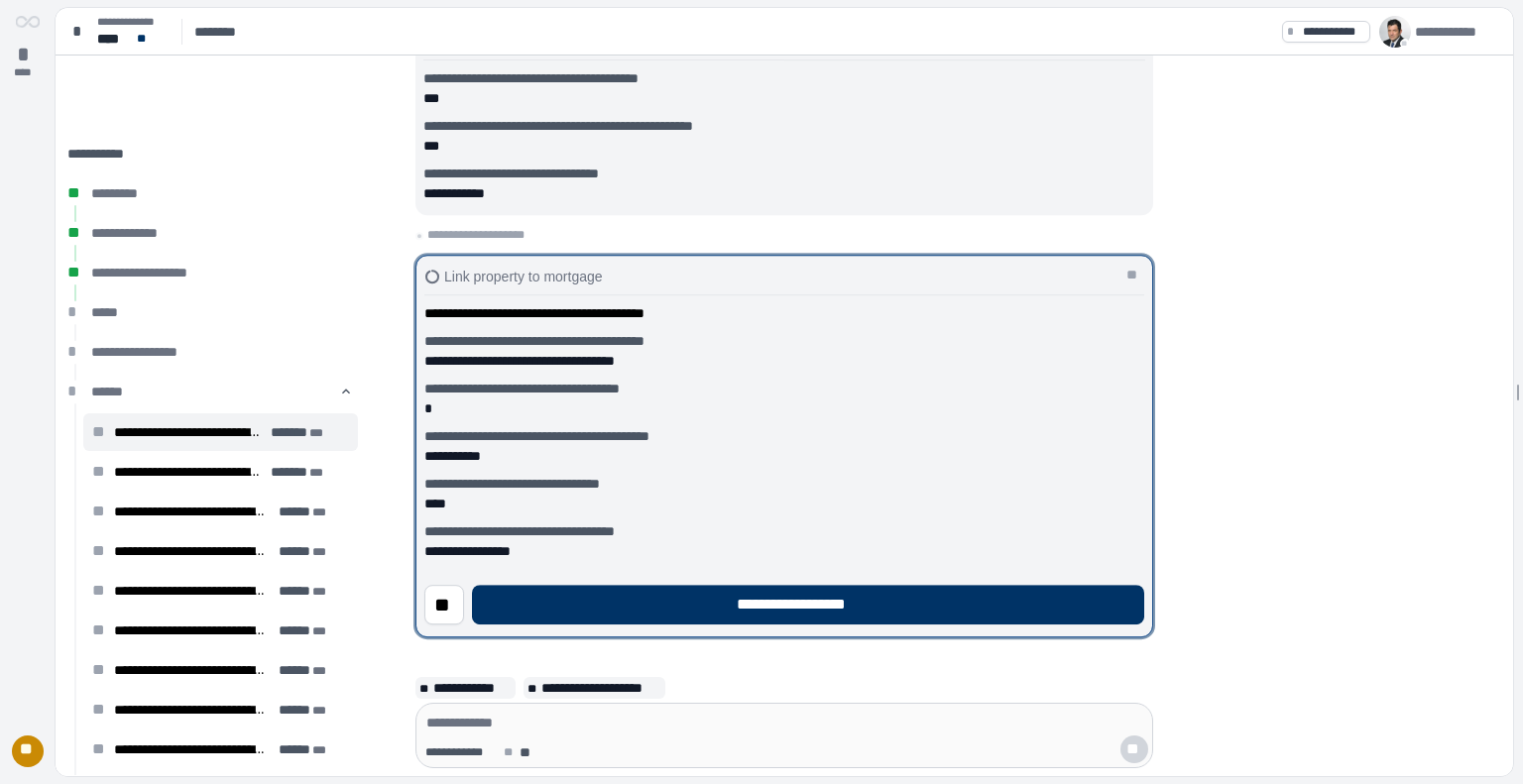 click on "**********" at bounding box center (808, 605) 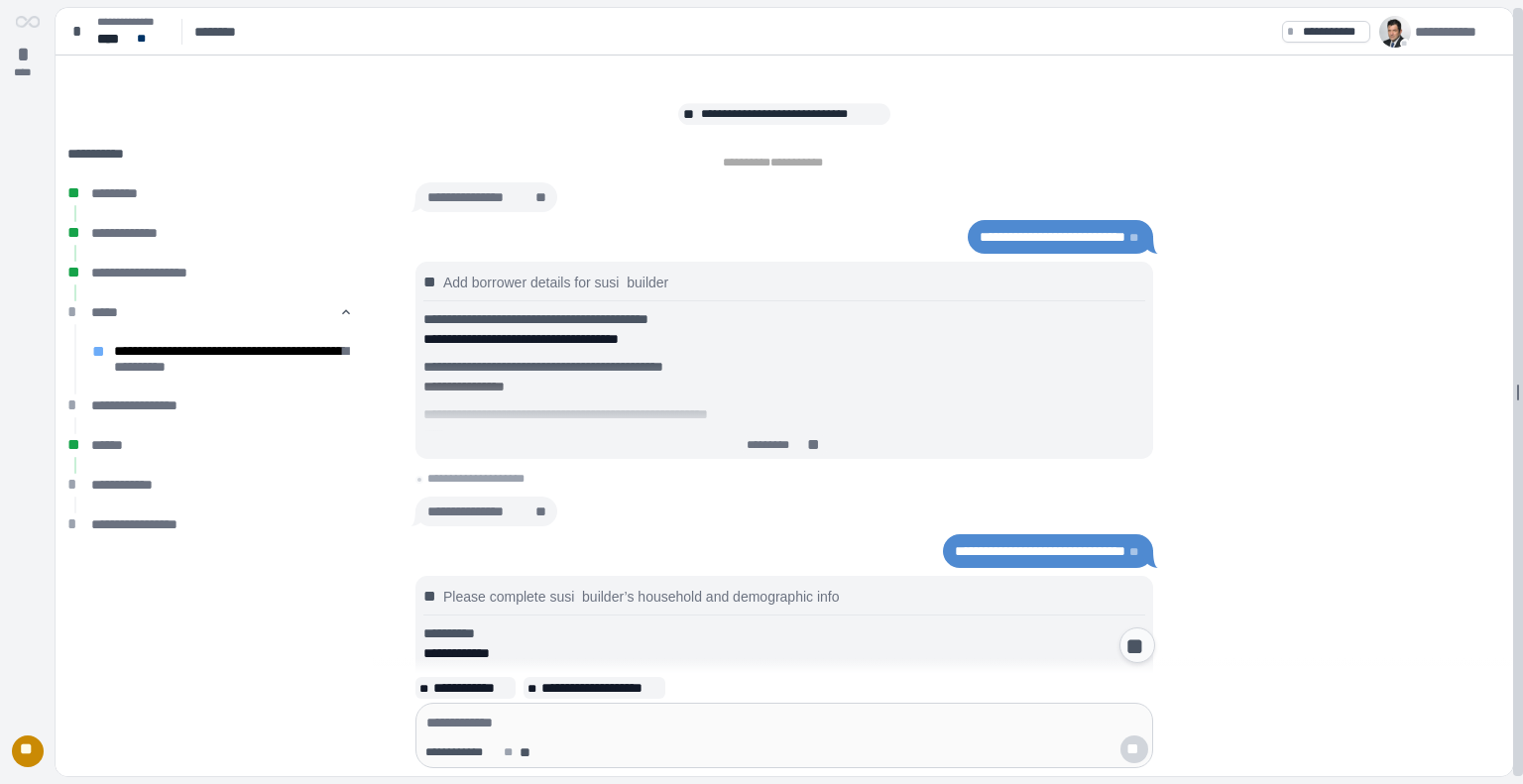 scroll, scrollTop: 1618, scrollLeft: 0, axis: vertical 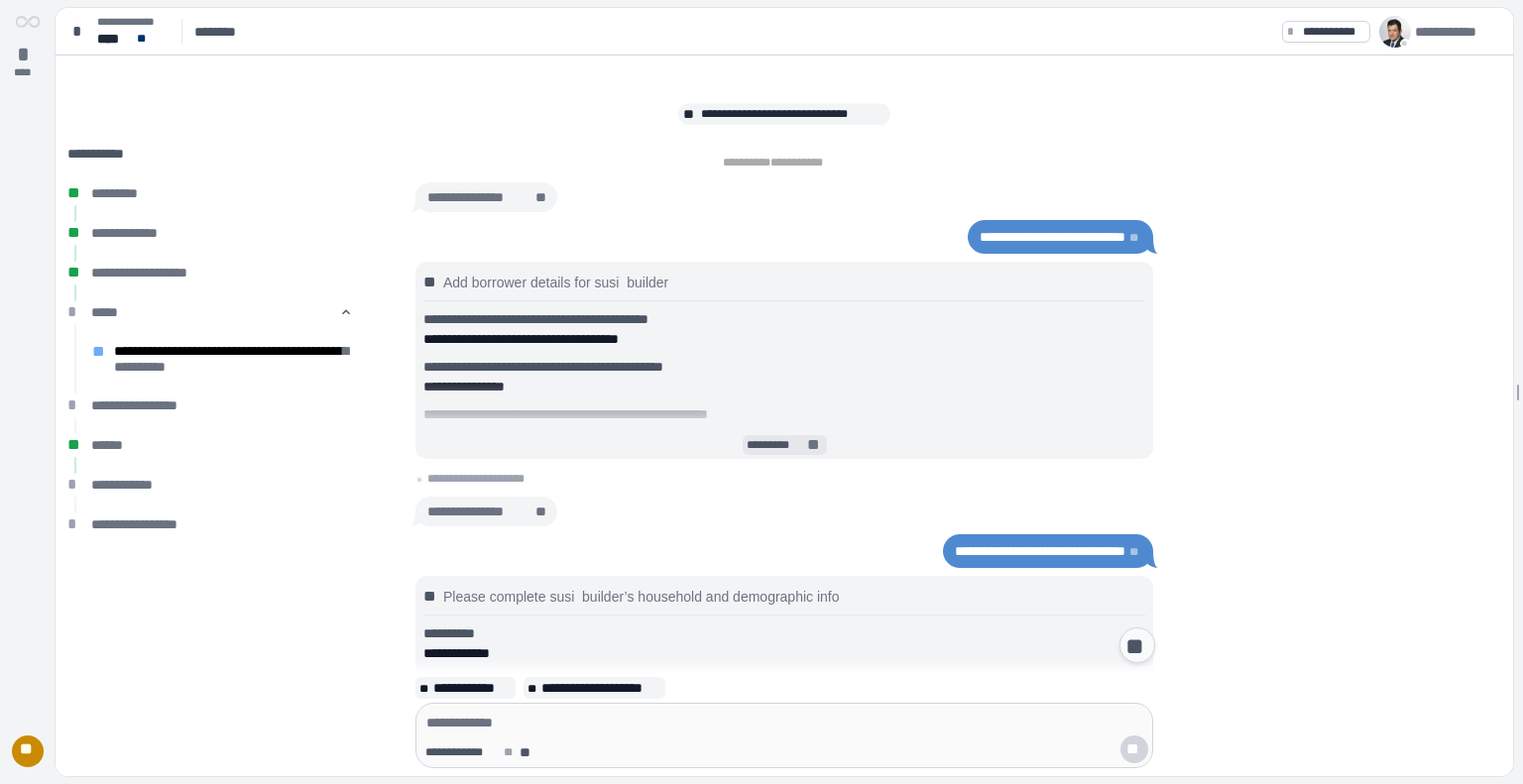 click on "*********" at bounding box center [775, 446] 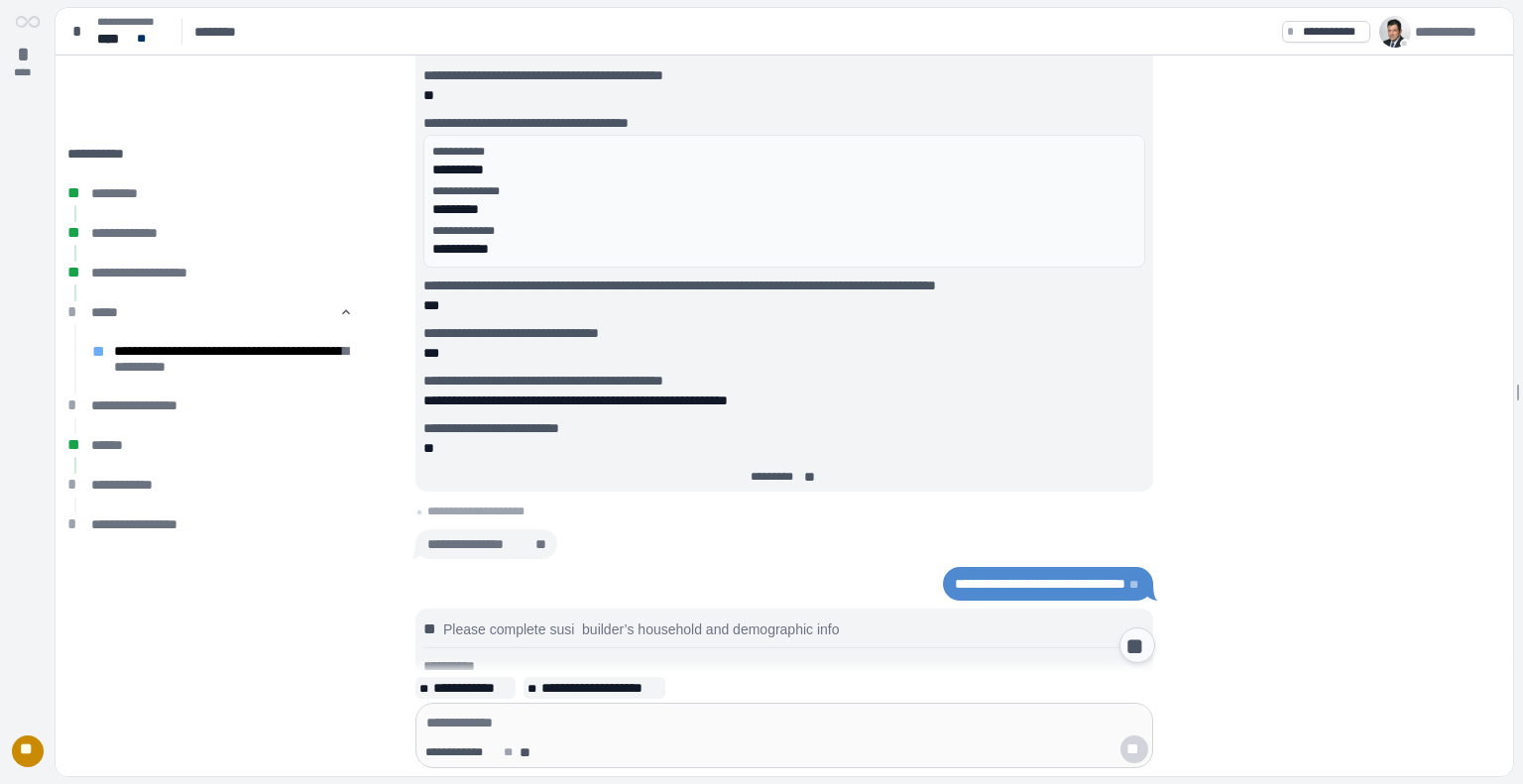 click on "**********" at bounding box center [784, 161] 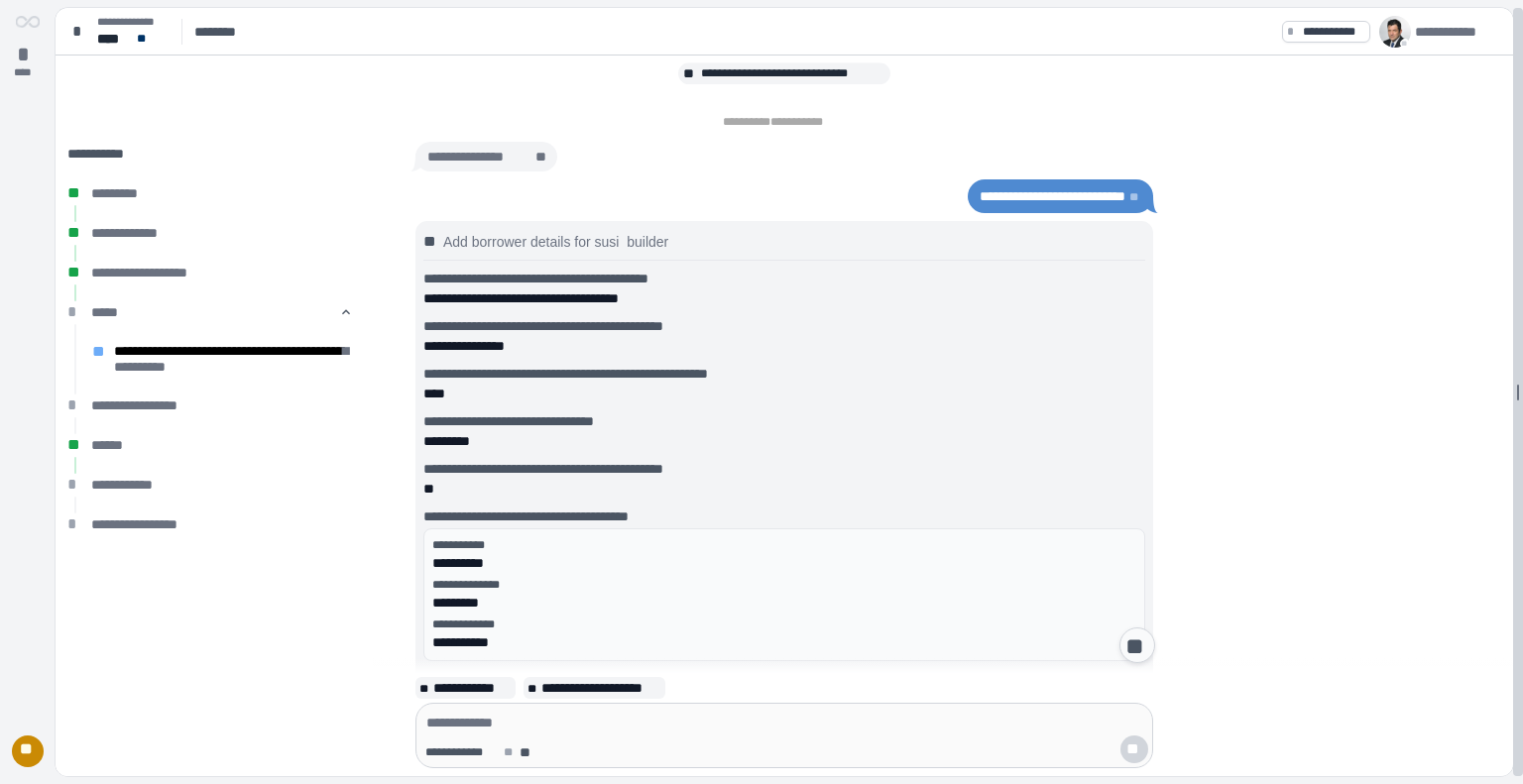 scroll, scrollTop: 2015, scrollLeft: 0, axis: vertical 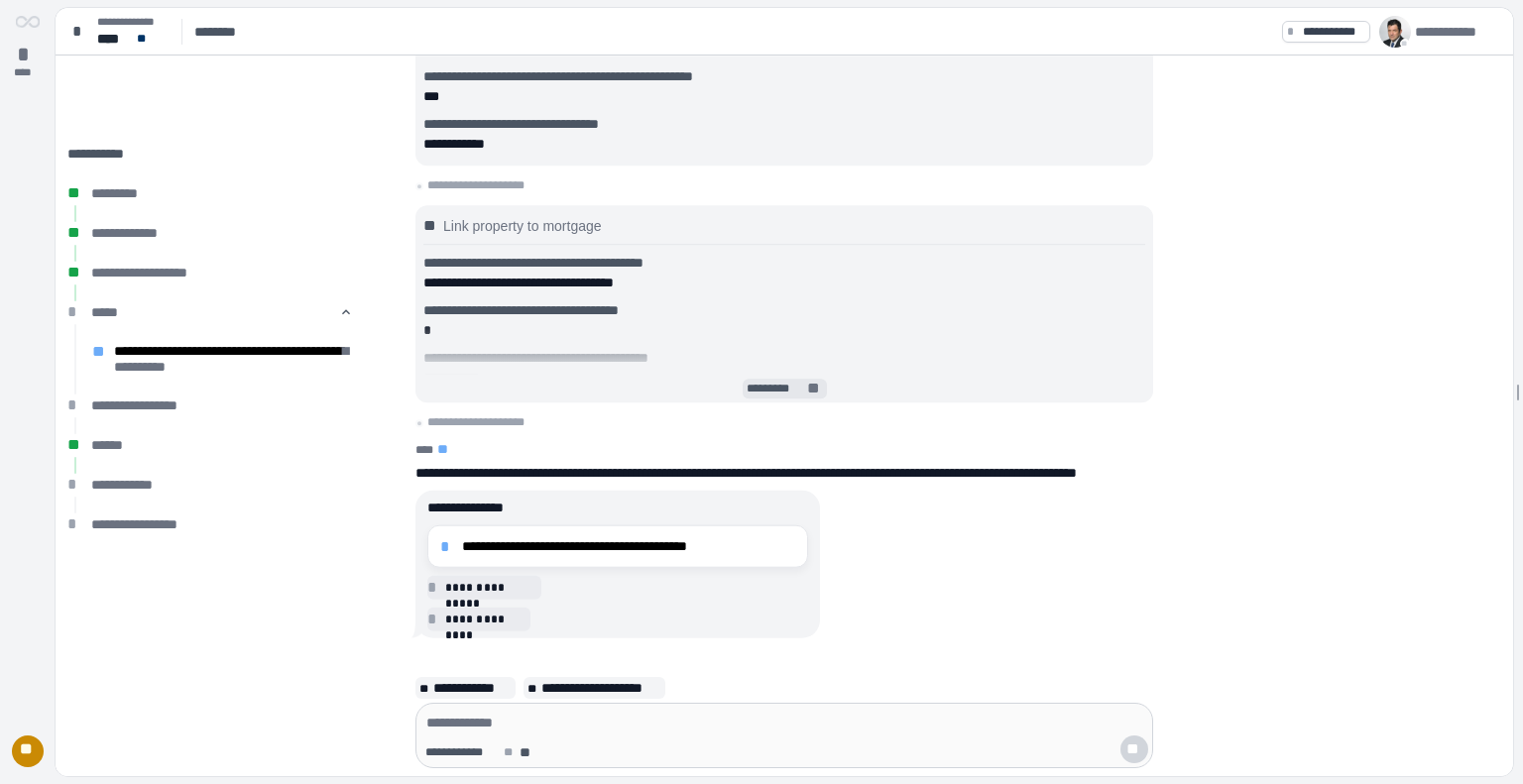click on "*********" at bounding box center (775, 390) 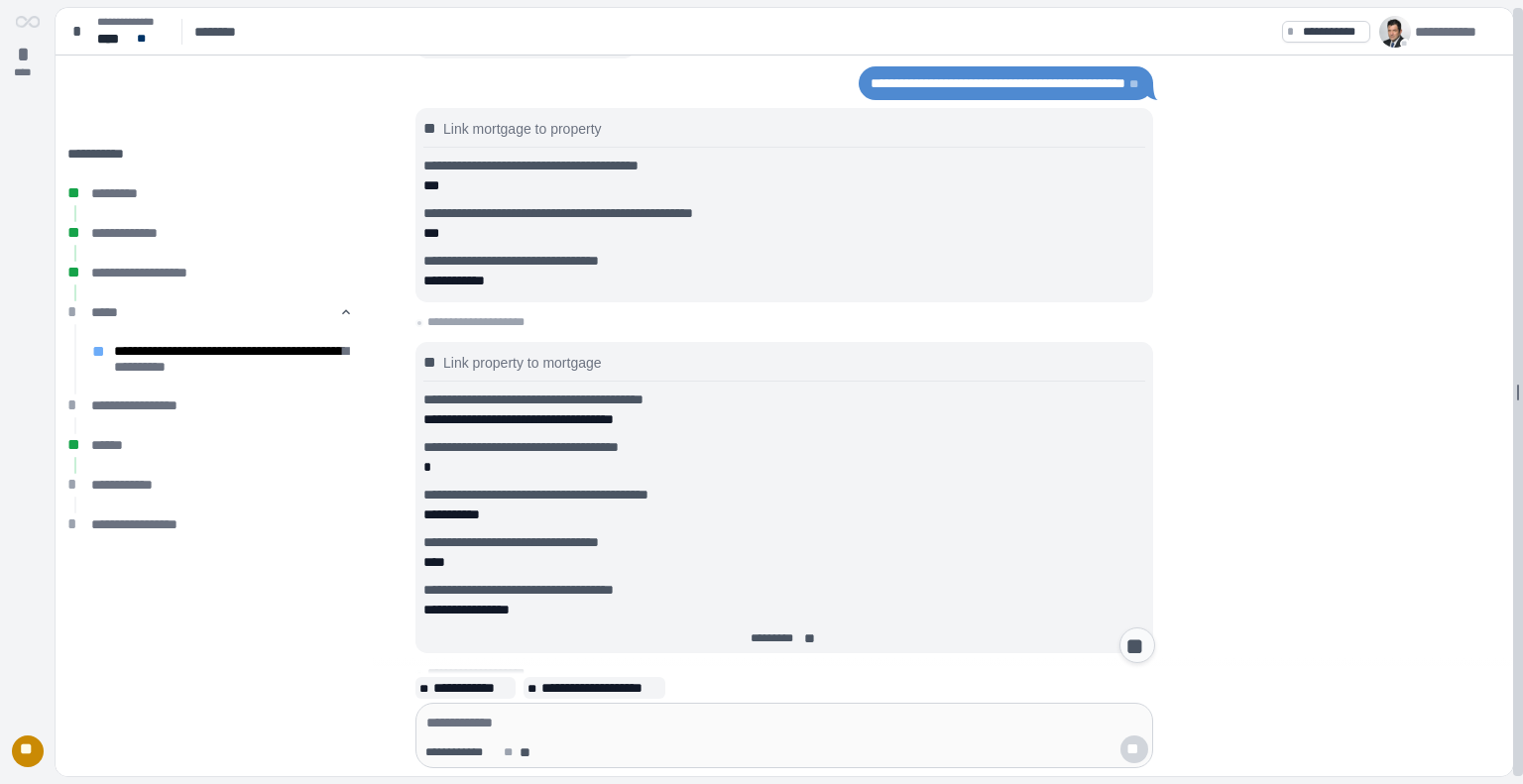 scroll, scrollTop: 266, scrollLeft: 0, axis: vertical 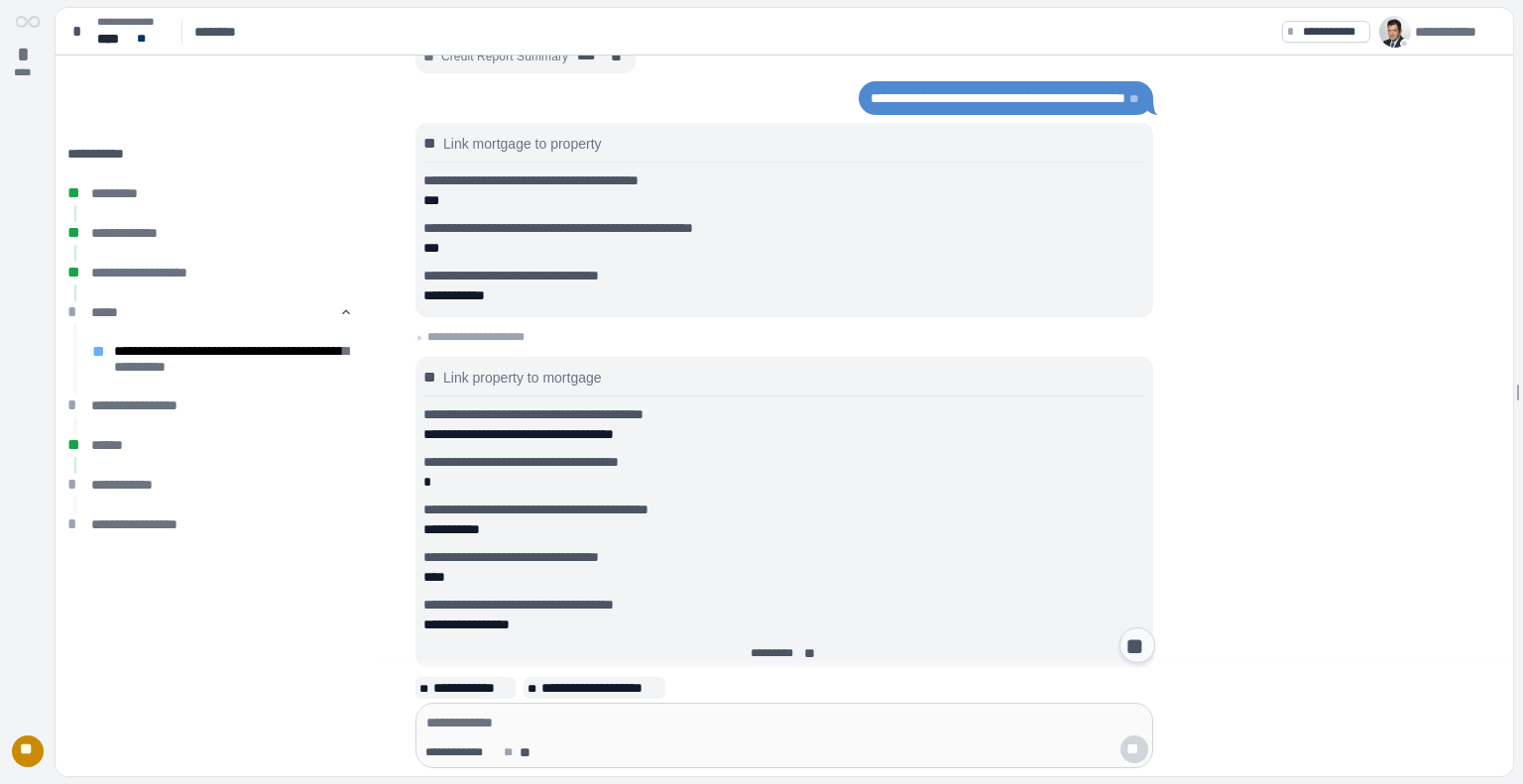 click on "**********" at bounding box center (784, 435) 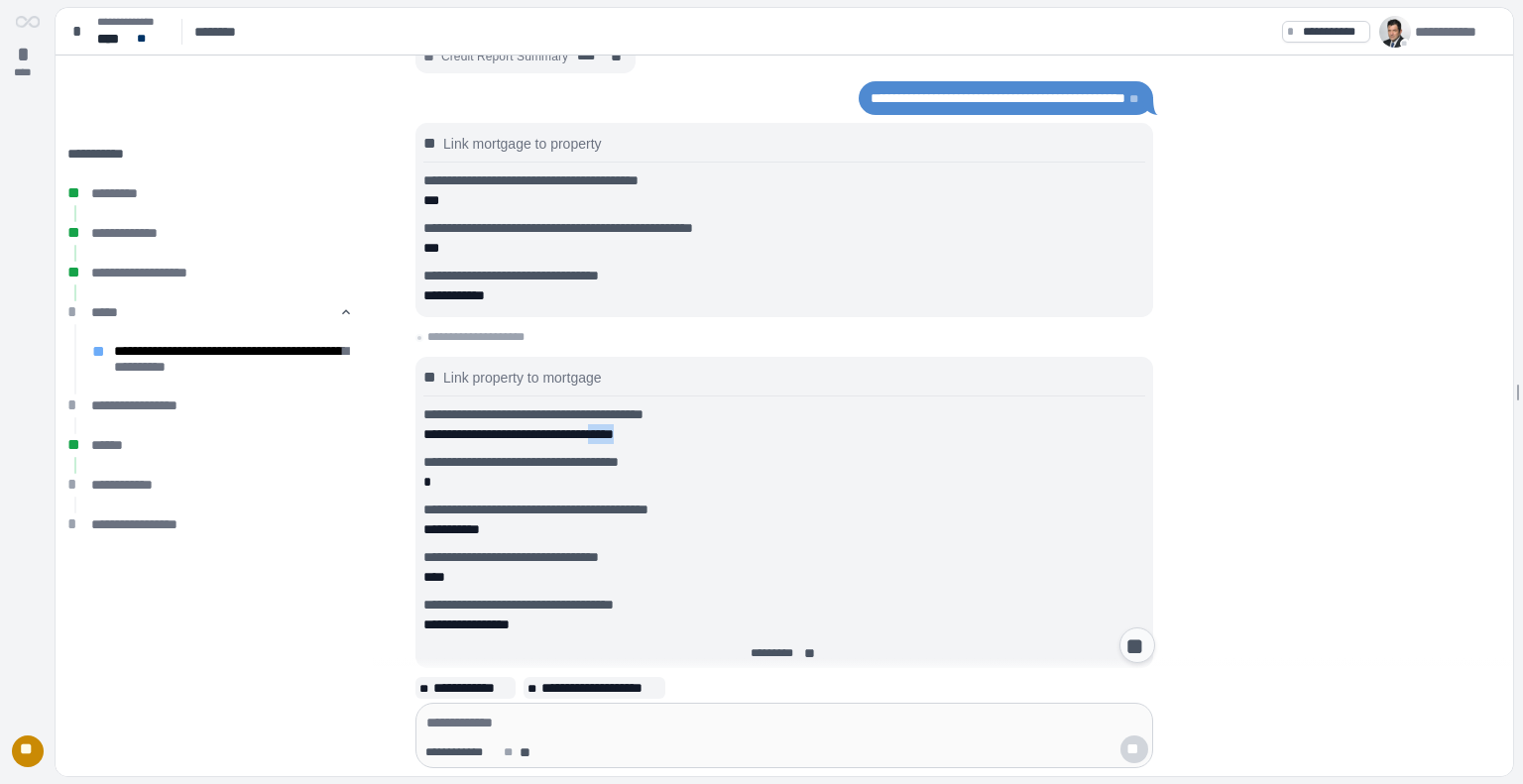 click on "**********" at bounding box center [784, 435] 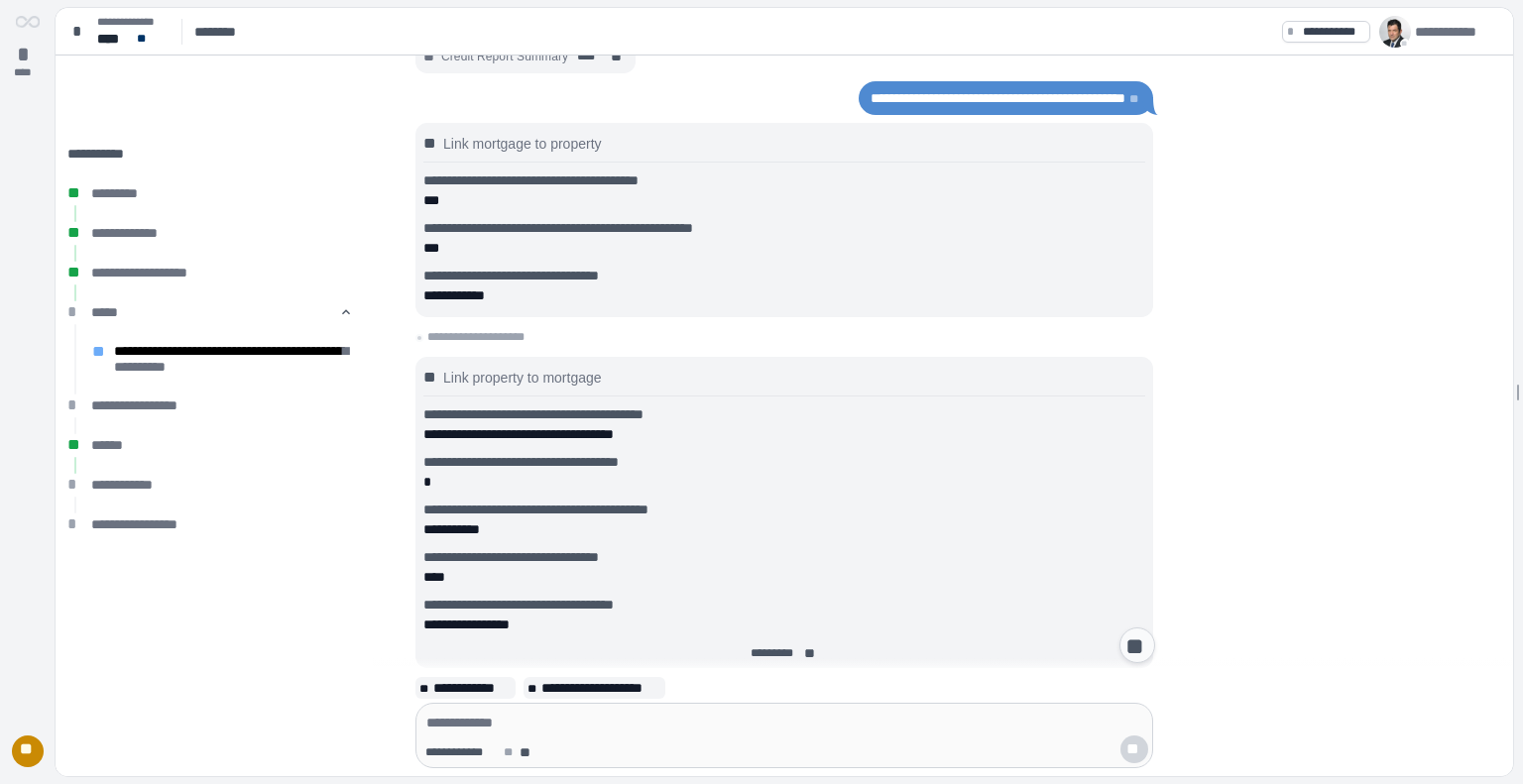 click on "**********" at bounding box center [784, 435] 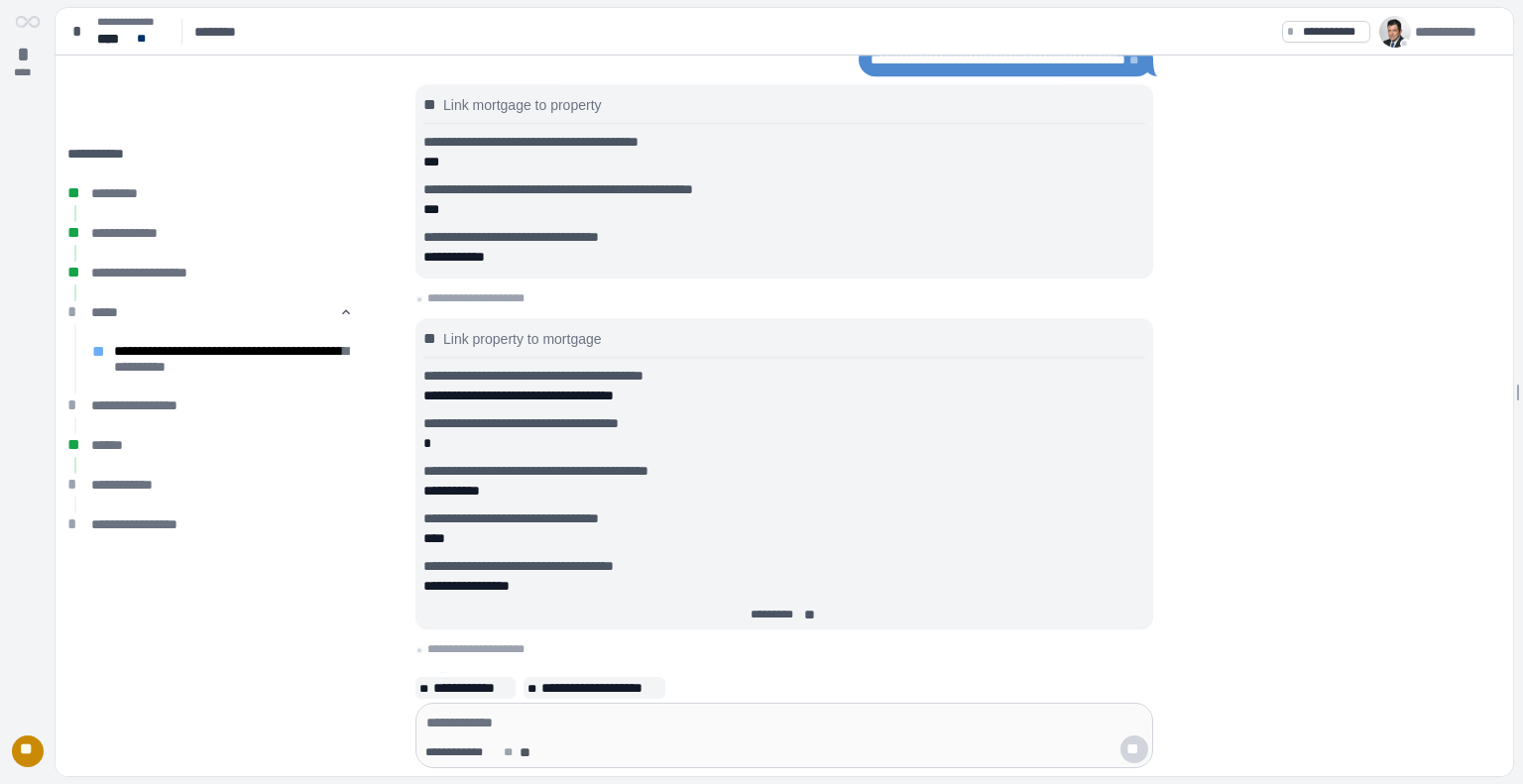 scroll, scrollTop: 242, scrollLeft: 0, axis: vertical 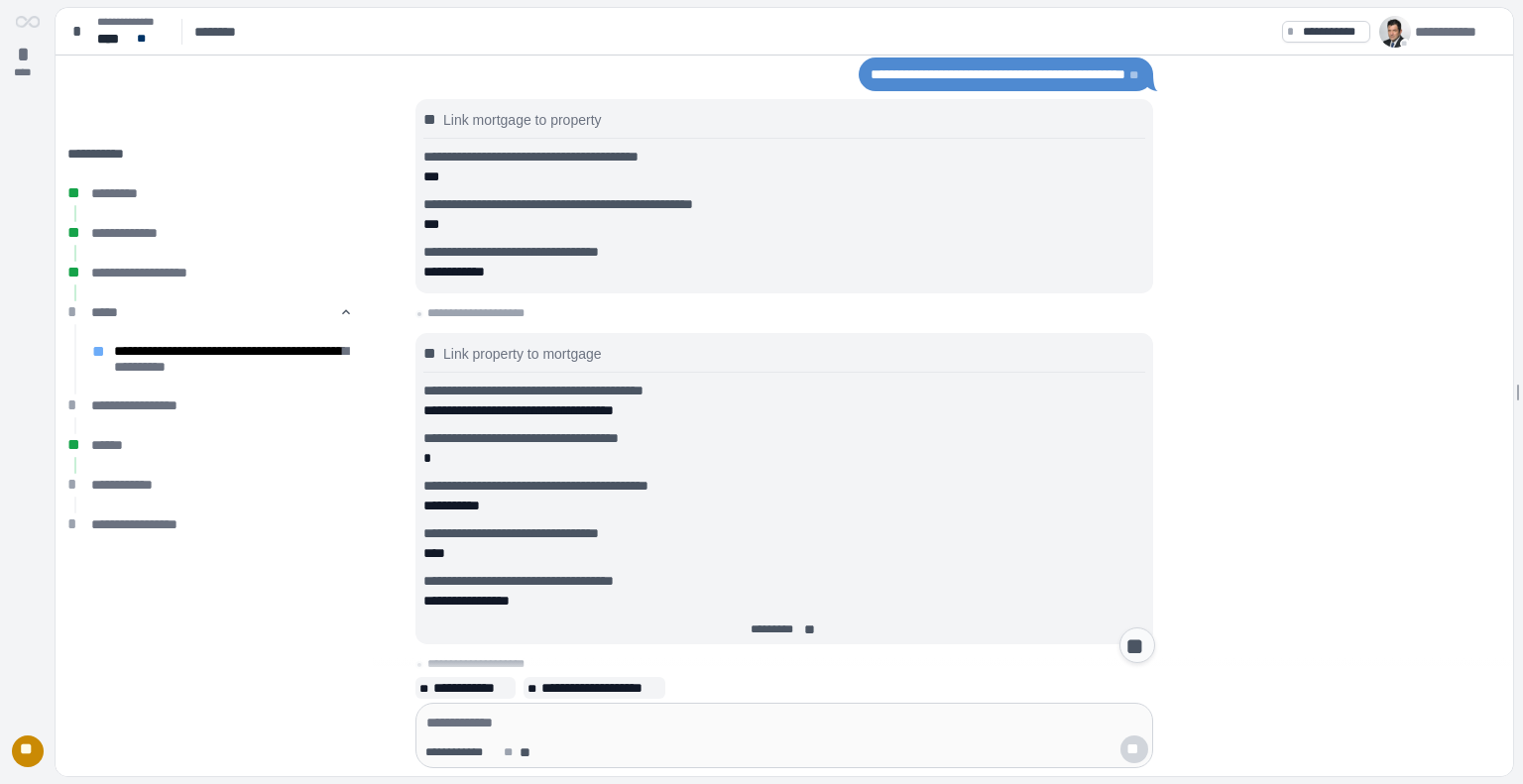 click on "**********" at bounding box center [784, 487] 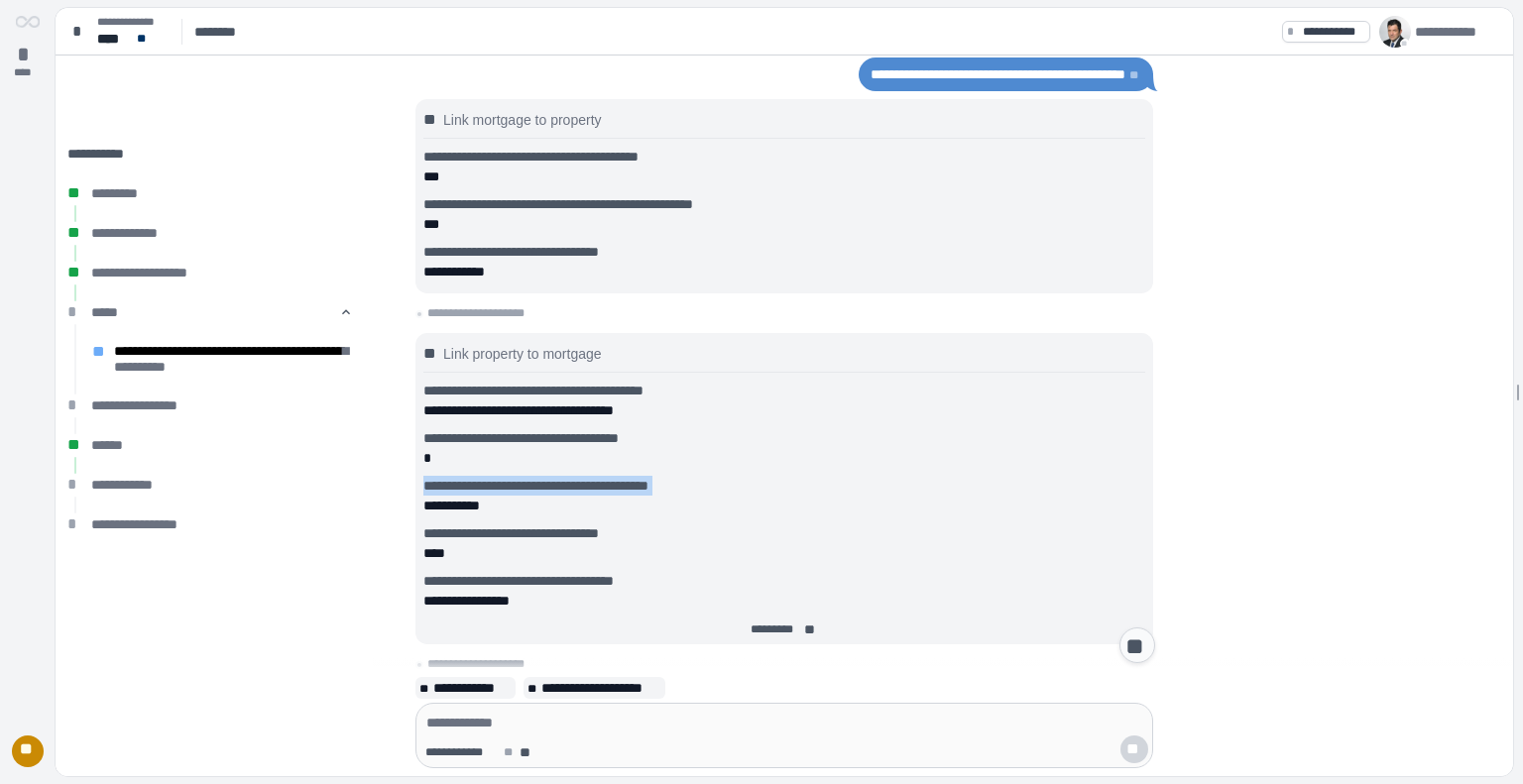 click on "**********" at bounding box center (784, 487) 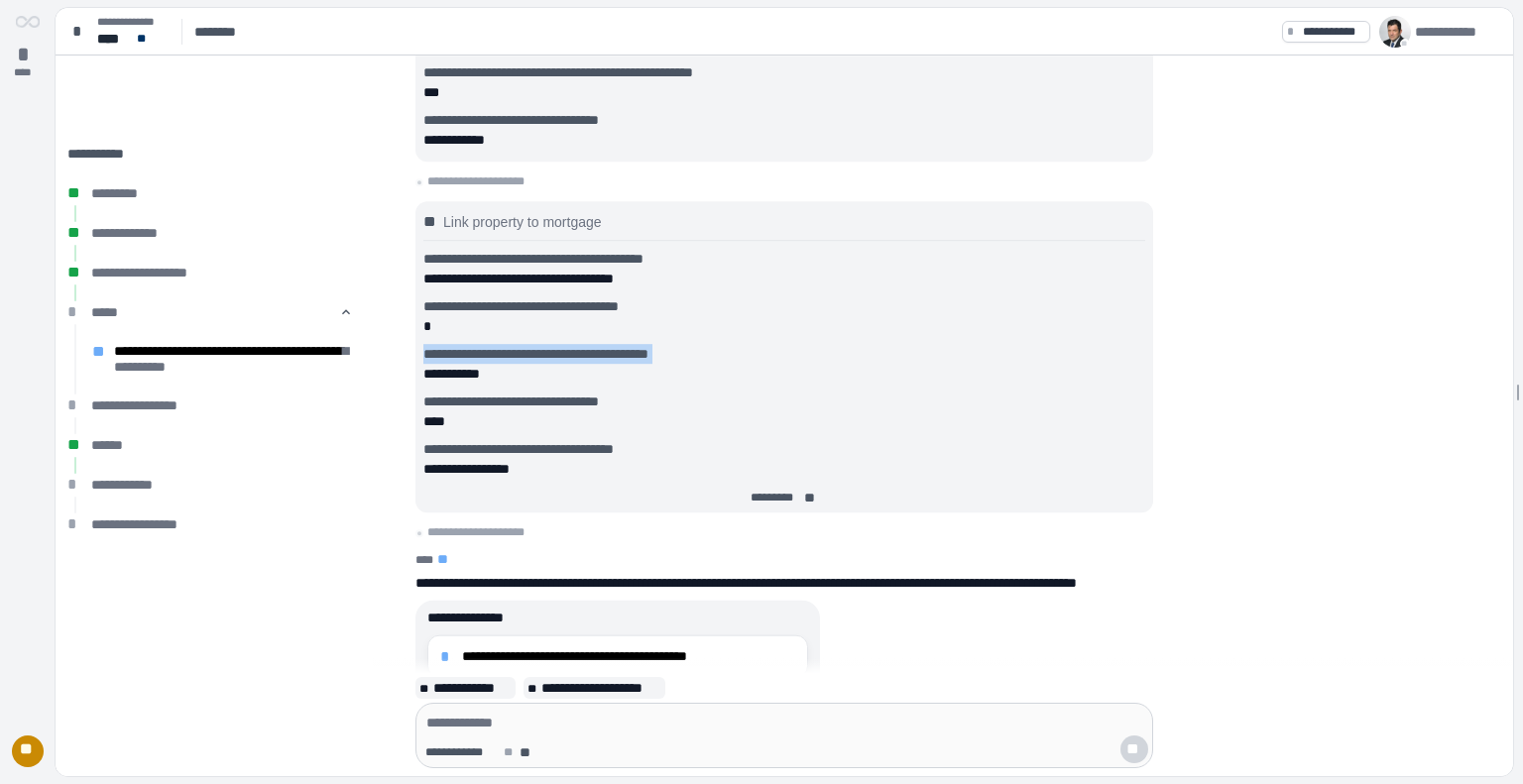 scroll, scrollTop: 99, scrollLeft: 0, axis: vertical 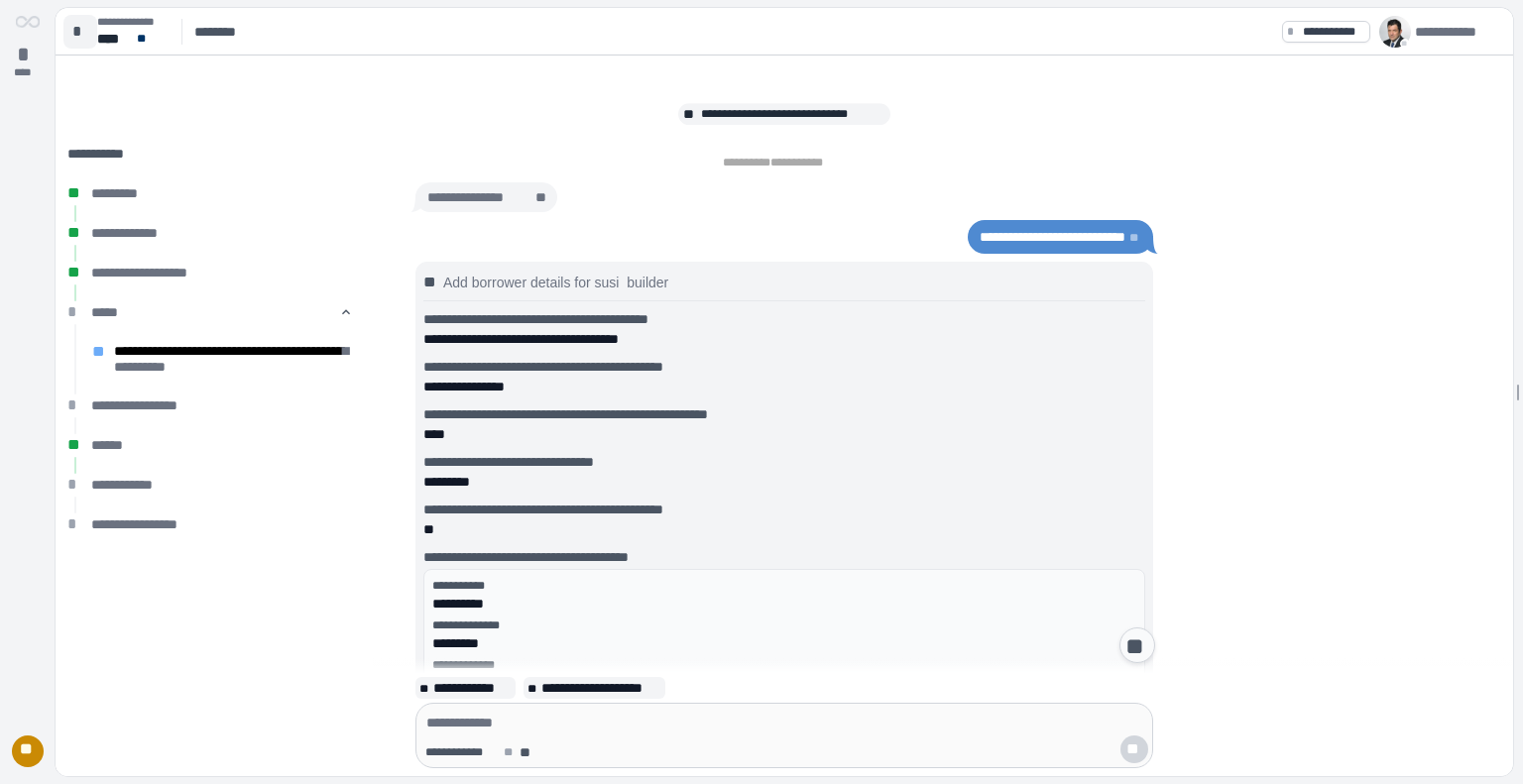 click on "*" at bounding box center [80, 32] 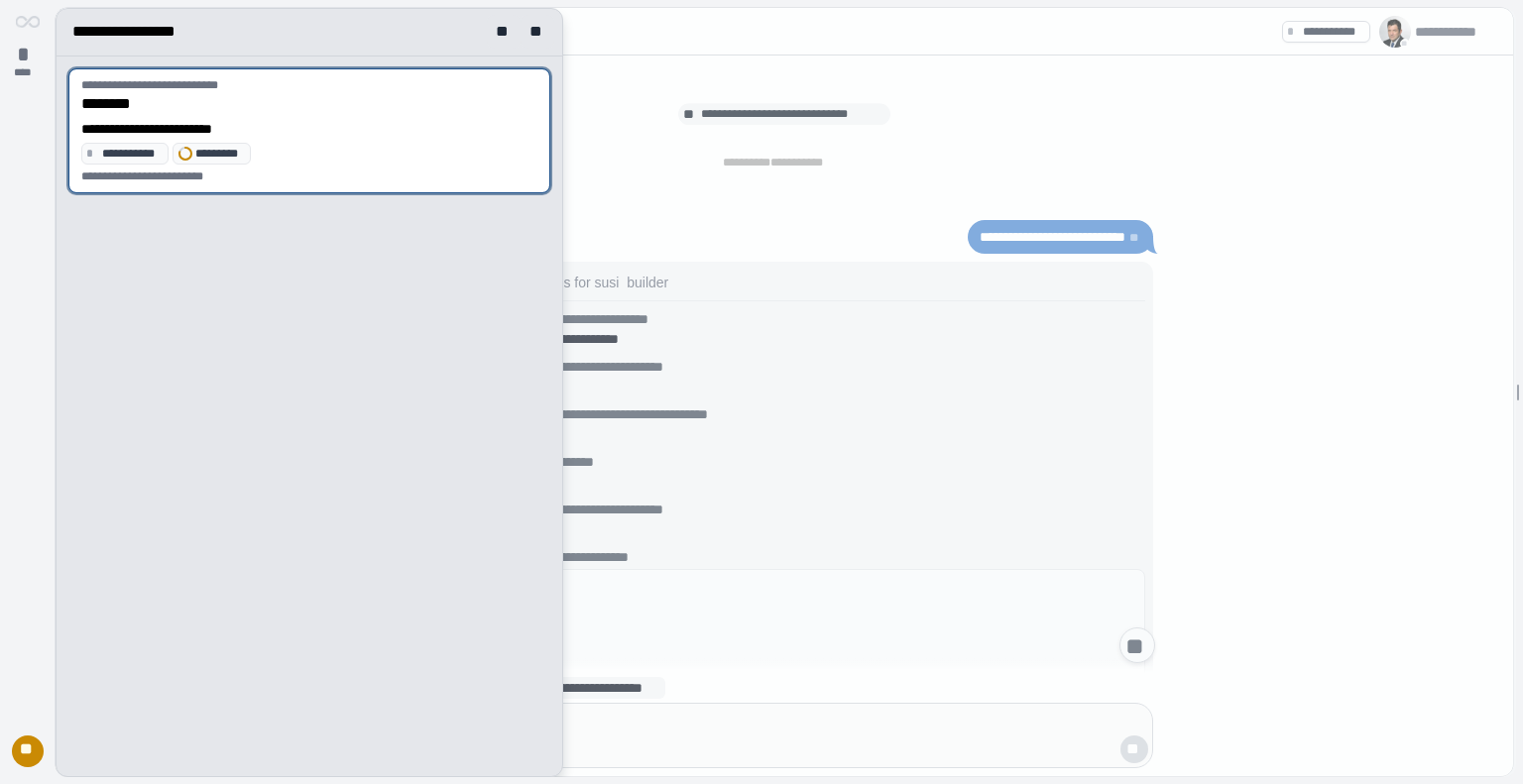 click on "**********" at bounding box center [309, 33] 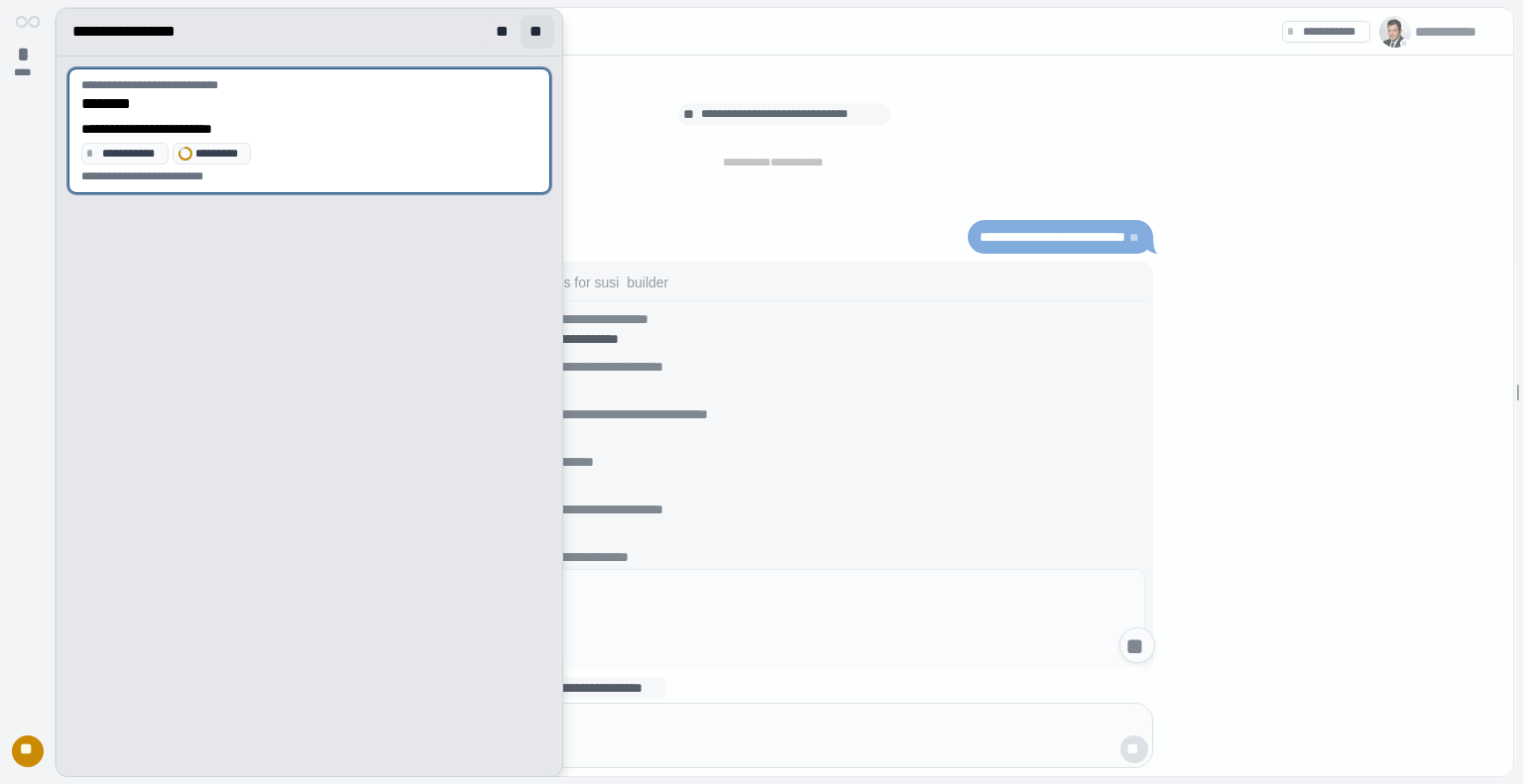 click on "**" at bounding box center [537, 32] 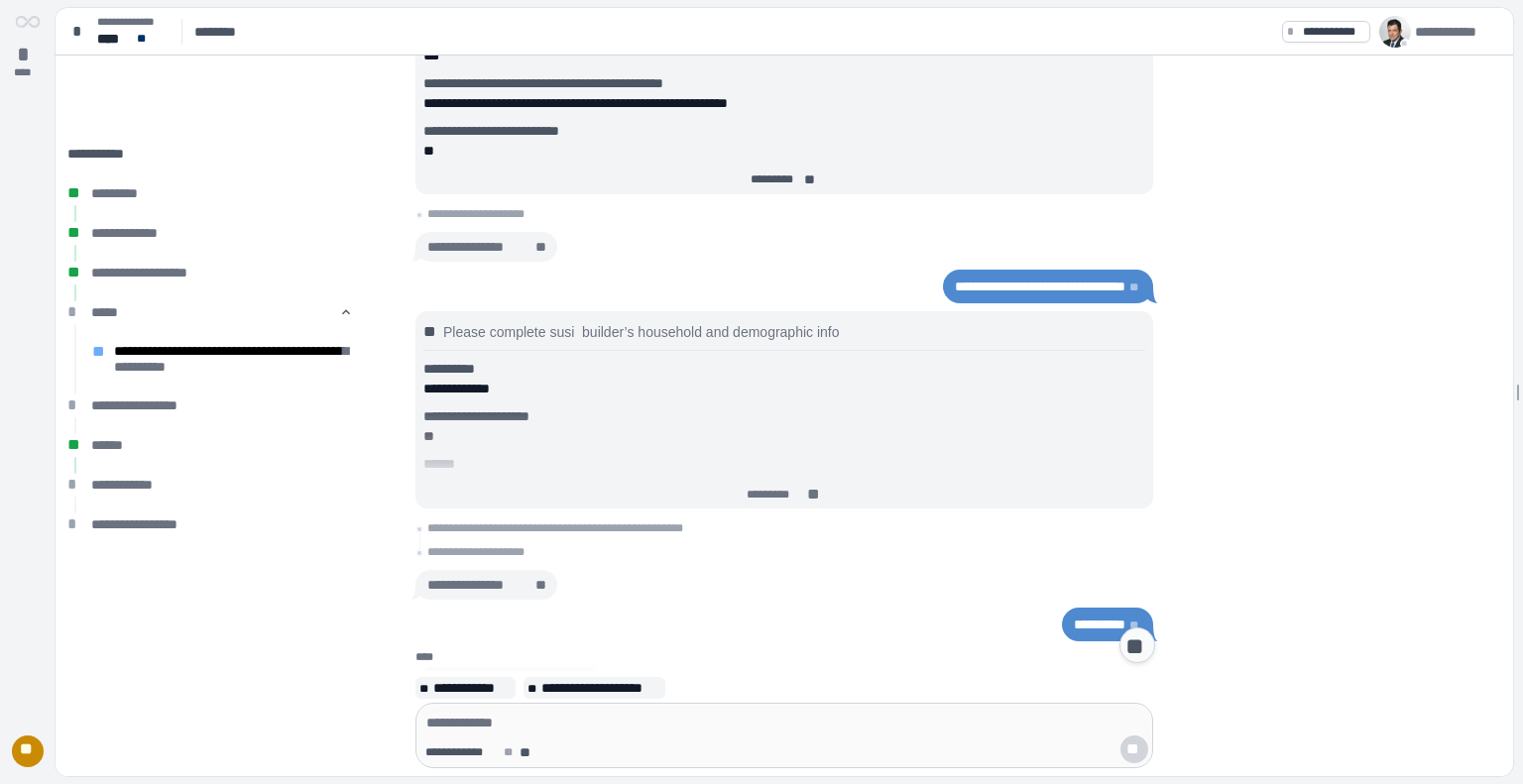 scroll, scrollTop: 1487, scrollLeft: 0, axis: vertical 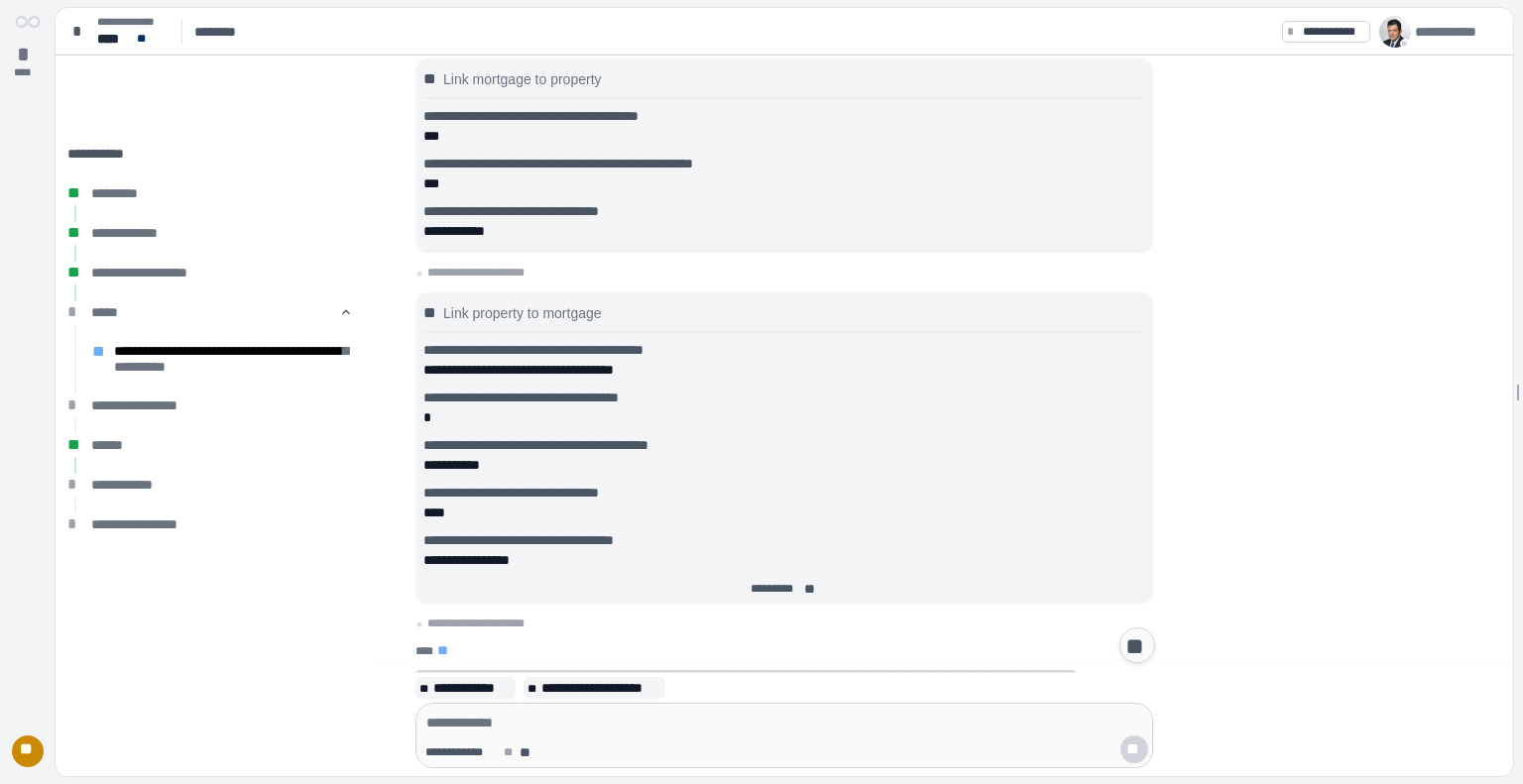 click on "**********" at bounding box center [784, 624] 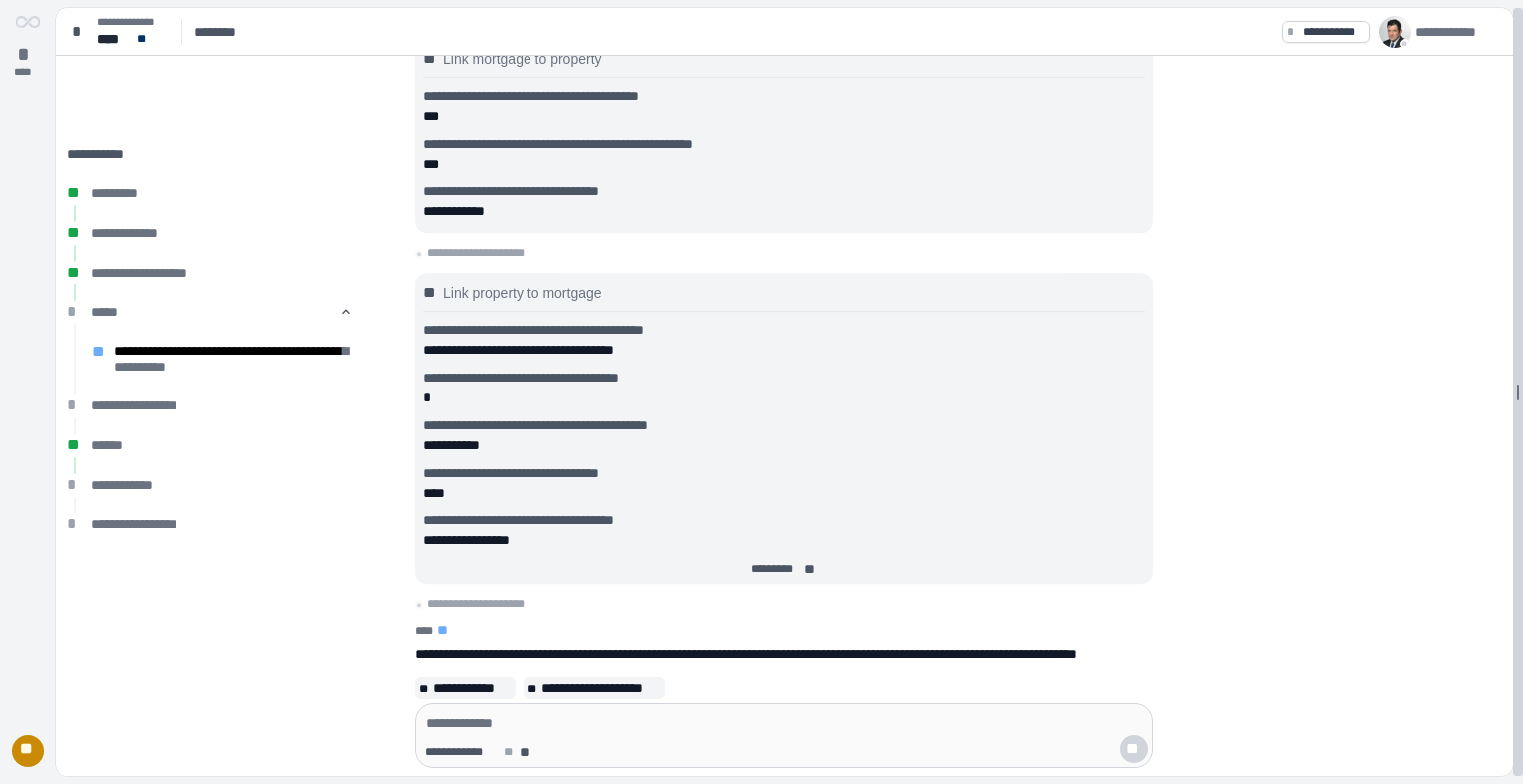 scroll, scrollTop: 167, scrollLeft: 0, axis: vertical 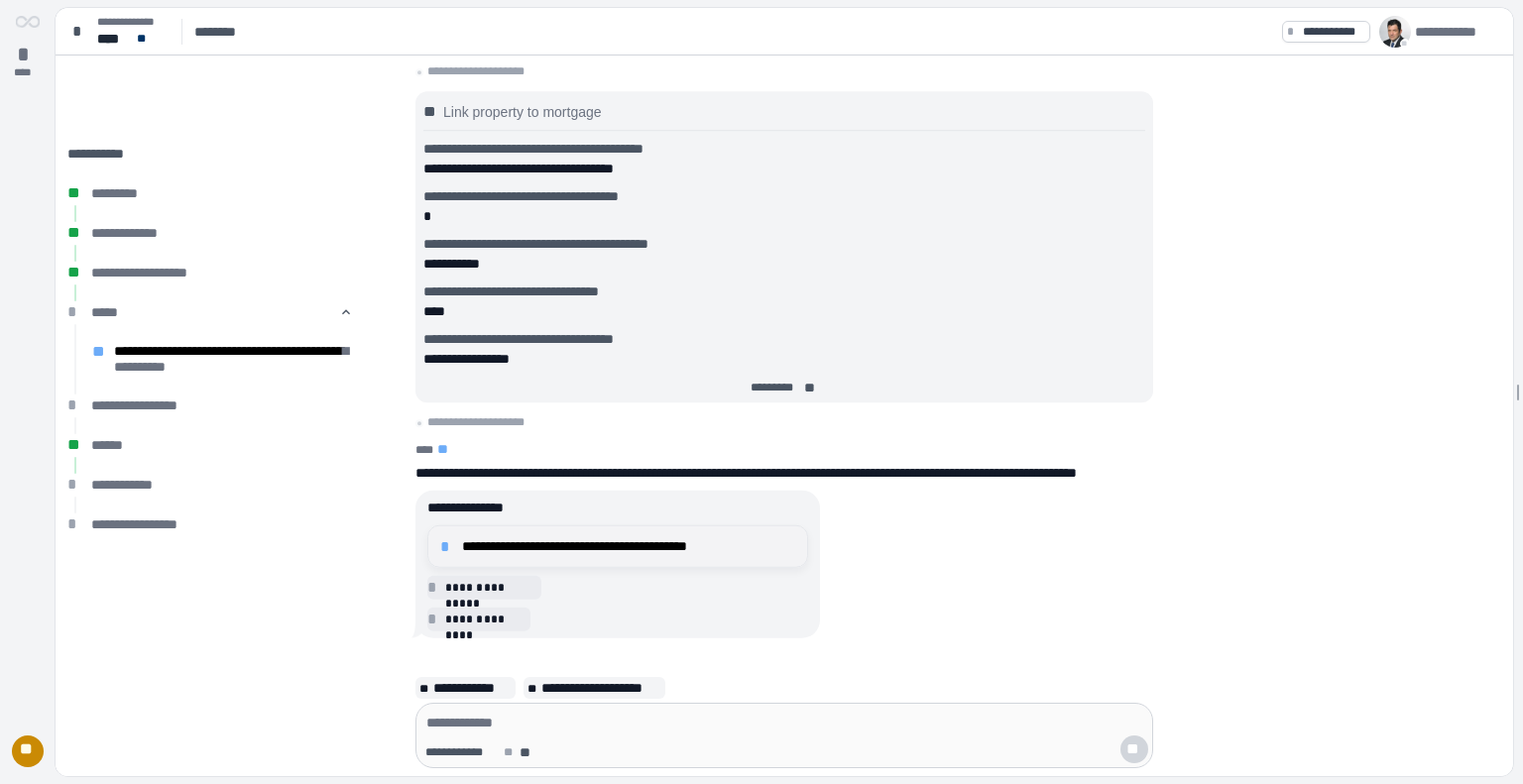 click on "**********" at bounding box center [629, 546] 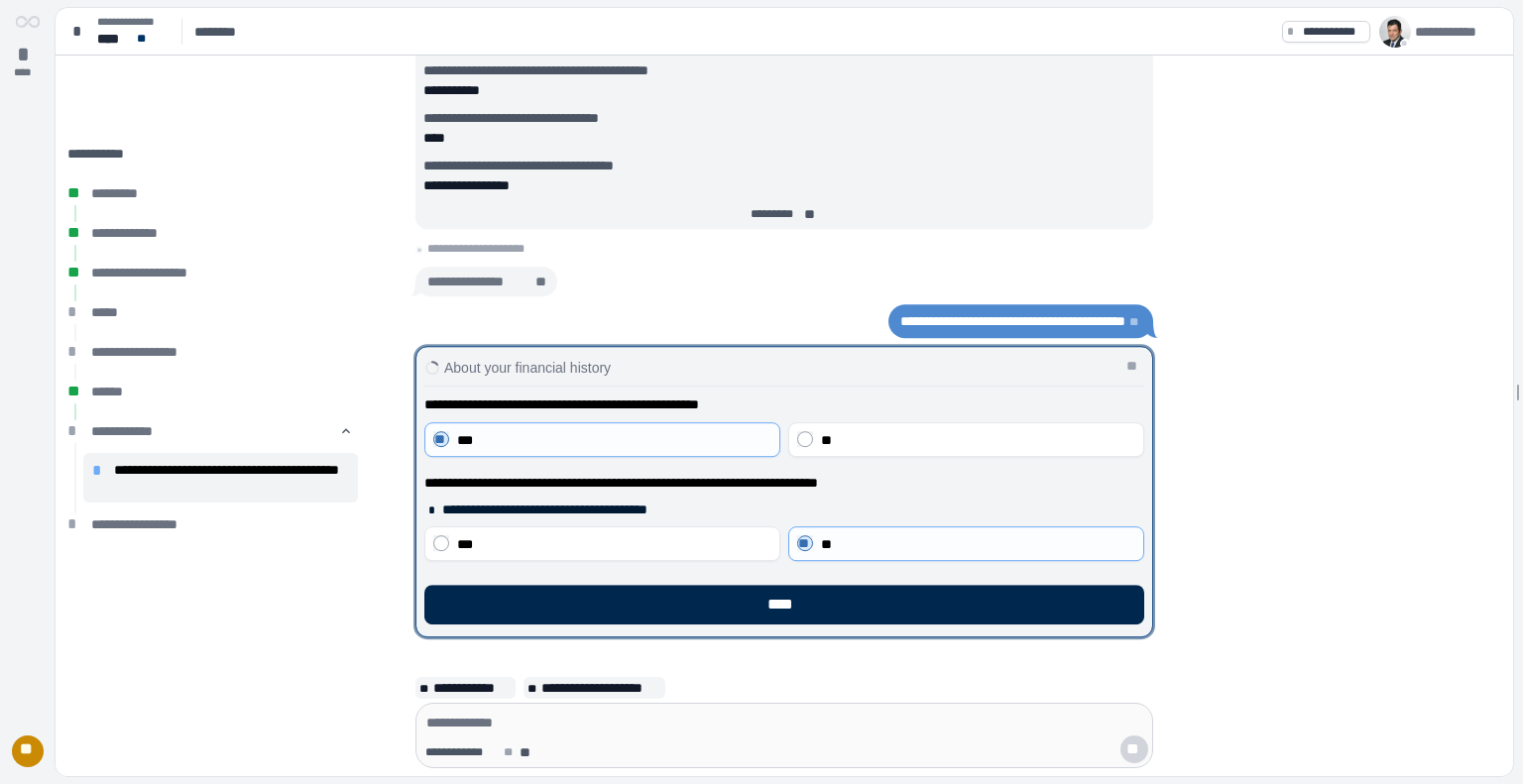 click on "****" at bounding box center [784, 605] 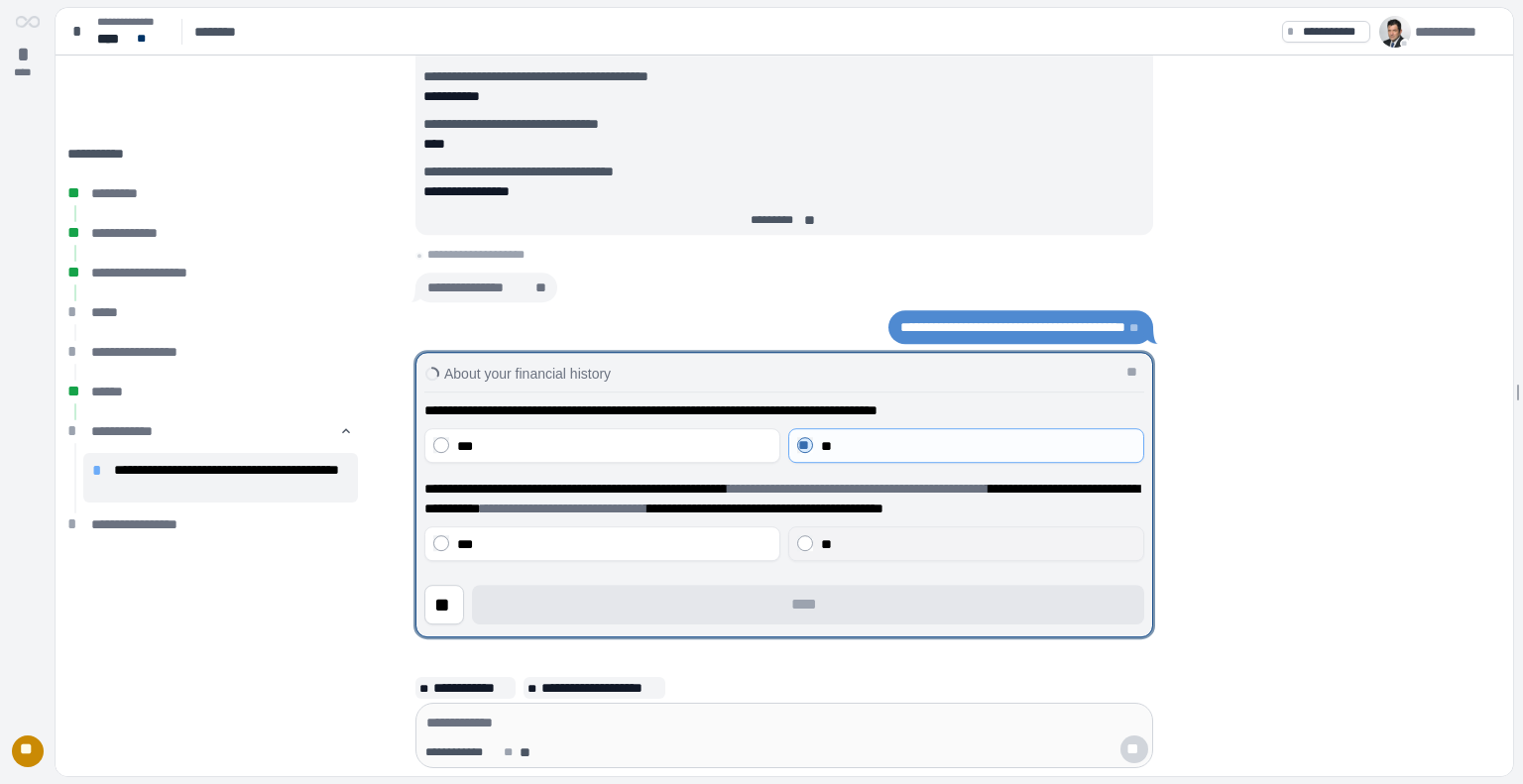 click on "**" at bounding box center (966, 543) 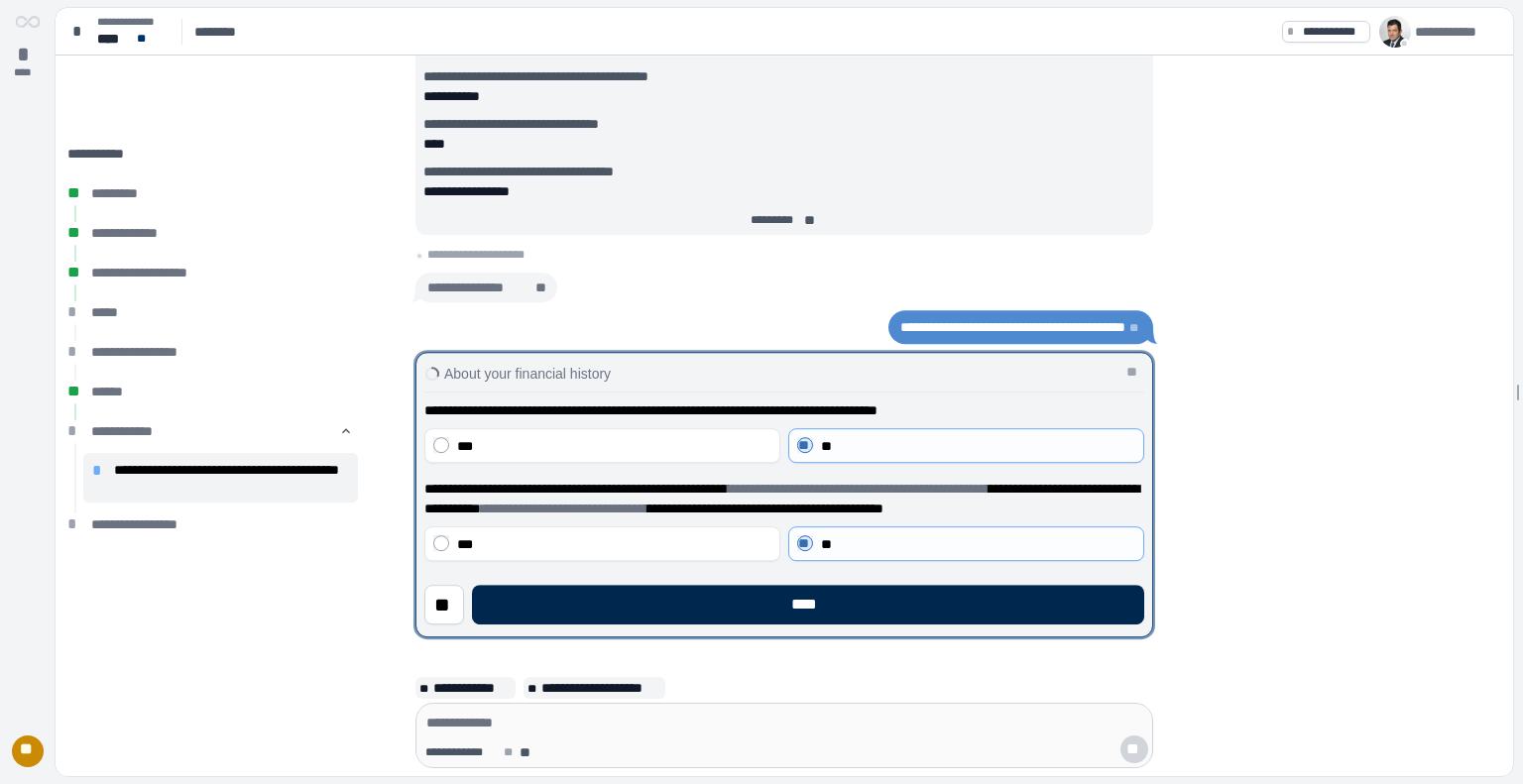 click on "****" at bounding box center (808, 605) 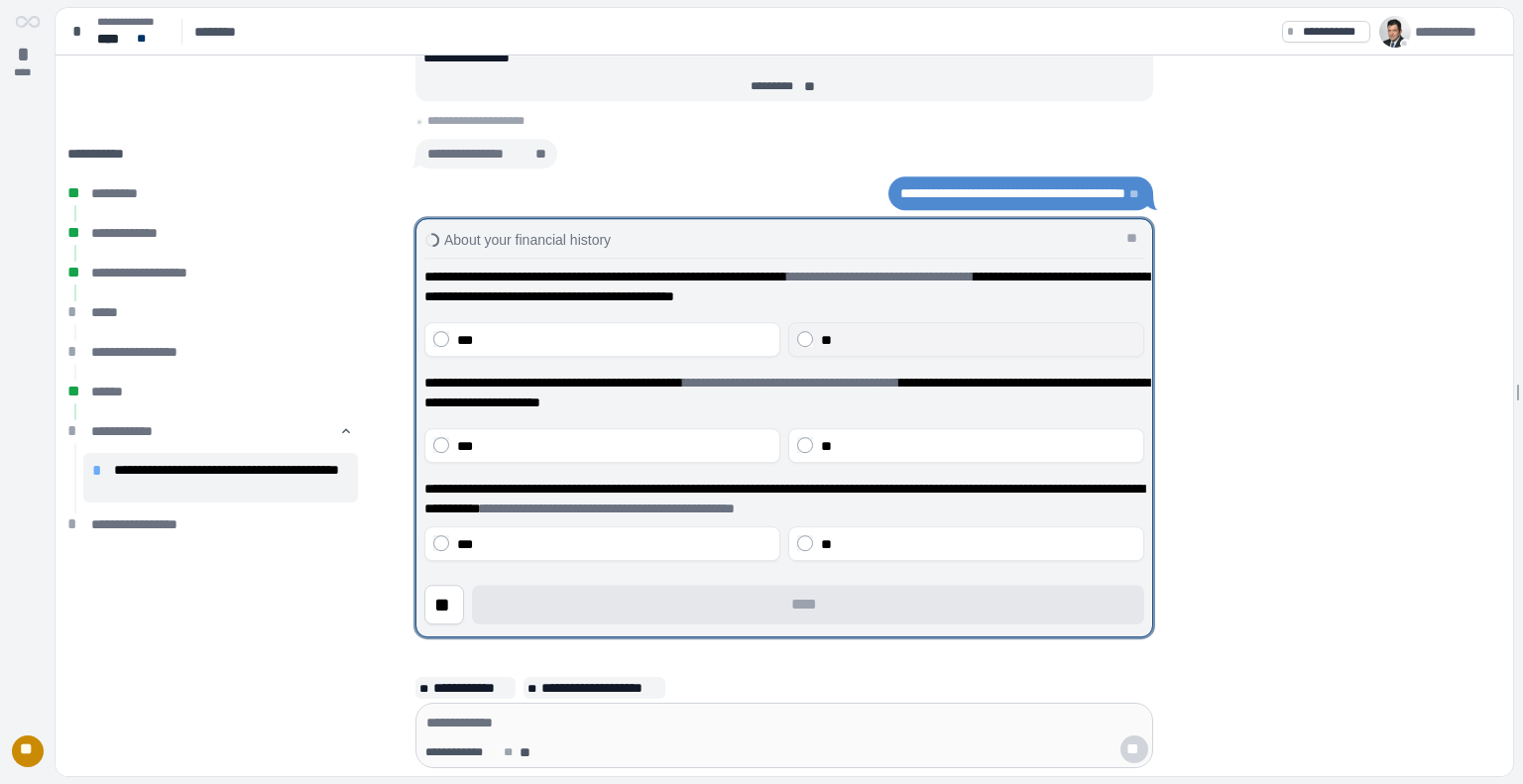 click on "**" at bounding box center (966, 339) 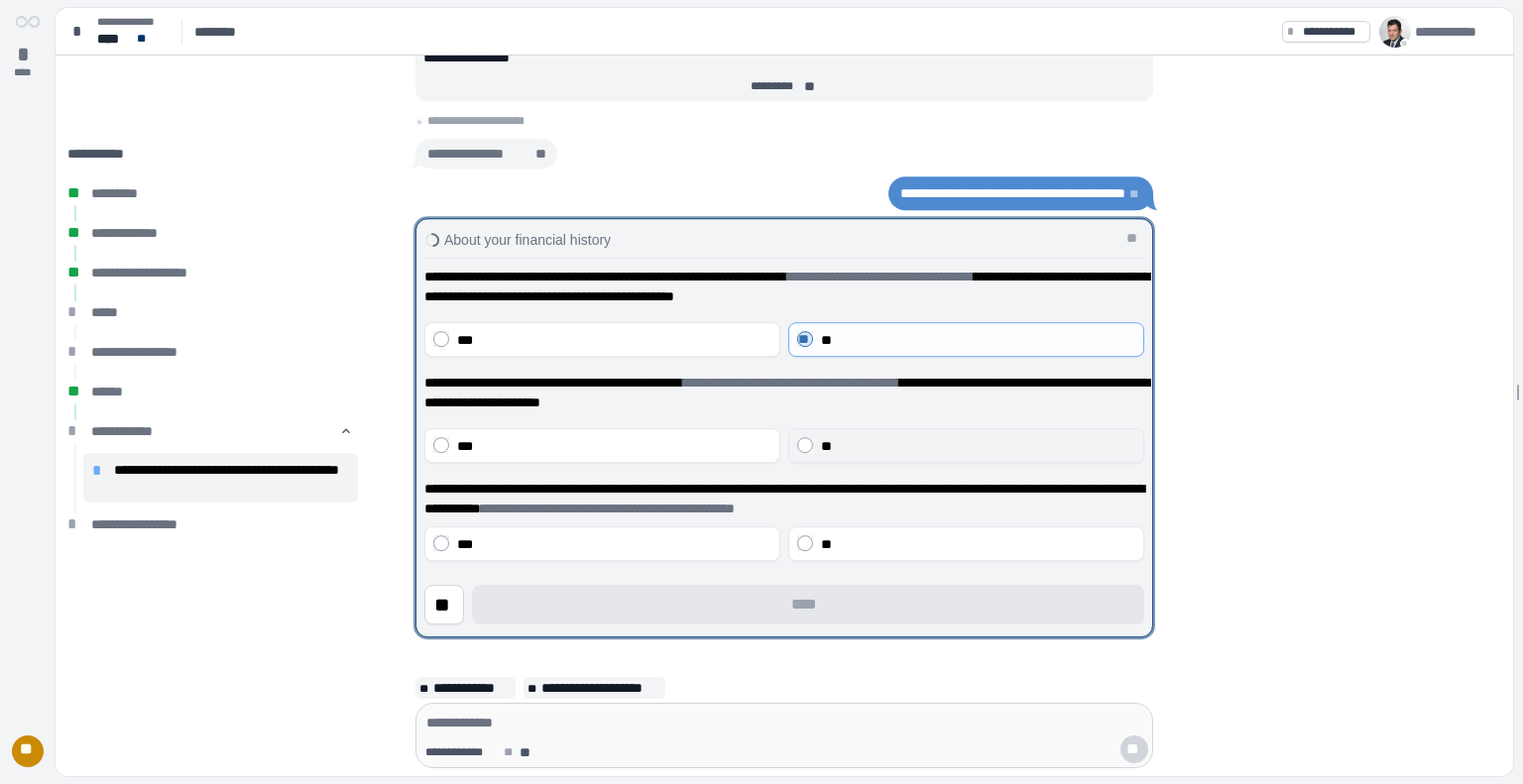 click on "**" at bounding box center (966, 445) 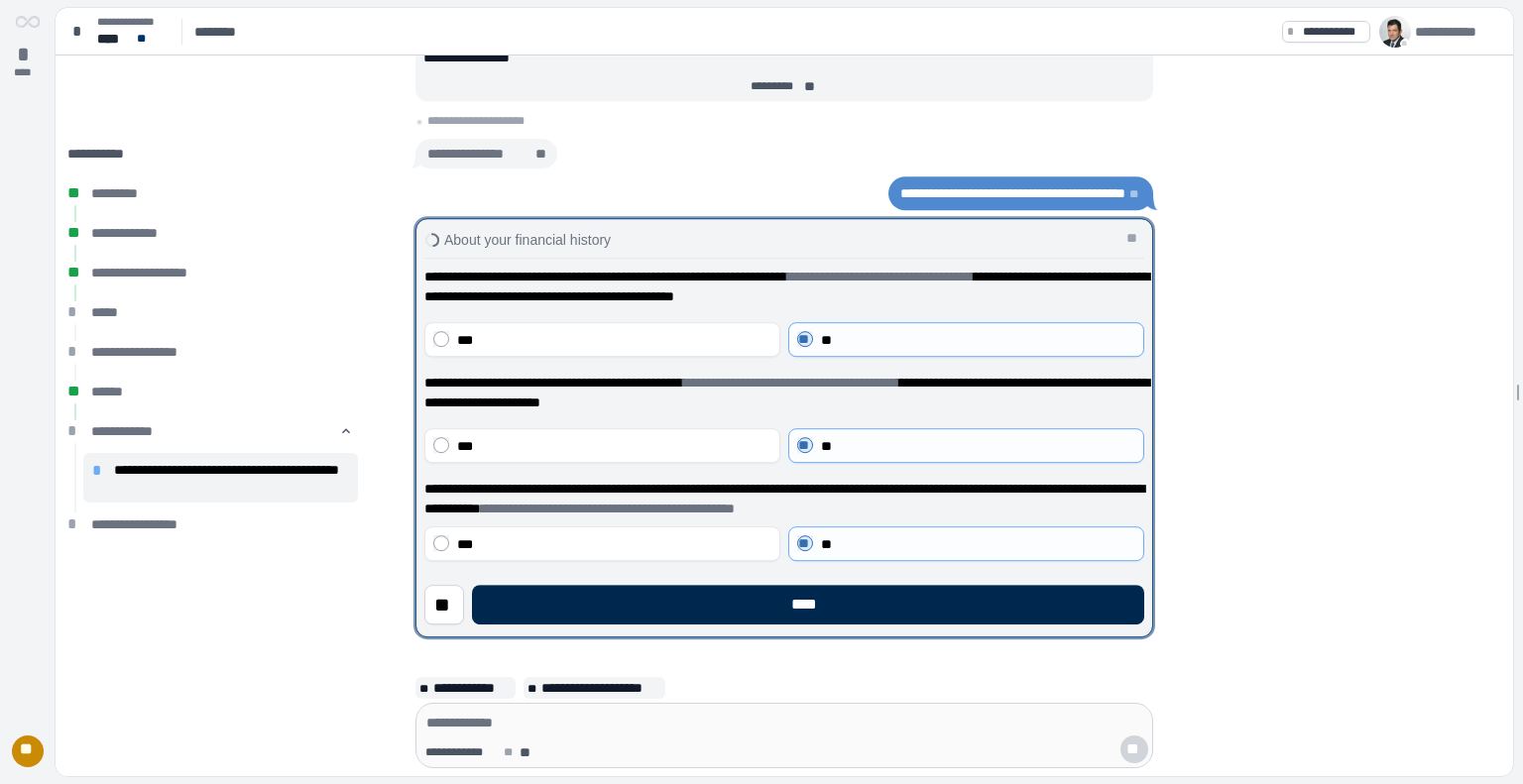 click on "****" at bounding box center (808, 605) 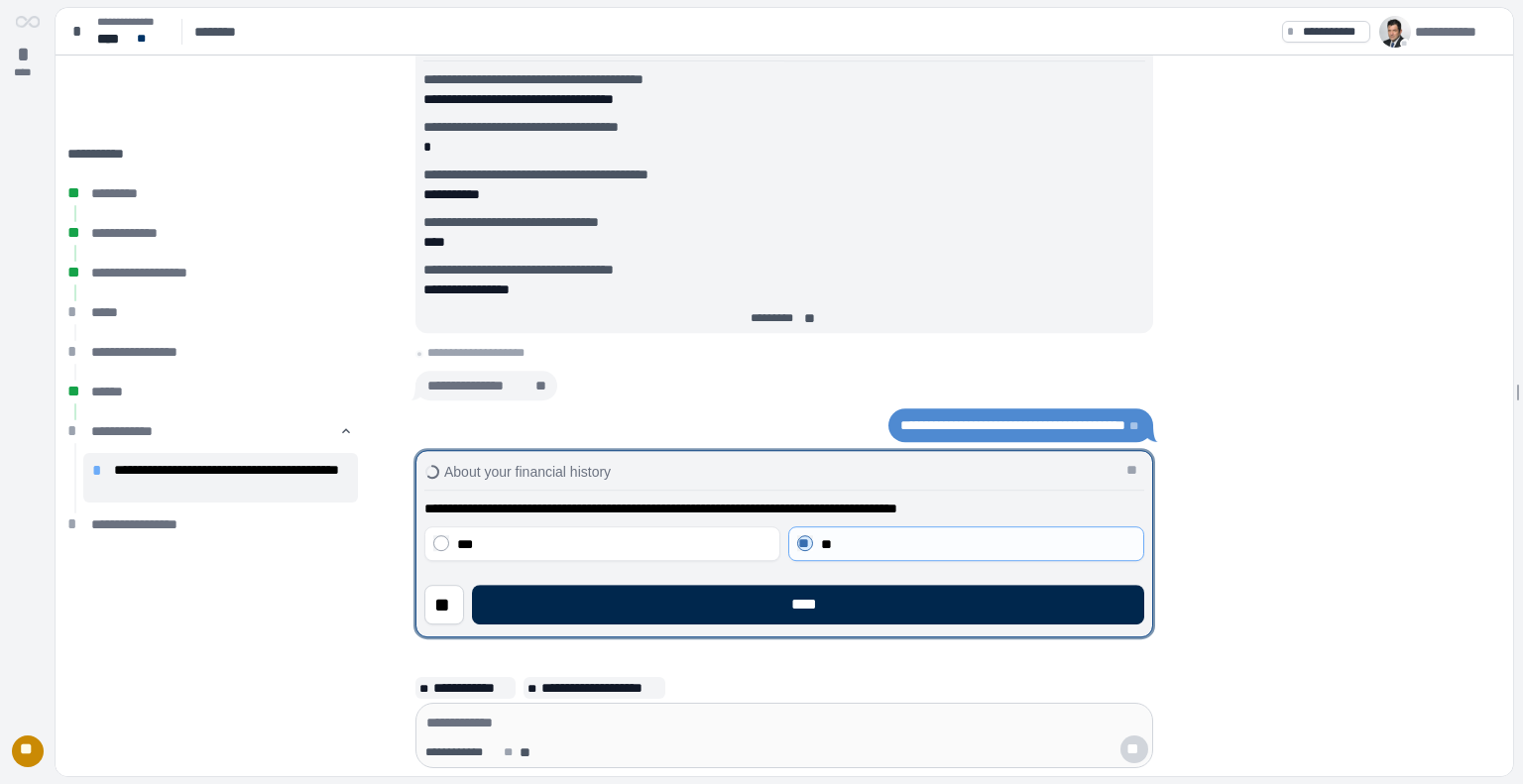 click on "****" at bounding box center [808, 605] 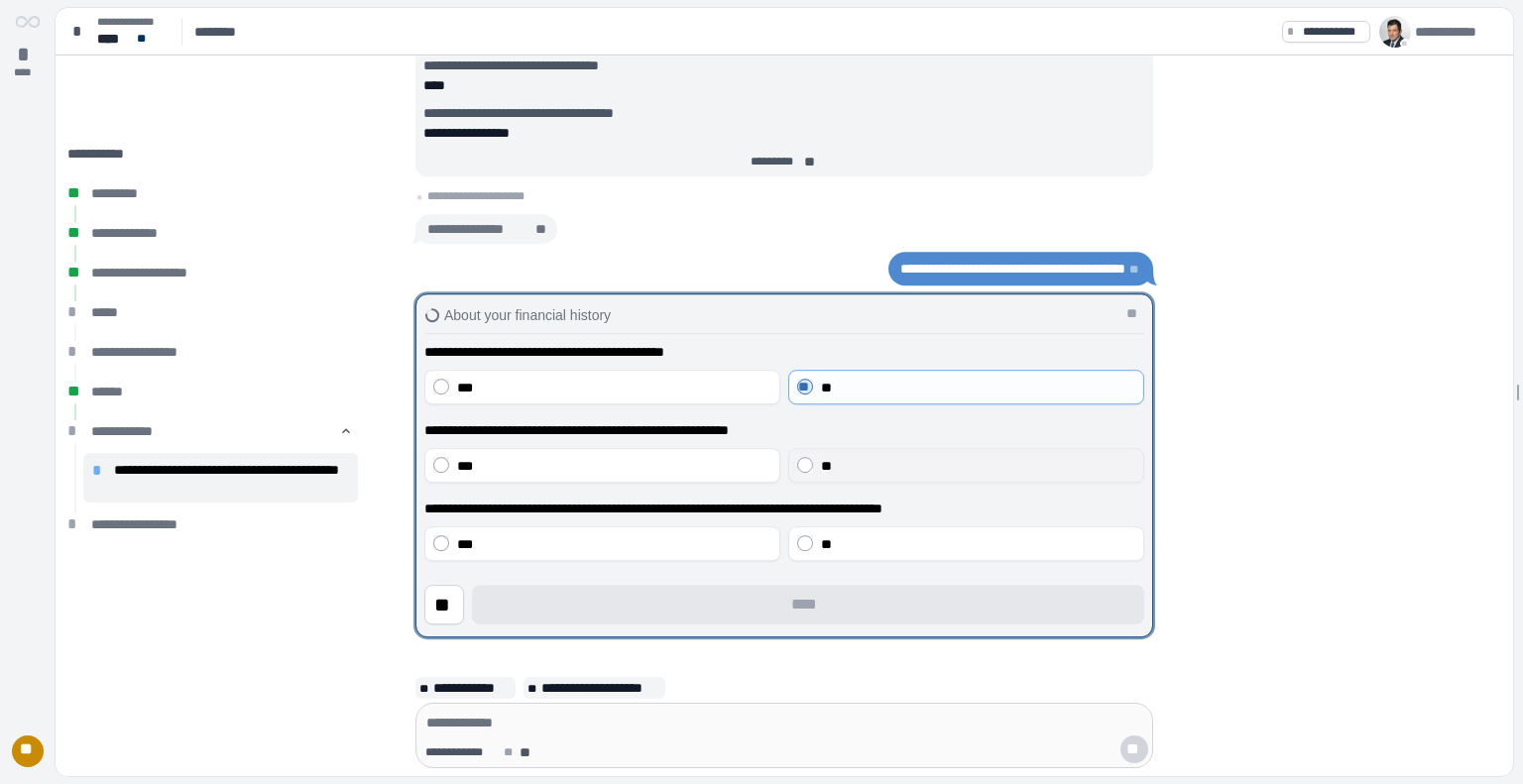 click on "**" at bounding box center [966, 465] 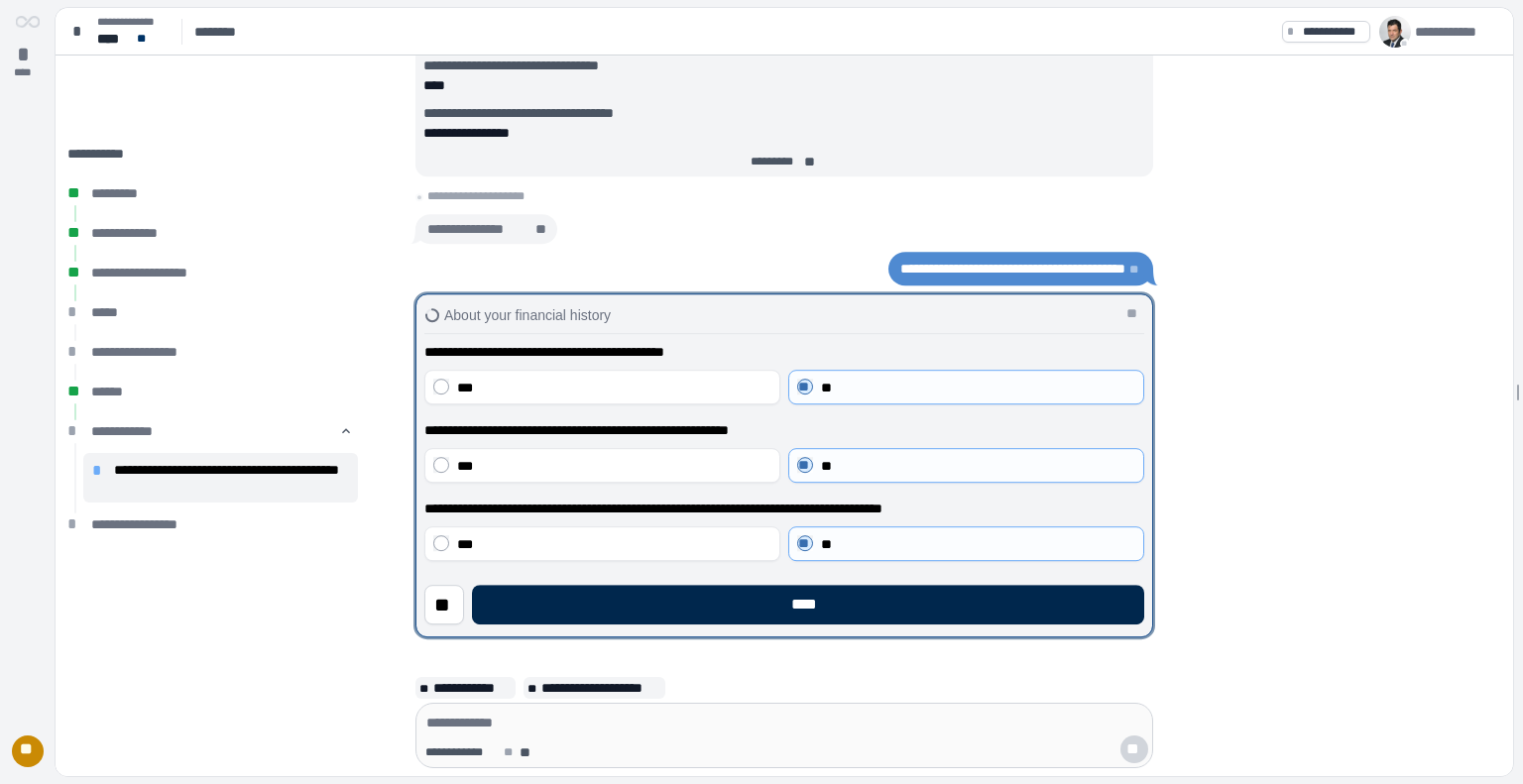 click on "****" at bounding box center (808, 605) 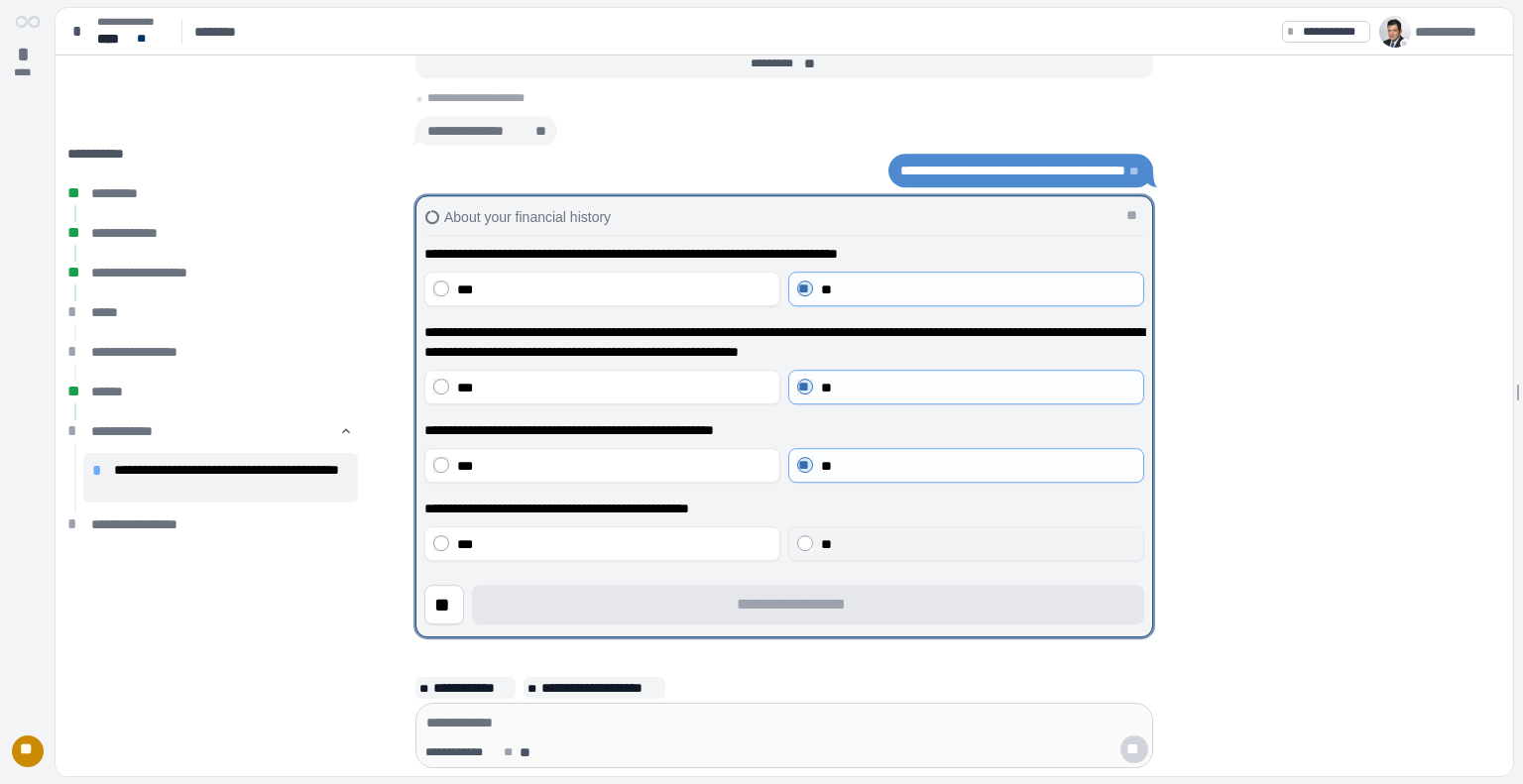 click on "**" at bounding box center (966, 543) 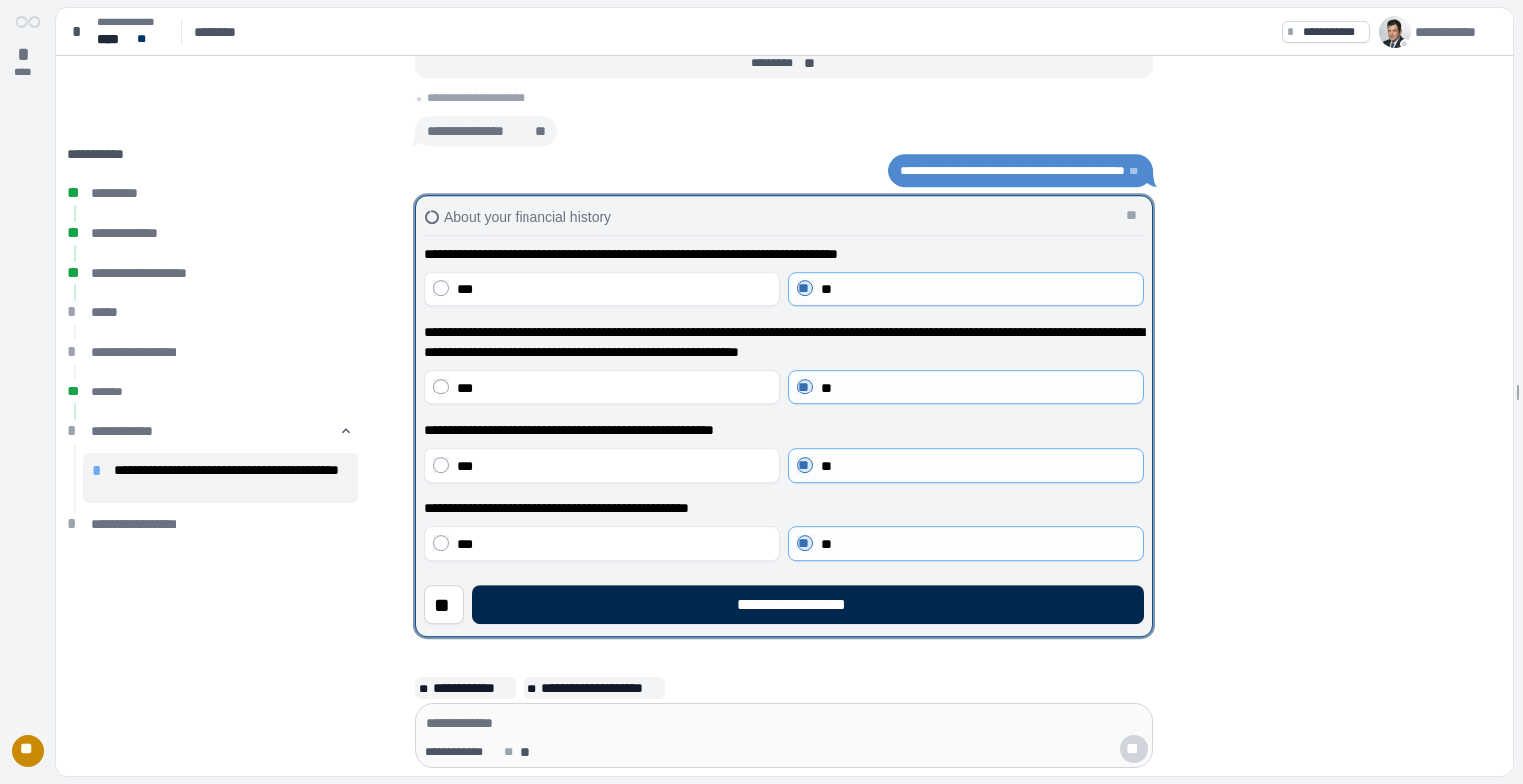 click on "**********" at bounding box center [808, 605] 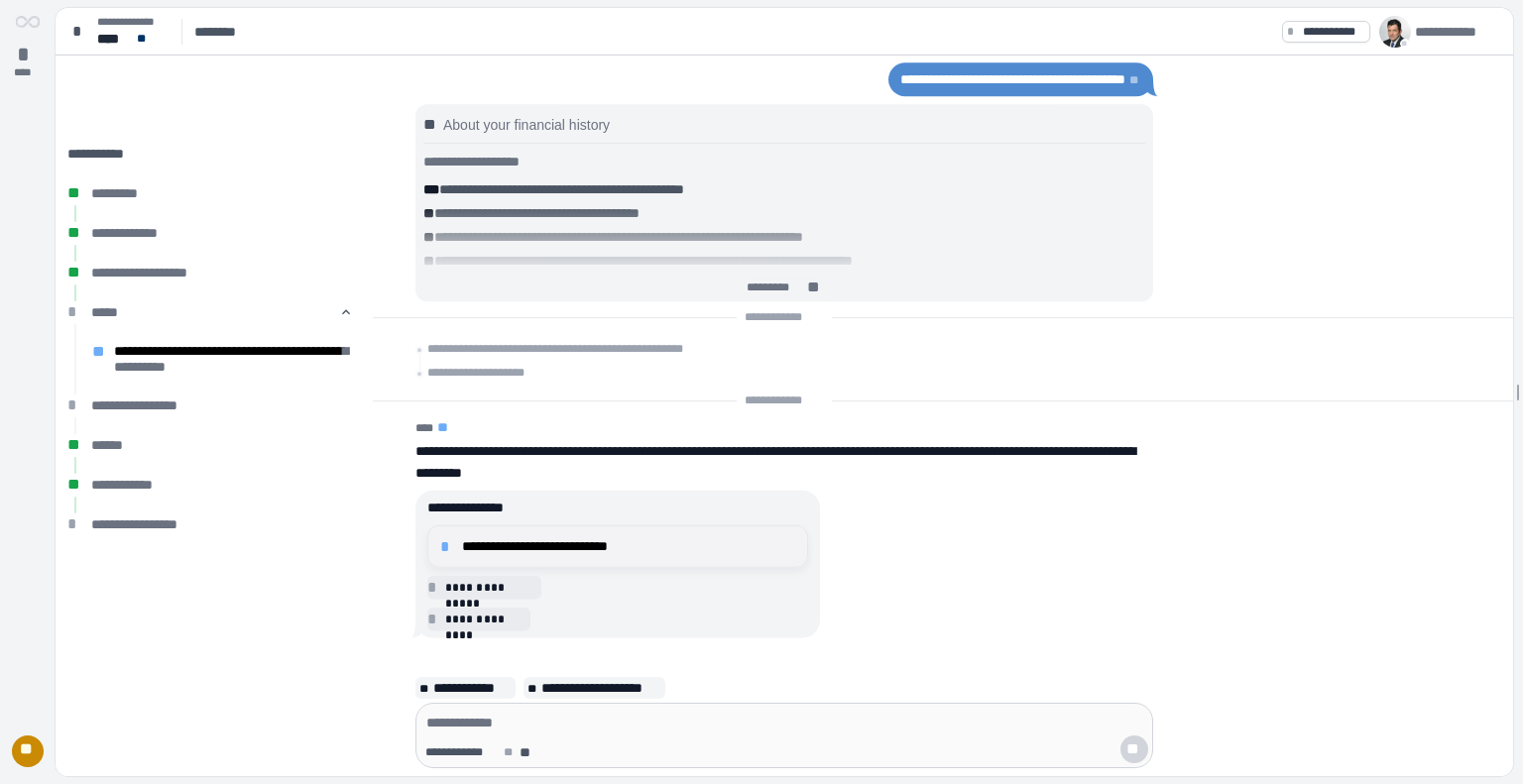click on "**********" at bounding box center [629, 546] 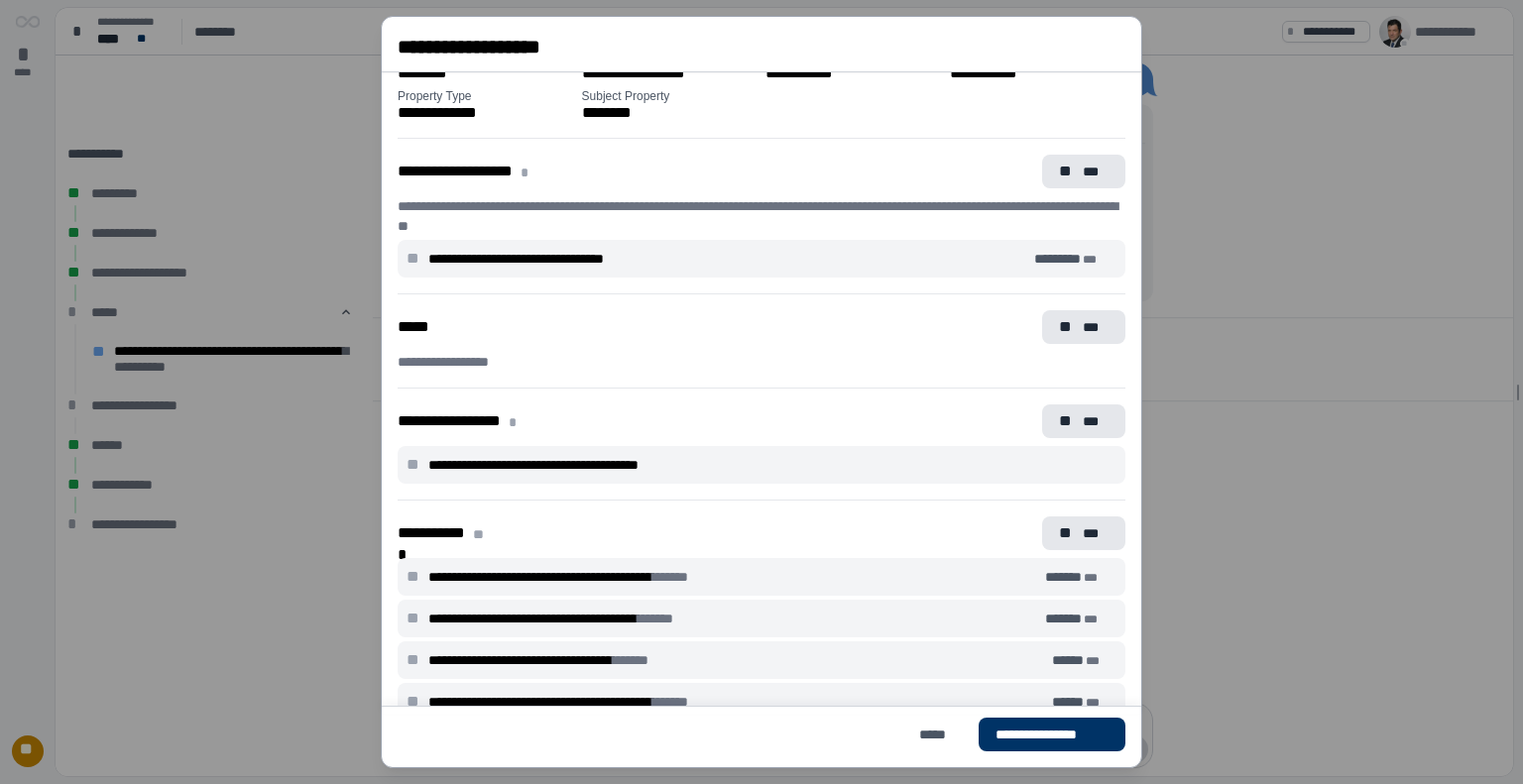 scroll, scrollTop: 98, scrollLeft: 0, axis: vertical 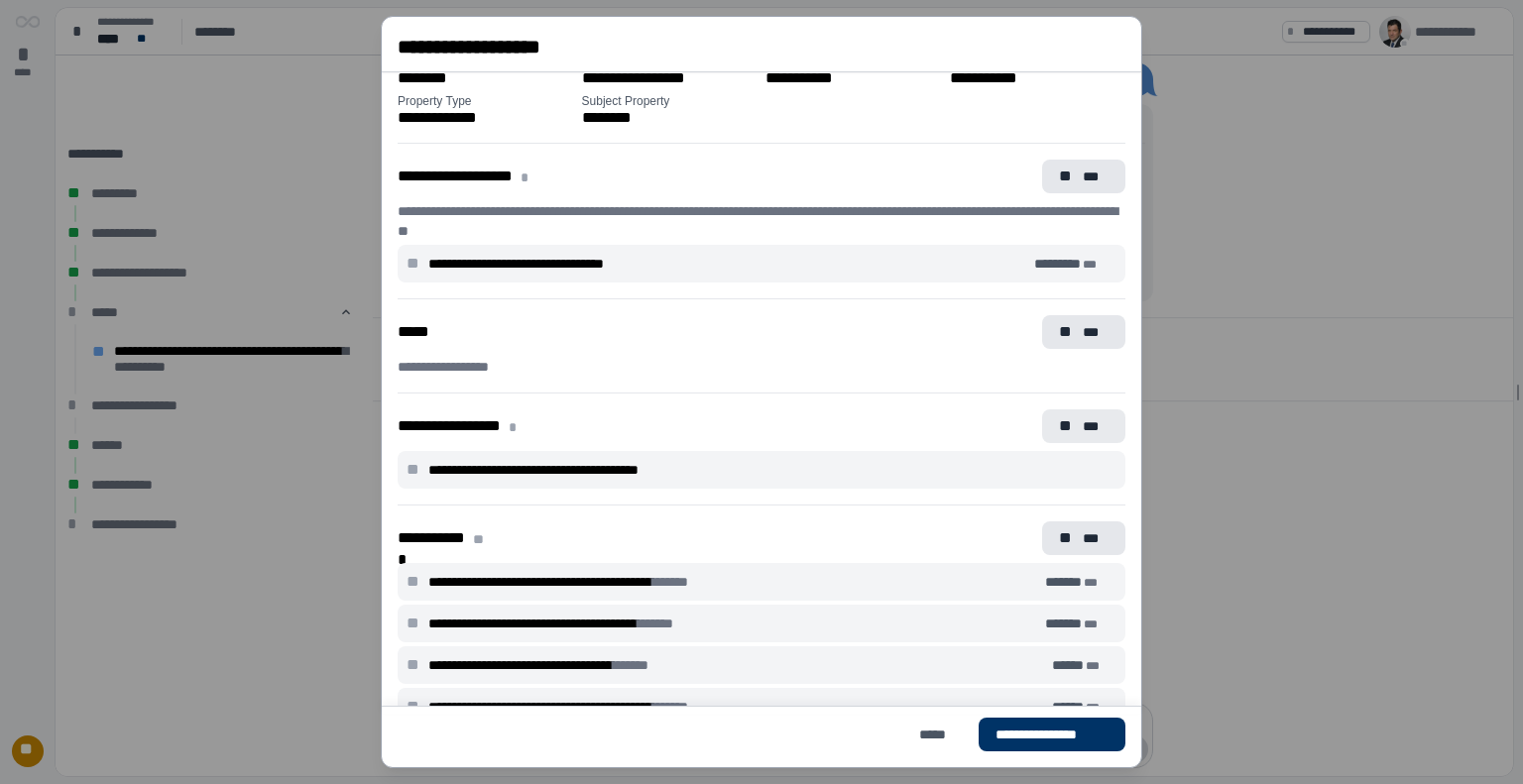 click on "**" at bounding box center [1067, 426] 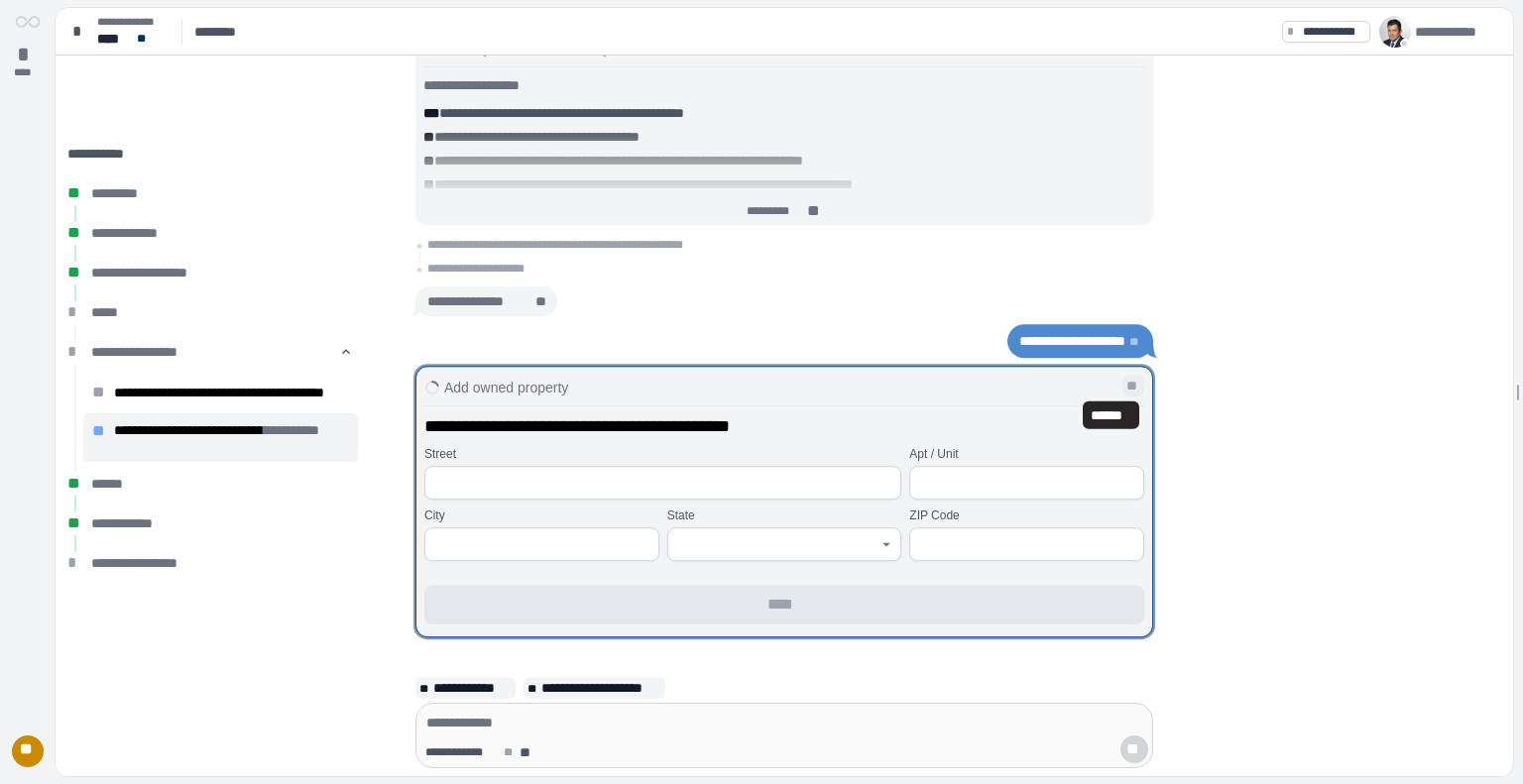 click on "**" at bounding box center (1133, 386) 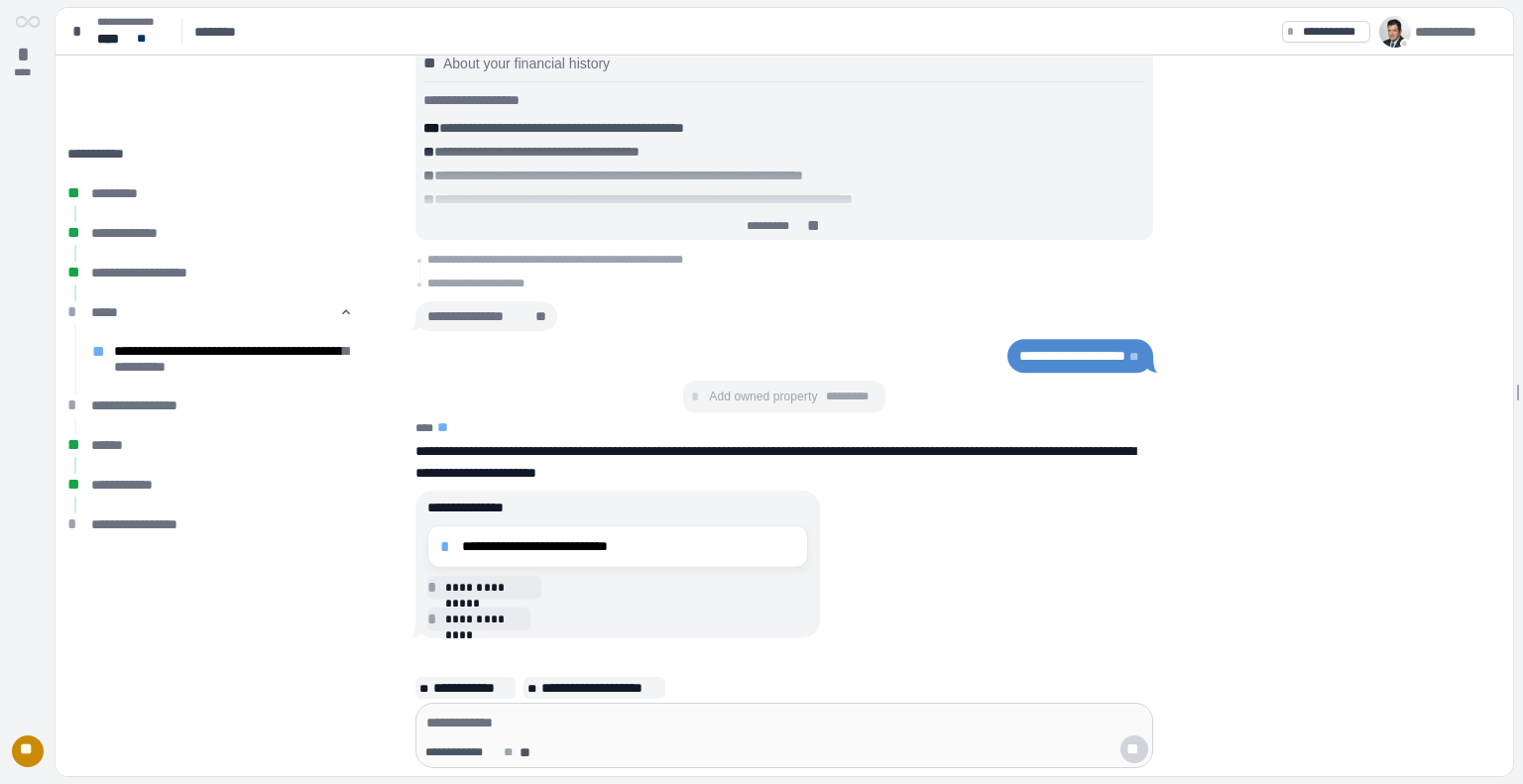 click at bounding box center [784, 723] 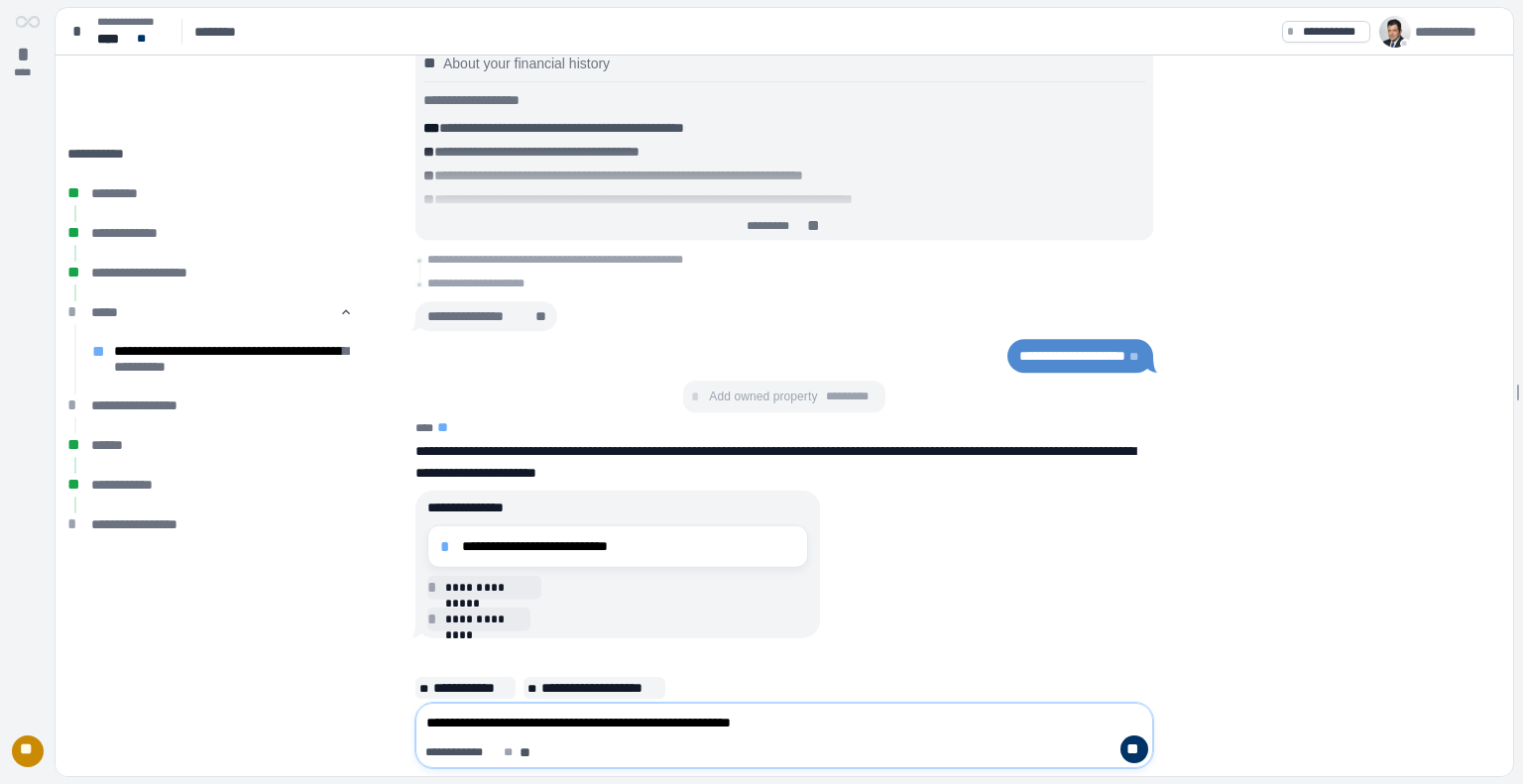 click on "**********" at bounding box center [784, 723] 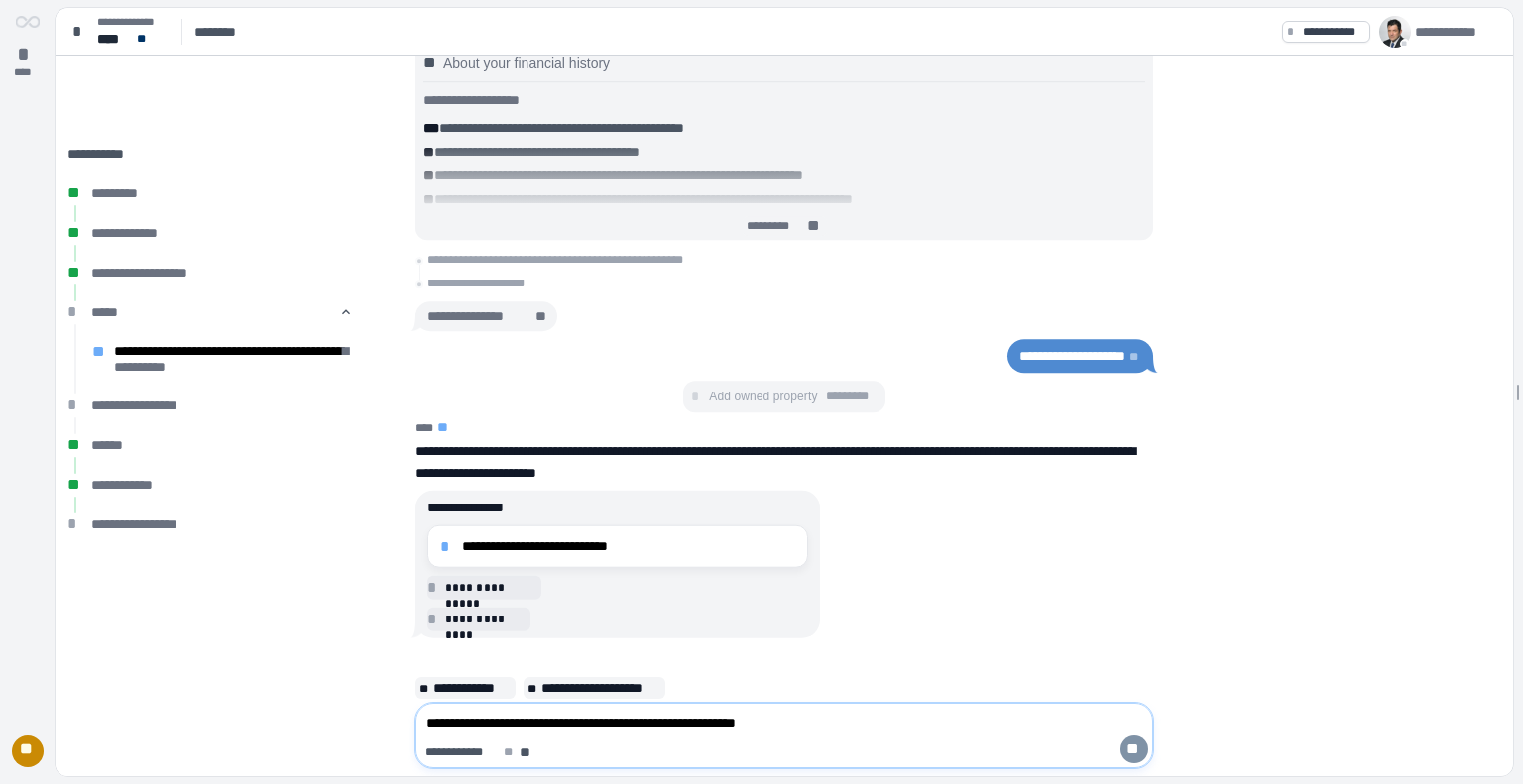 type on "**********" 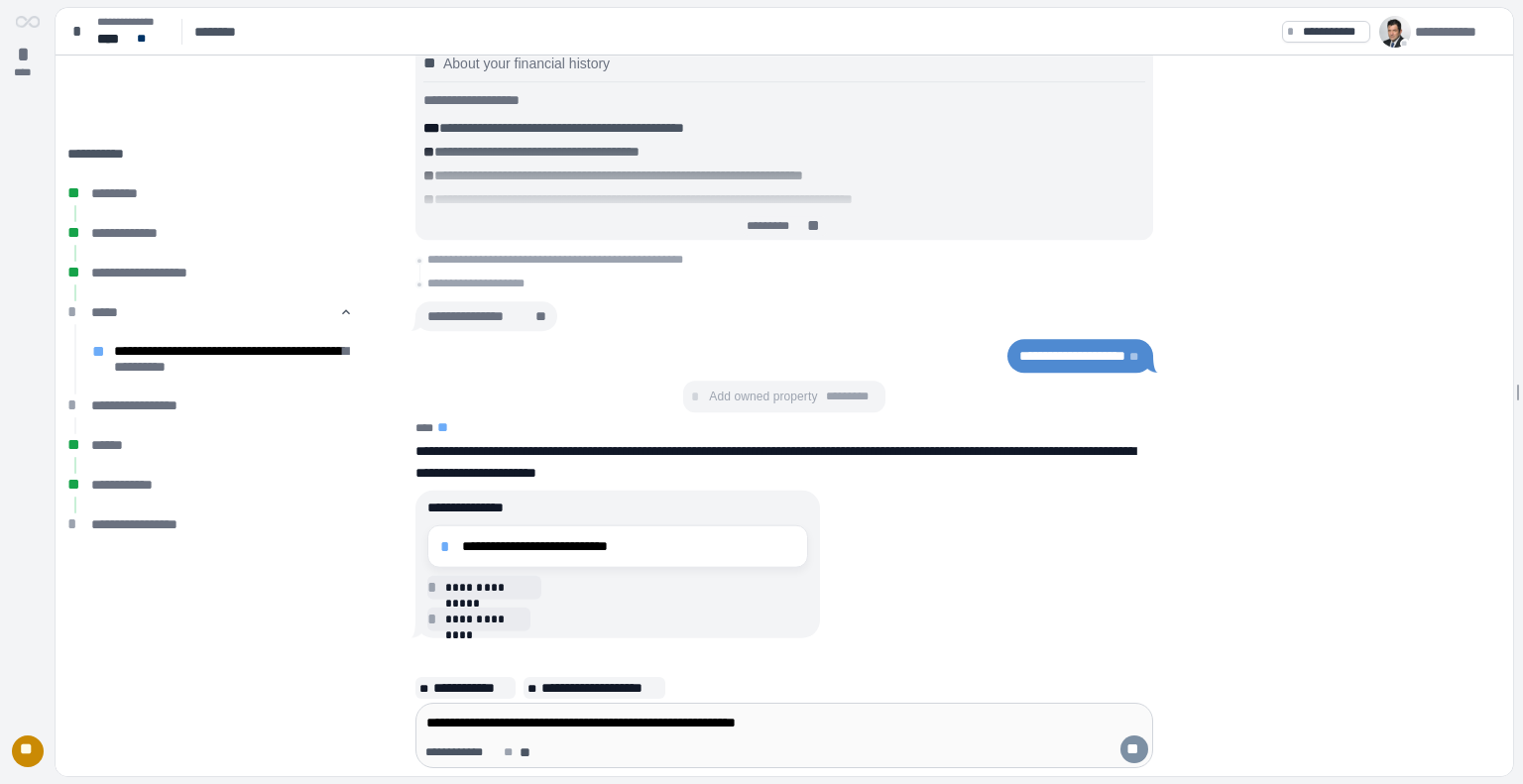 click on "**" at bounding box center [1134, 749] 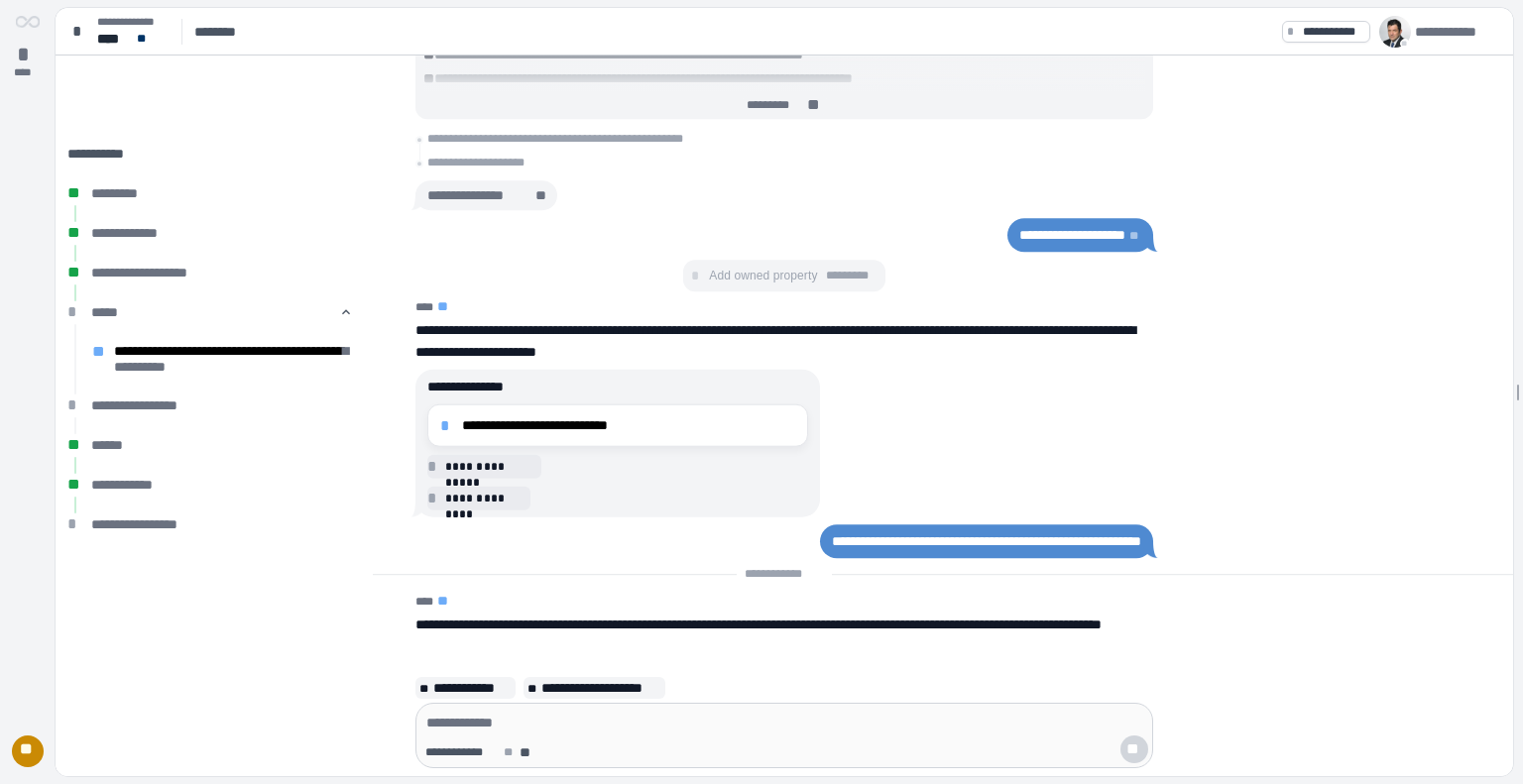 scroll, scrollTop: 3, scrollLeft: 0, axis: vertical 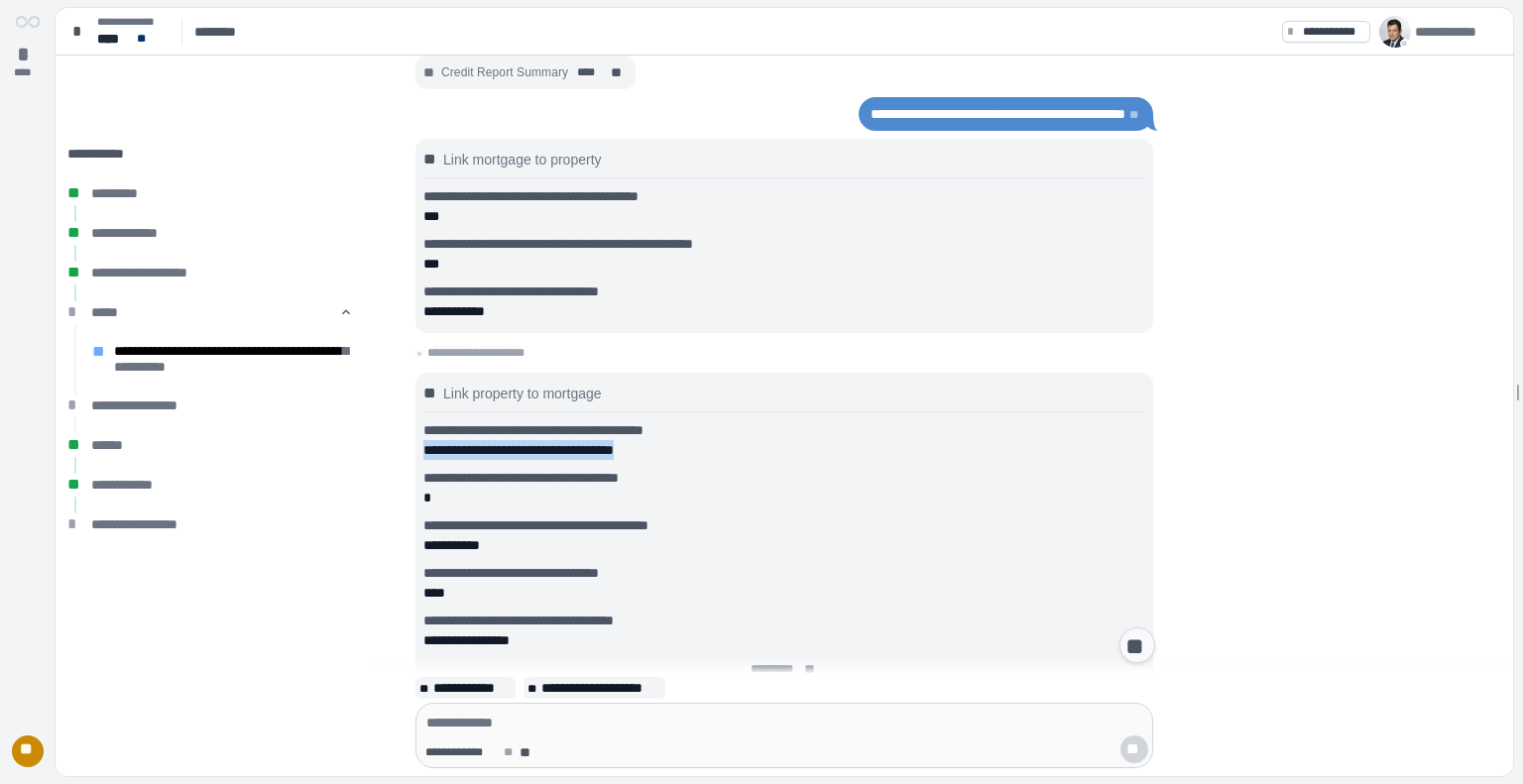 drag, startPoint x: 686, startPoint y: 427, endPoint x: 420, endPoint y: 431, distance: 266.03007 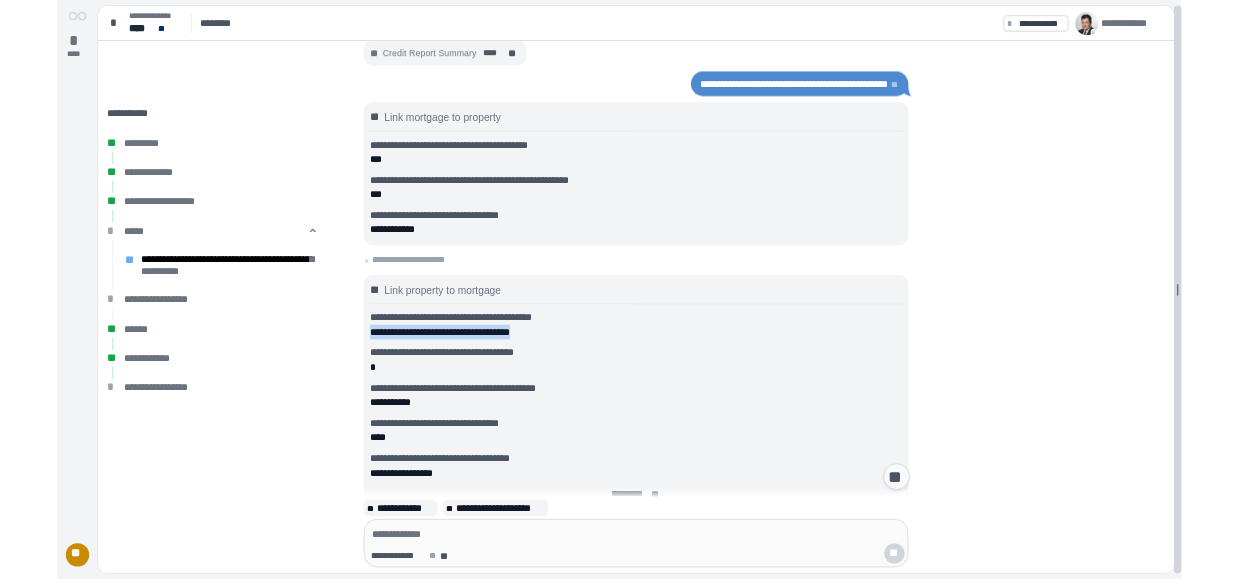 scroll, scrollTop: 0, scrollLeft: 0, axis: both 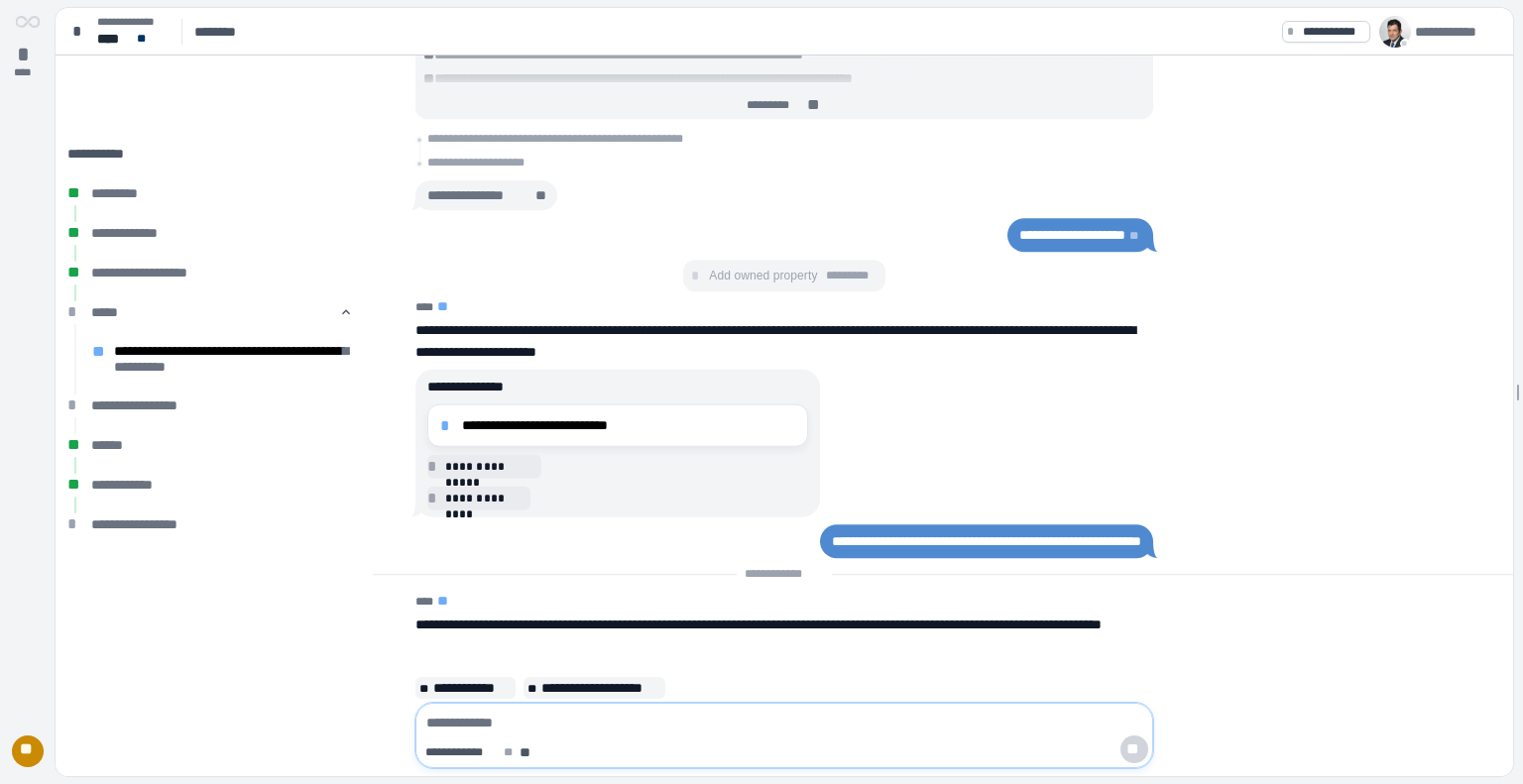 click at bounding box center [784, 723] 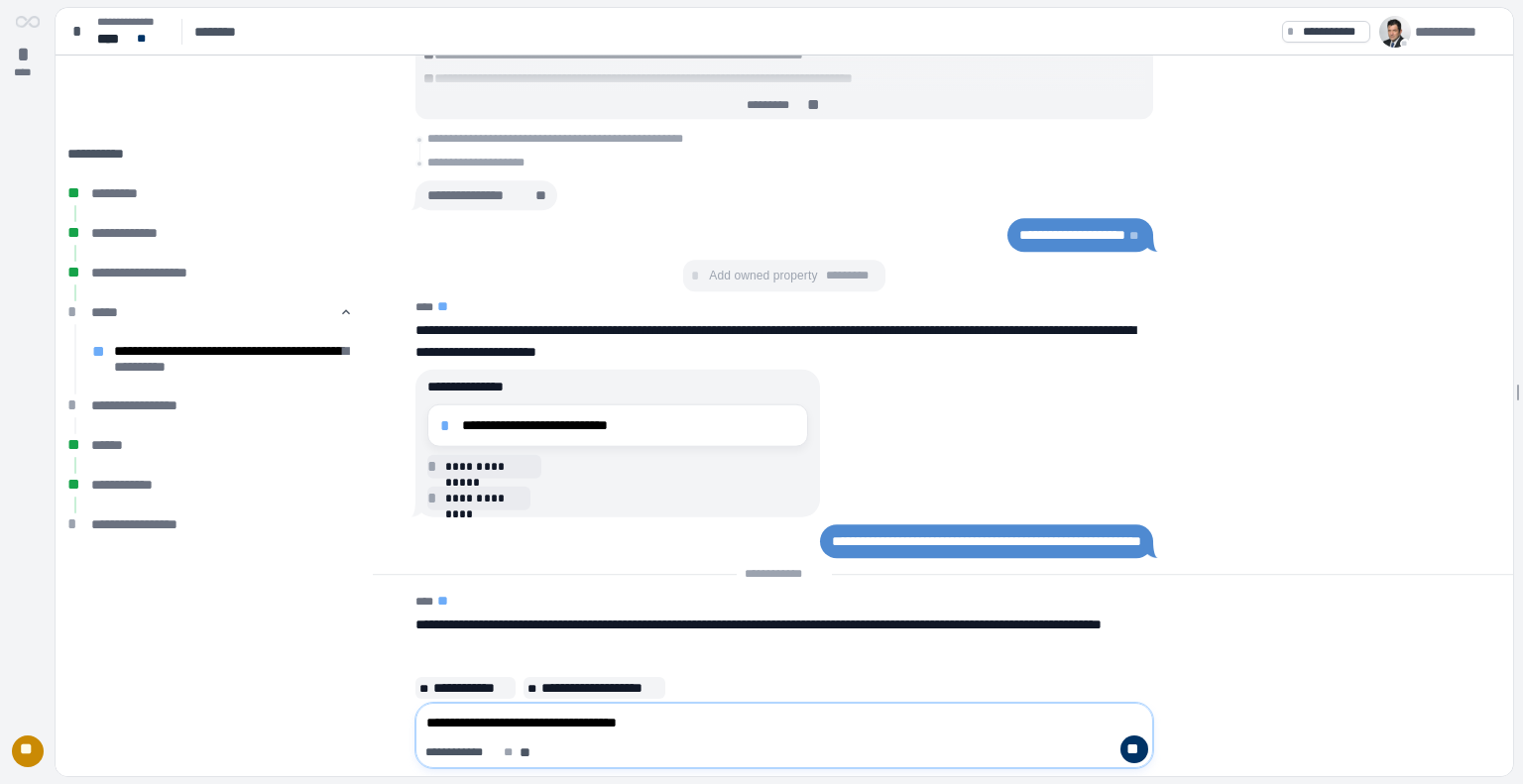 type 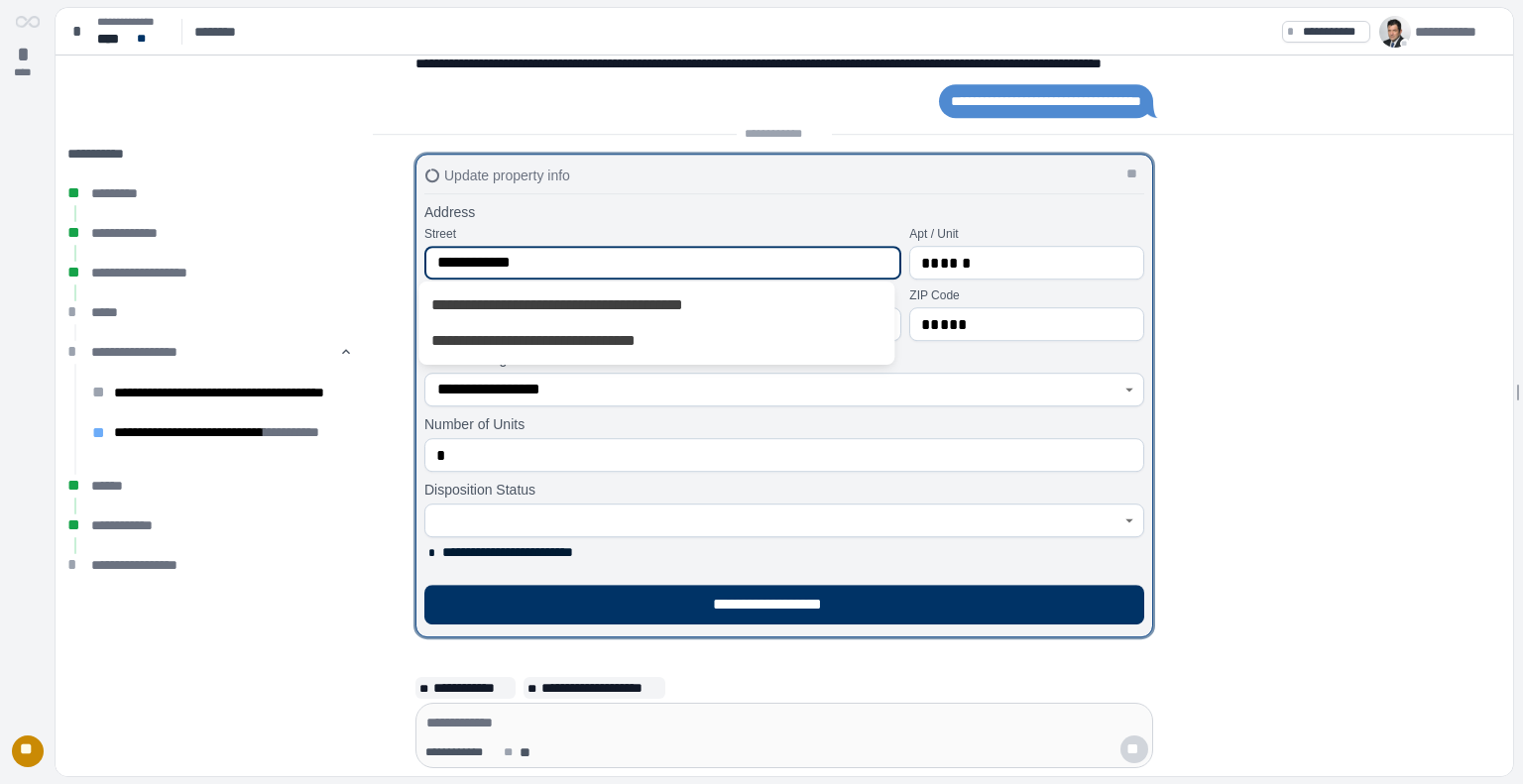 click on "**********" at bounding box center (662, 263) 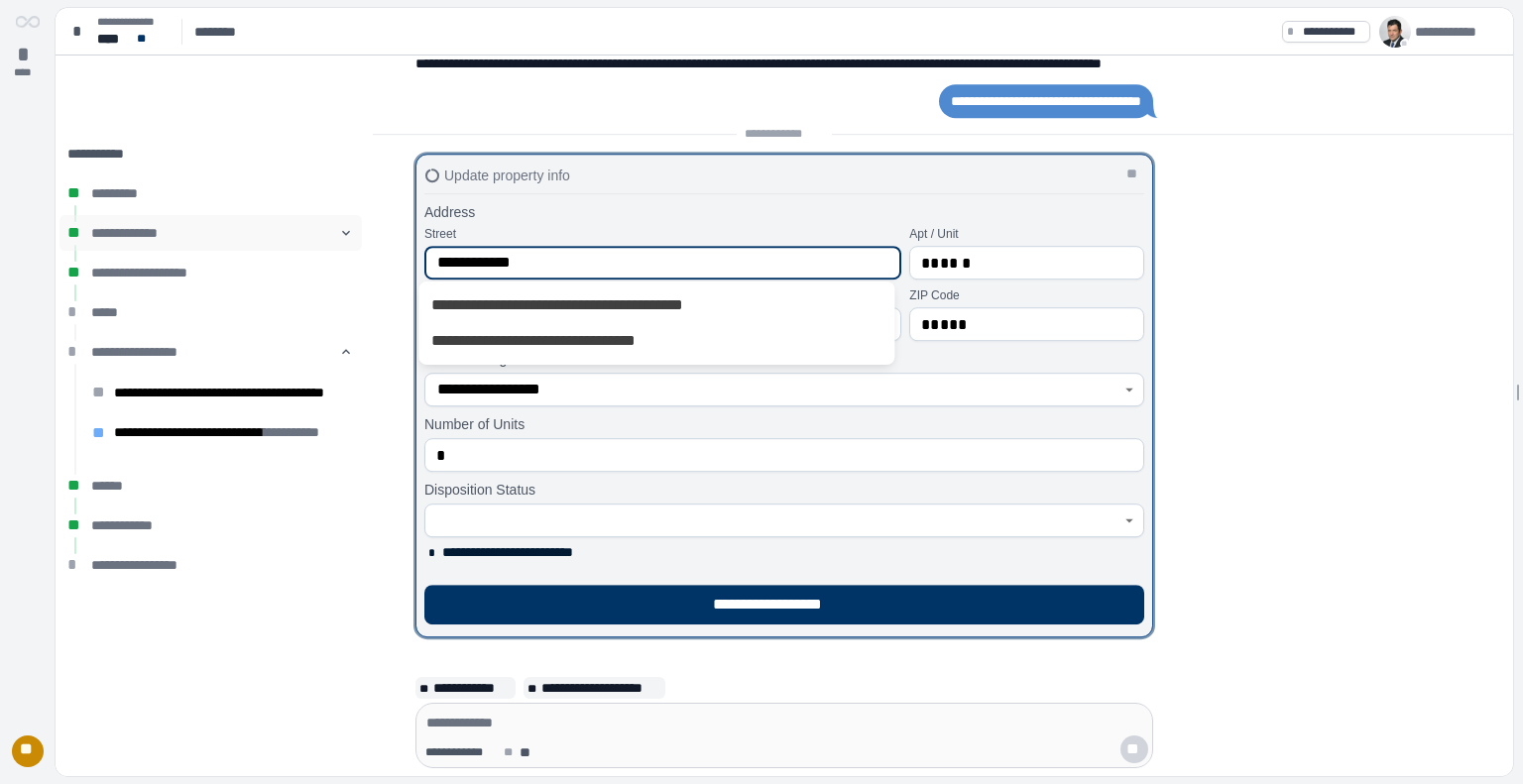 drag, startPoint x: 591, startPoint y: 254, endPoint x: 329, endPoint y: 222, distance: 263.947 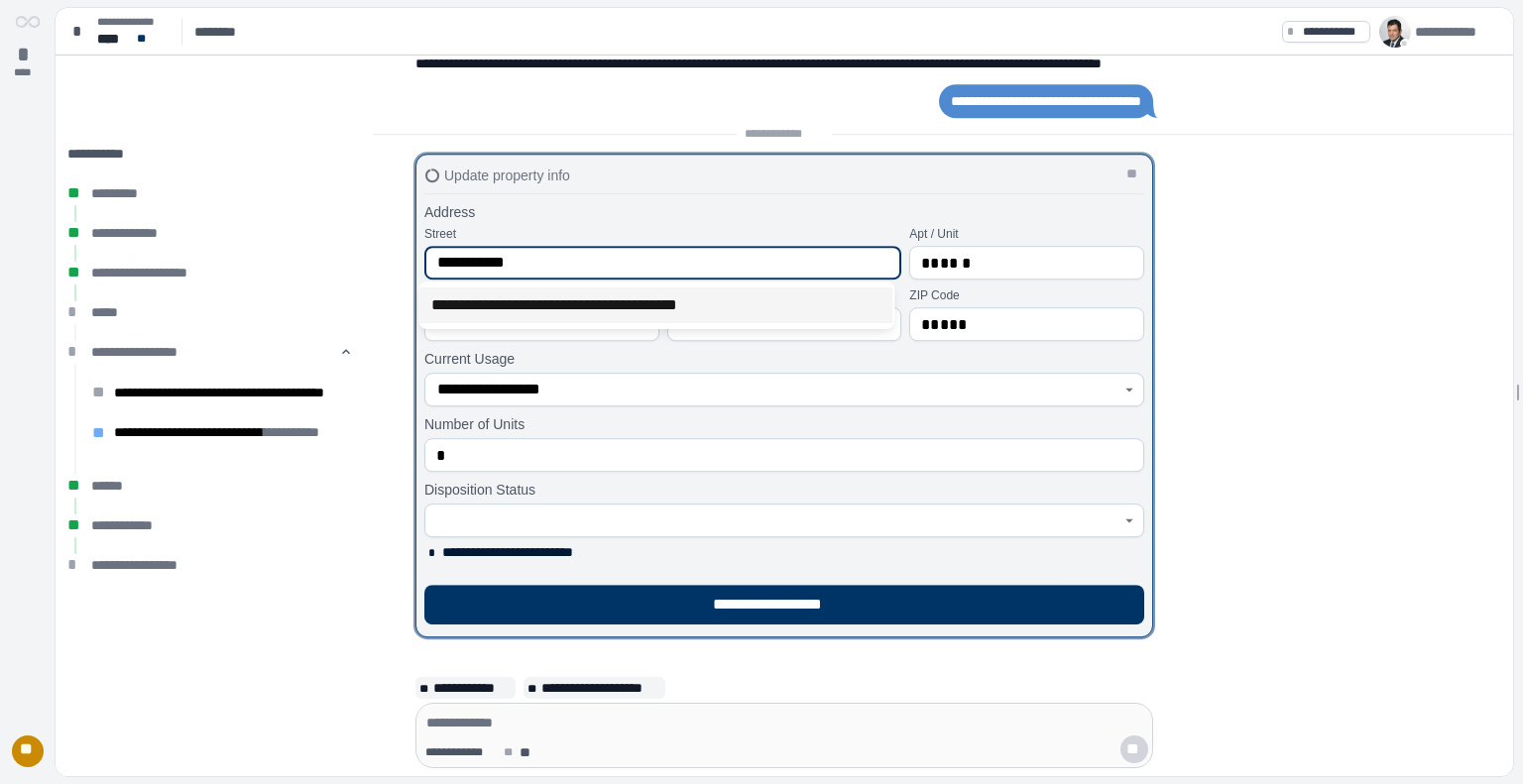 click on "**********" at bounding box center (655, 305) 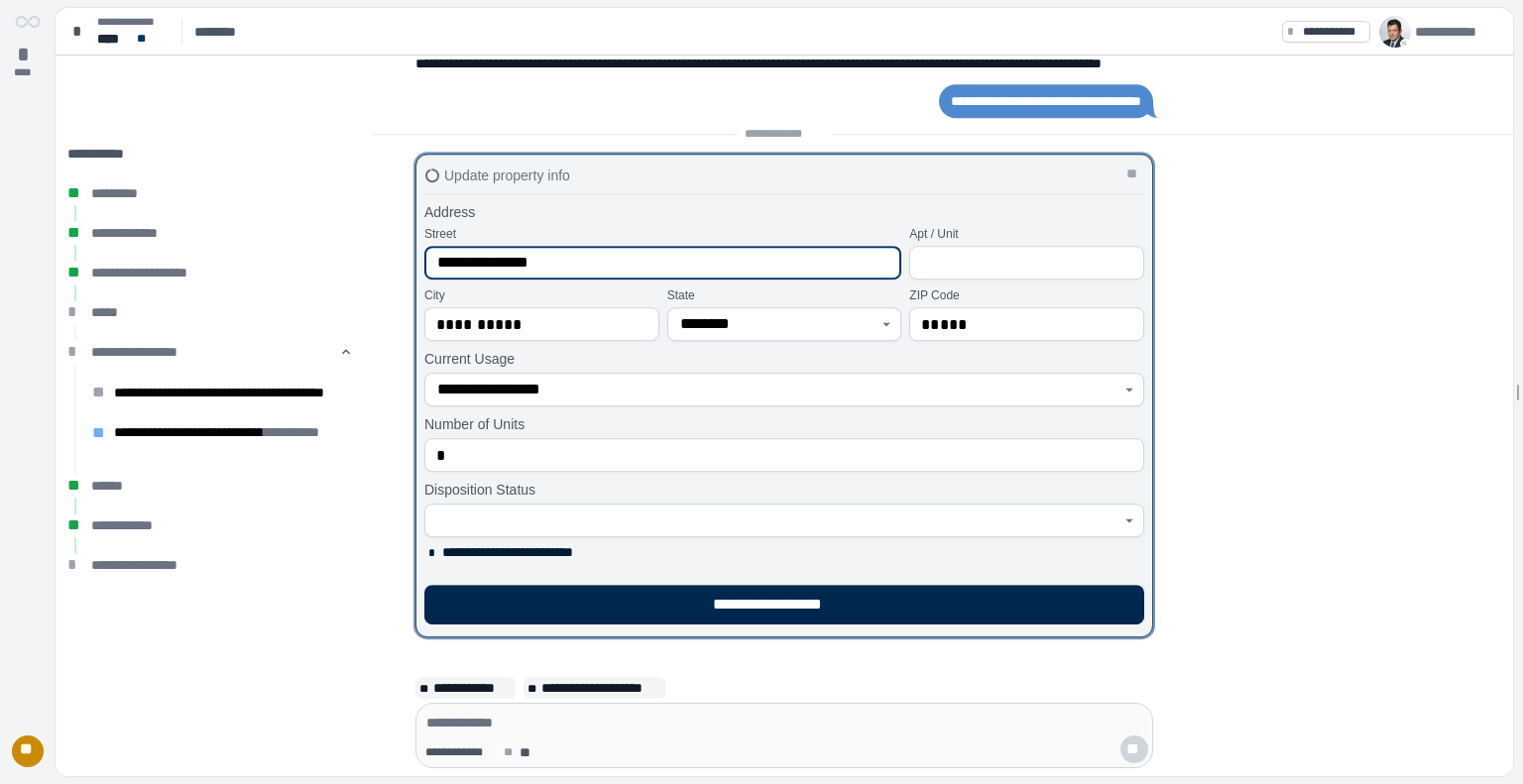 type on "**********" 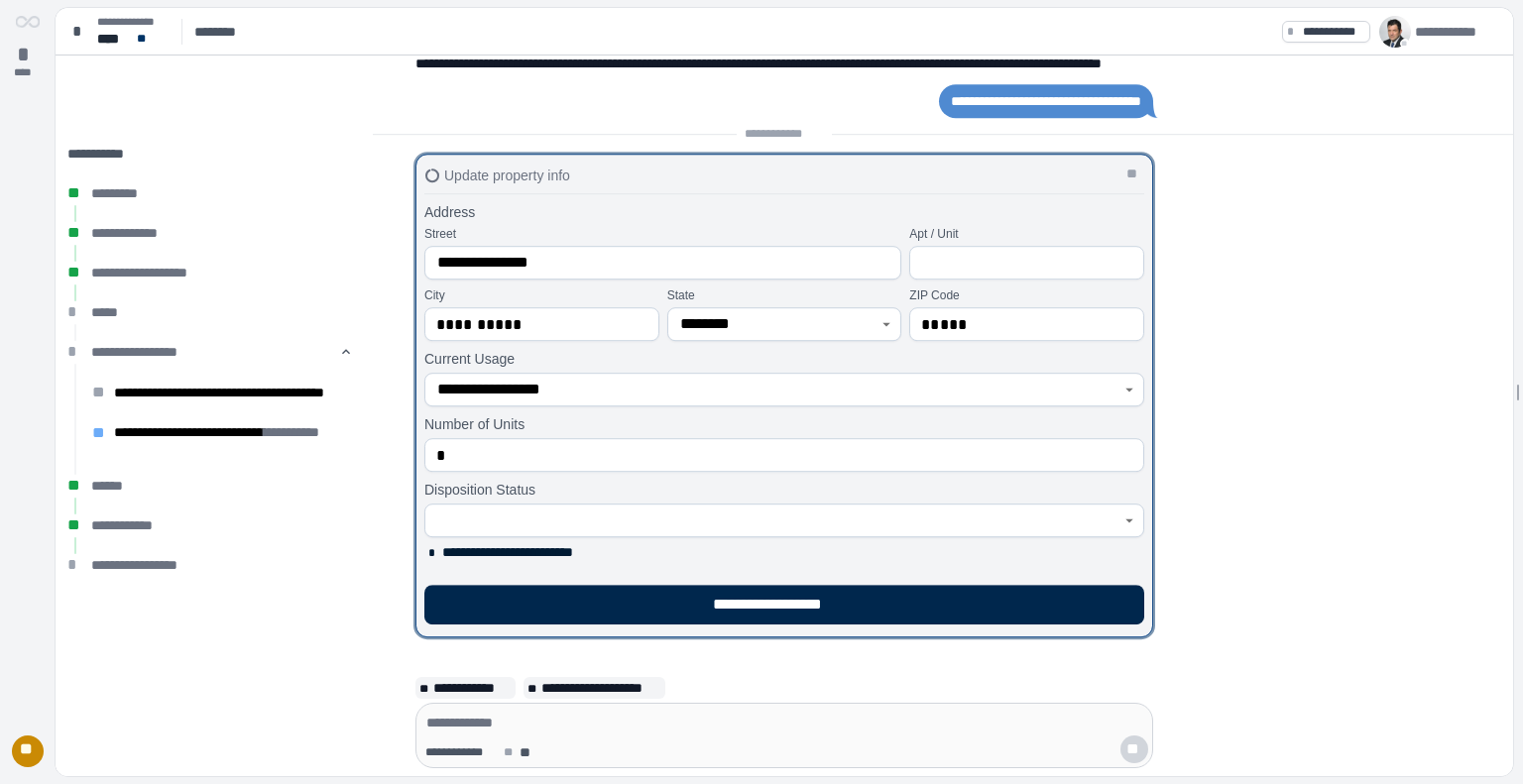 click on "**********" at bounding box center (784, 605) 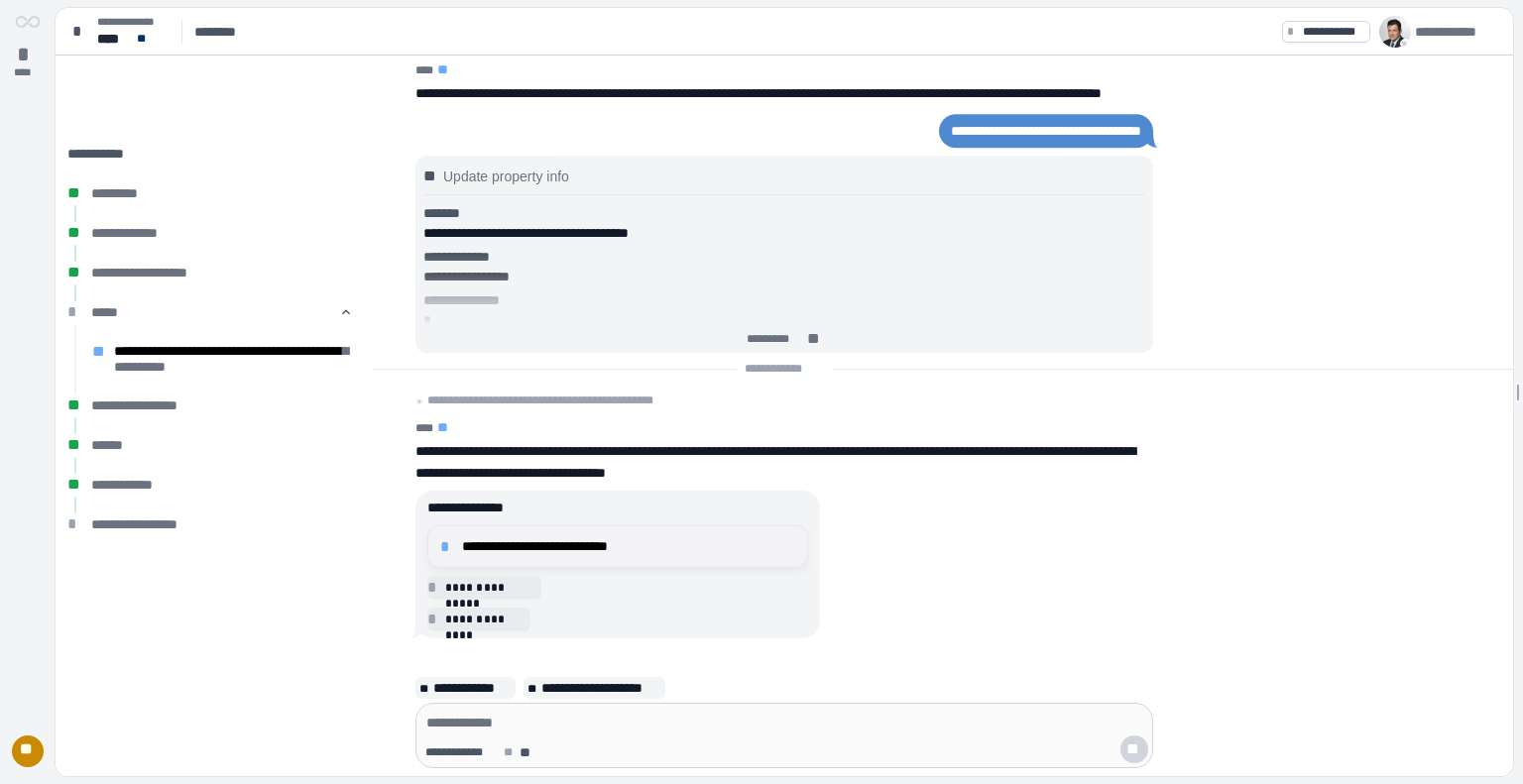click on "**********" at bounding box center (629, 546) 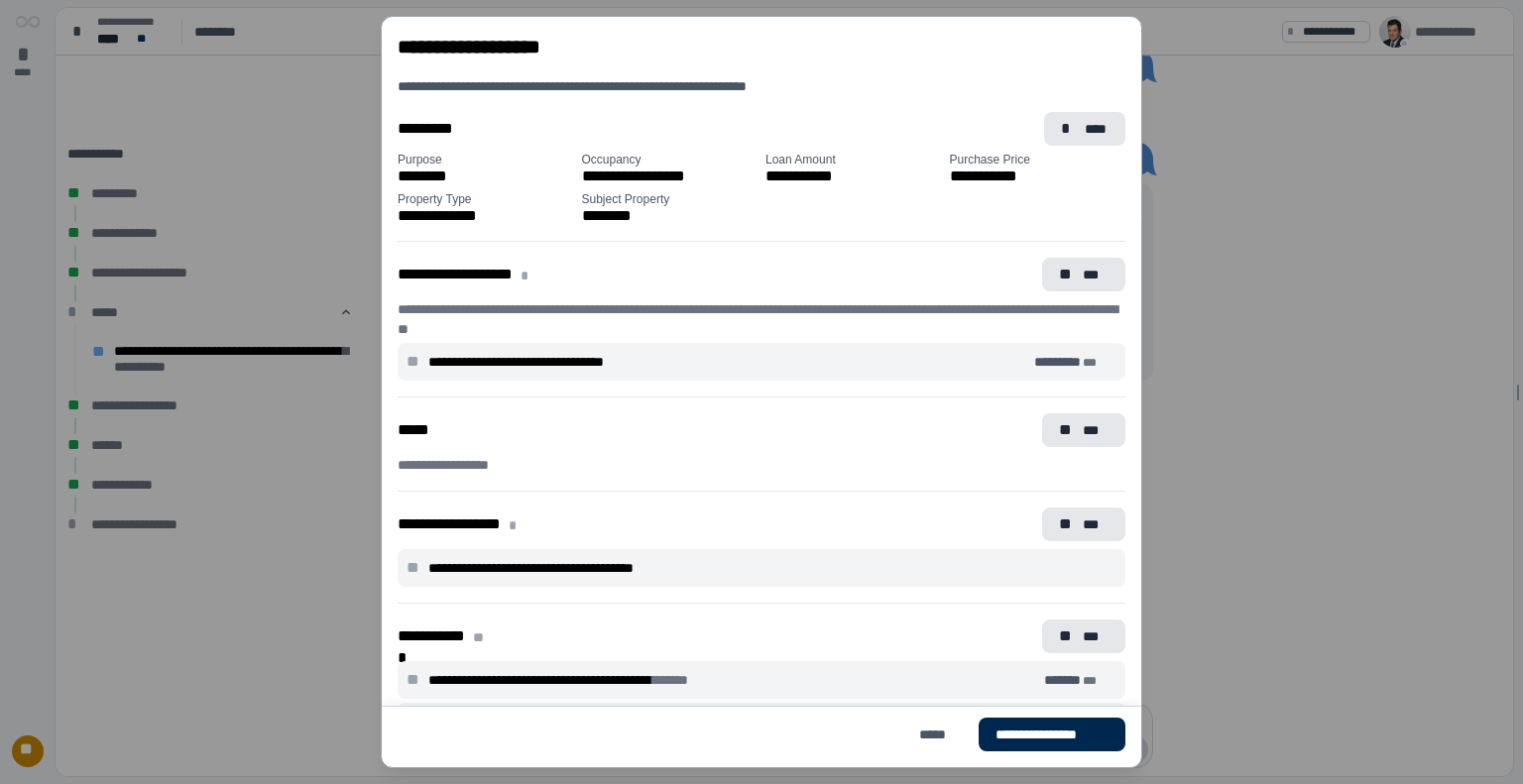 click on "**********" at bounding box center [1052, 734] 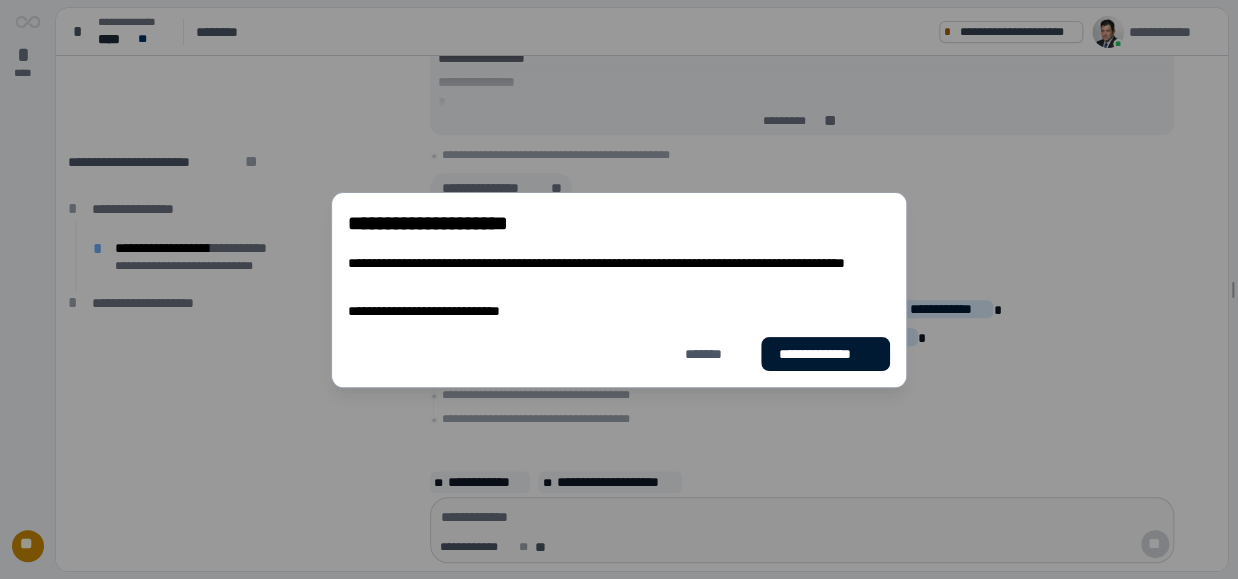 drag, startPoint x: 811, startPoint y: 352, endPoint x: 1128, endPoint y: -51, distance: 512.7358 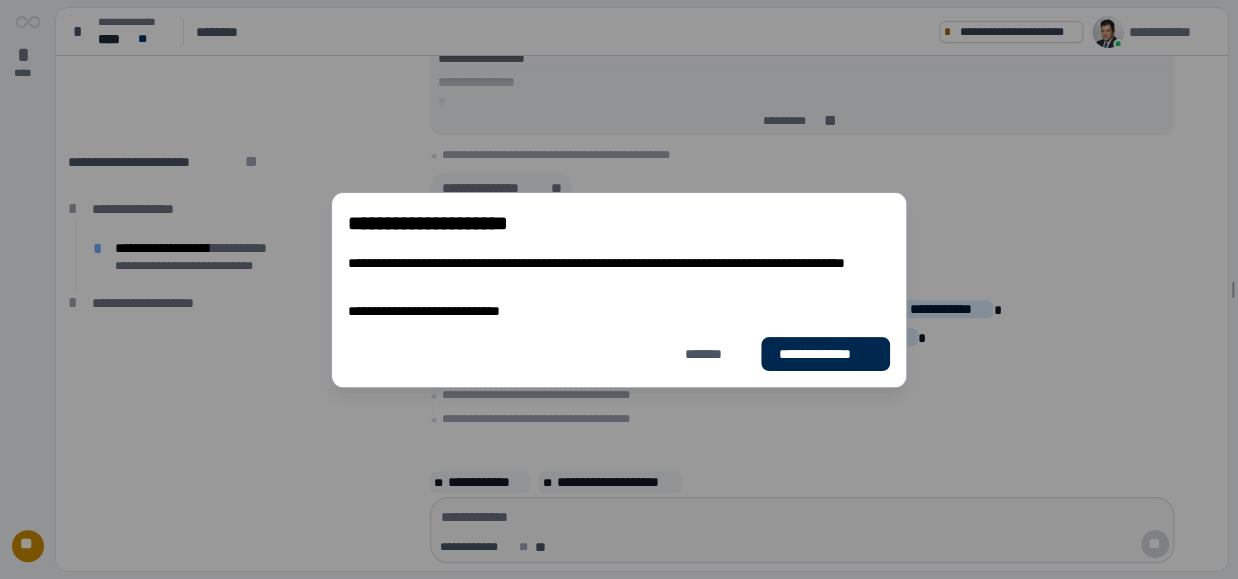 click on "**********" at bounding box center (825, 354) 